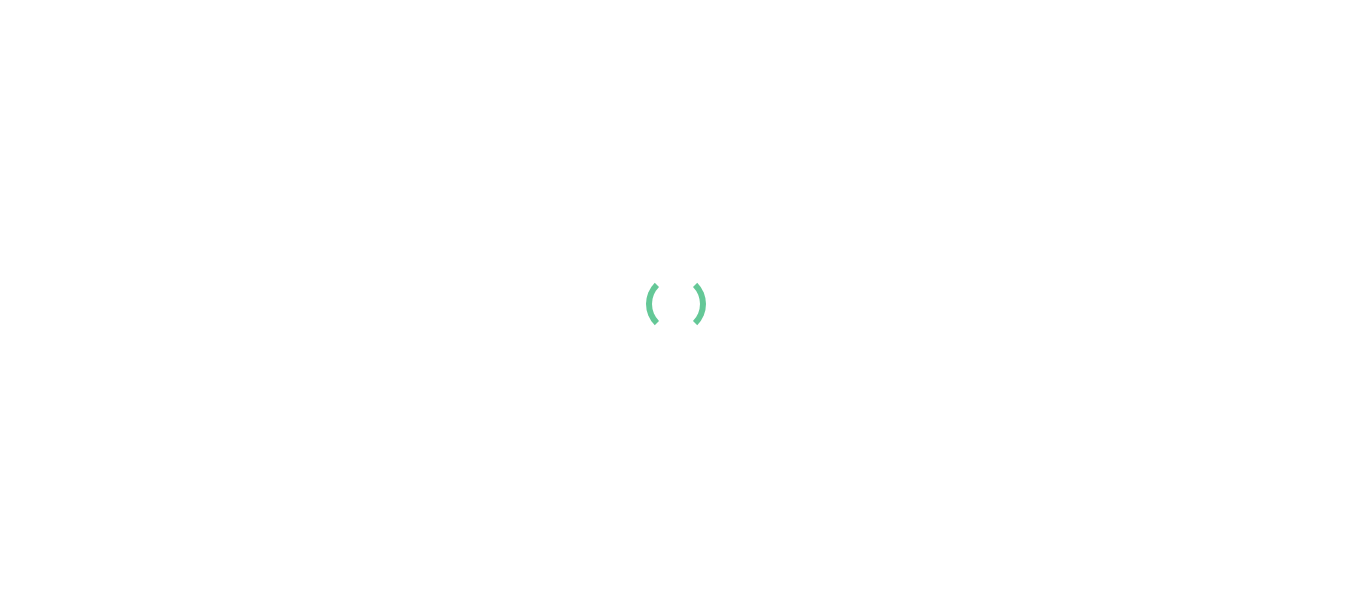 scroll, scrollTop: 0, scrollLeft: 0, axis: both 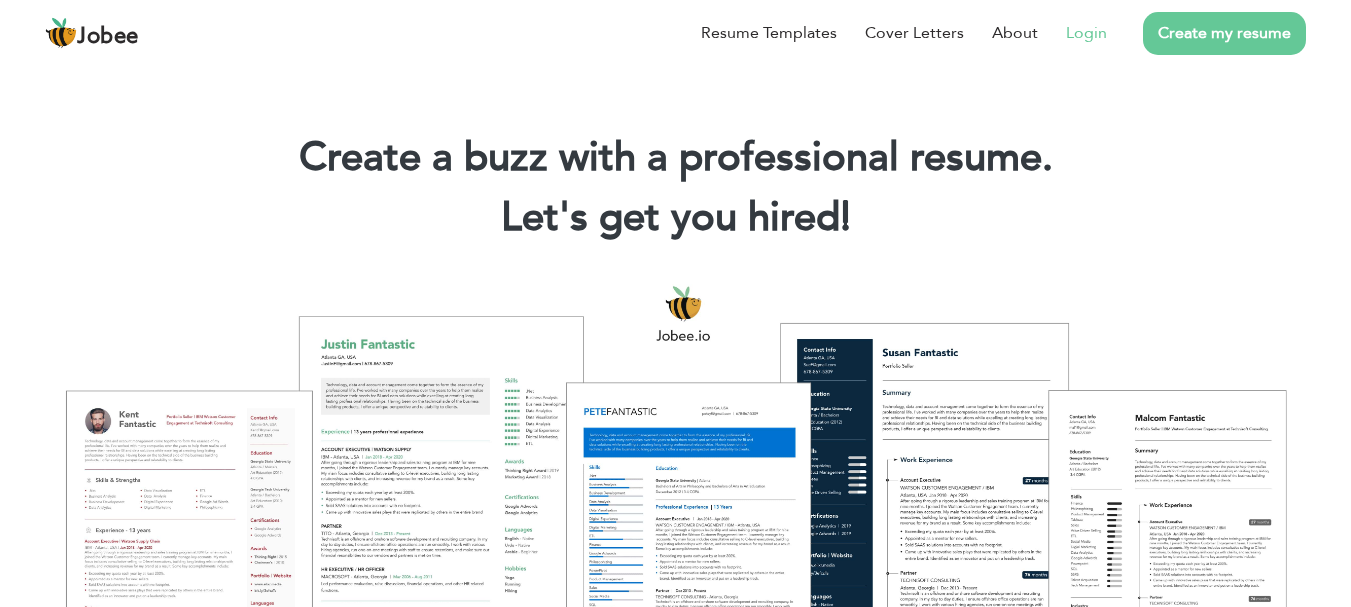 click on "Login" at bounding box center (1086, 33) 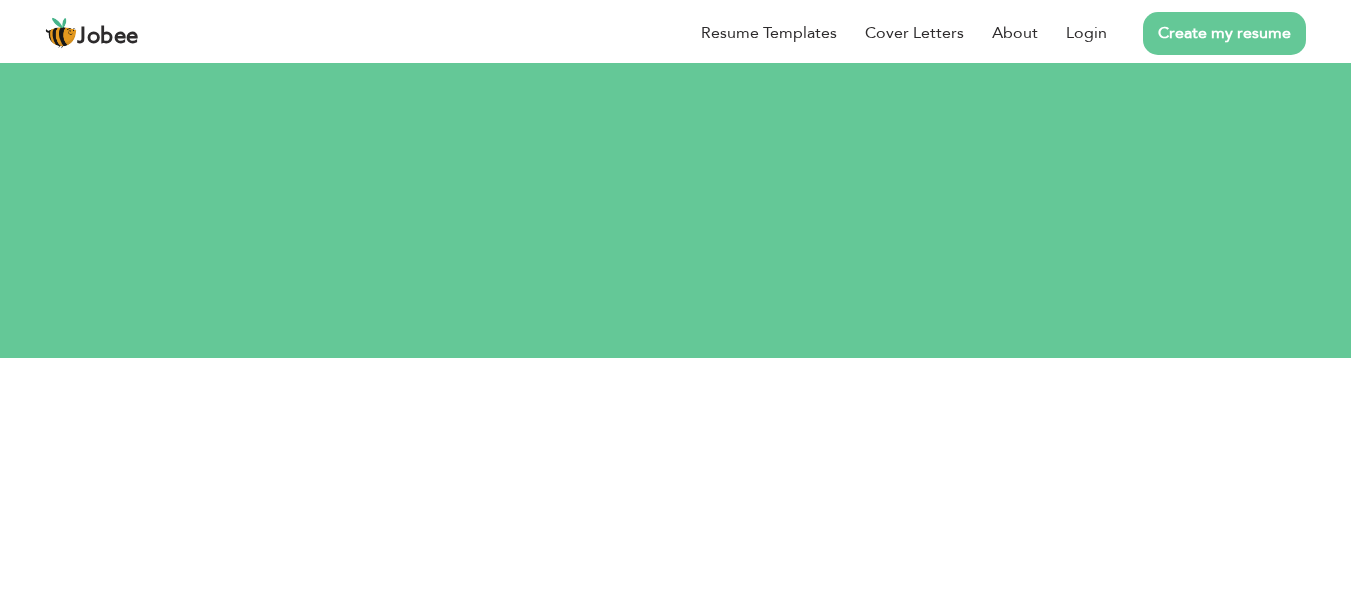 scroll, scrollTop: 0, scrollLeft: 0, axis: both 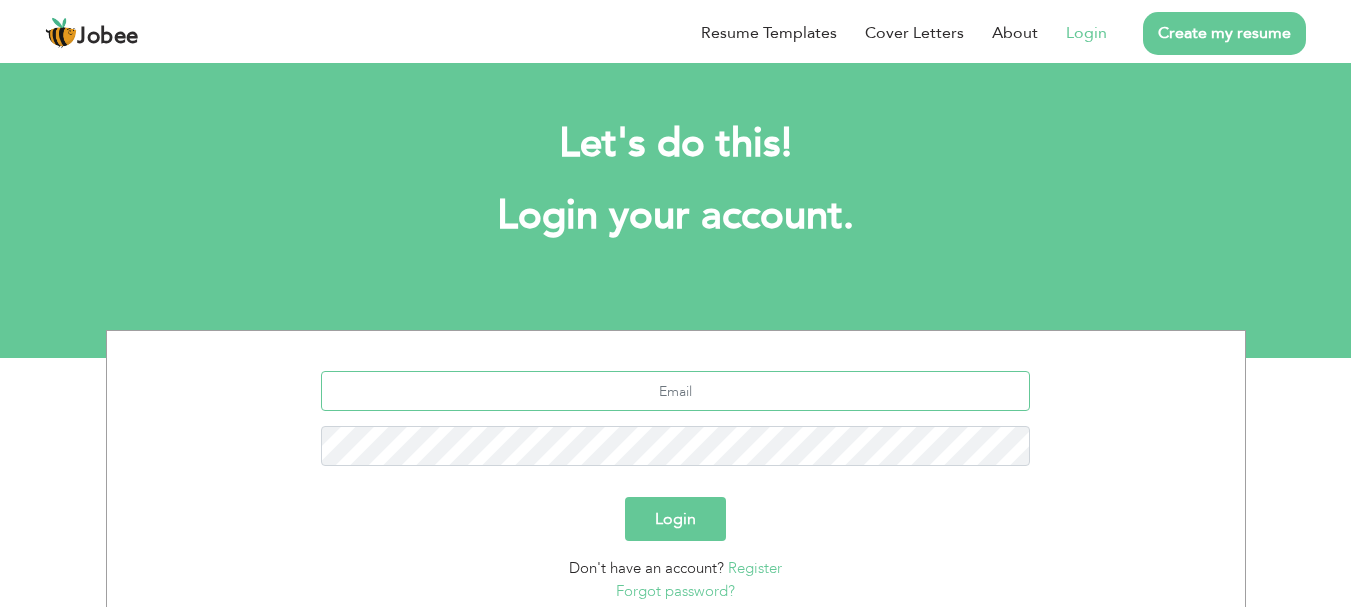 click at bounding box center (675, 391) 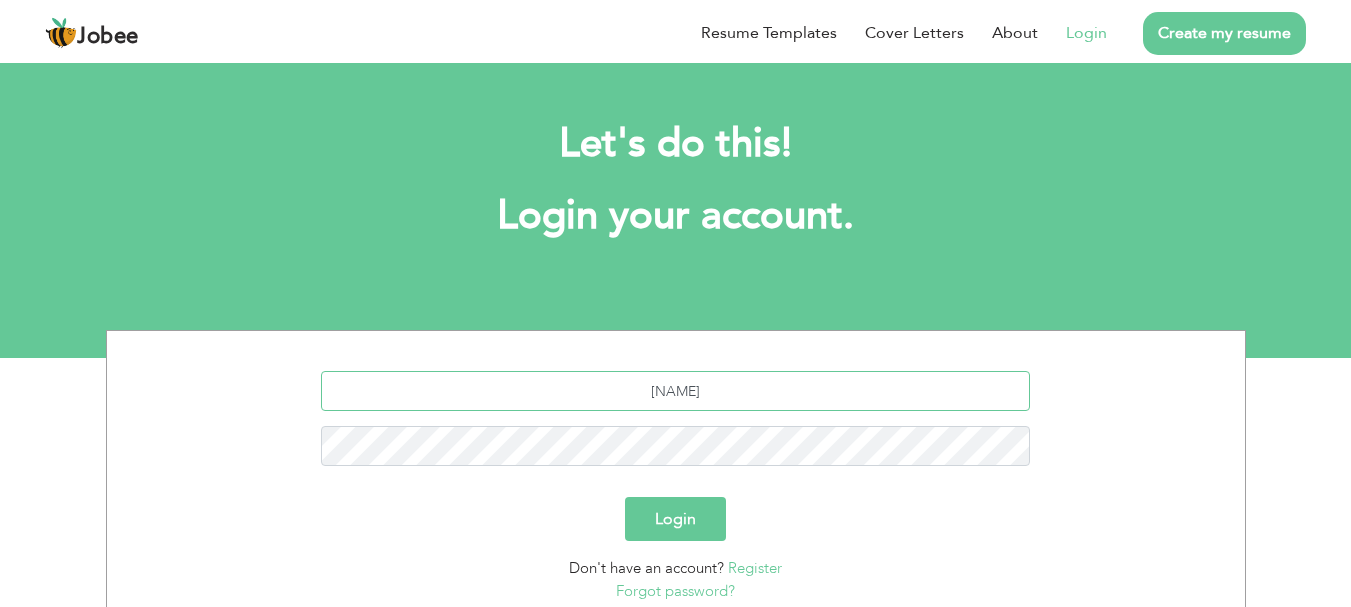 type on "[NAME]@[DOMAIN]" 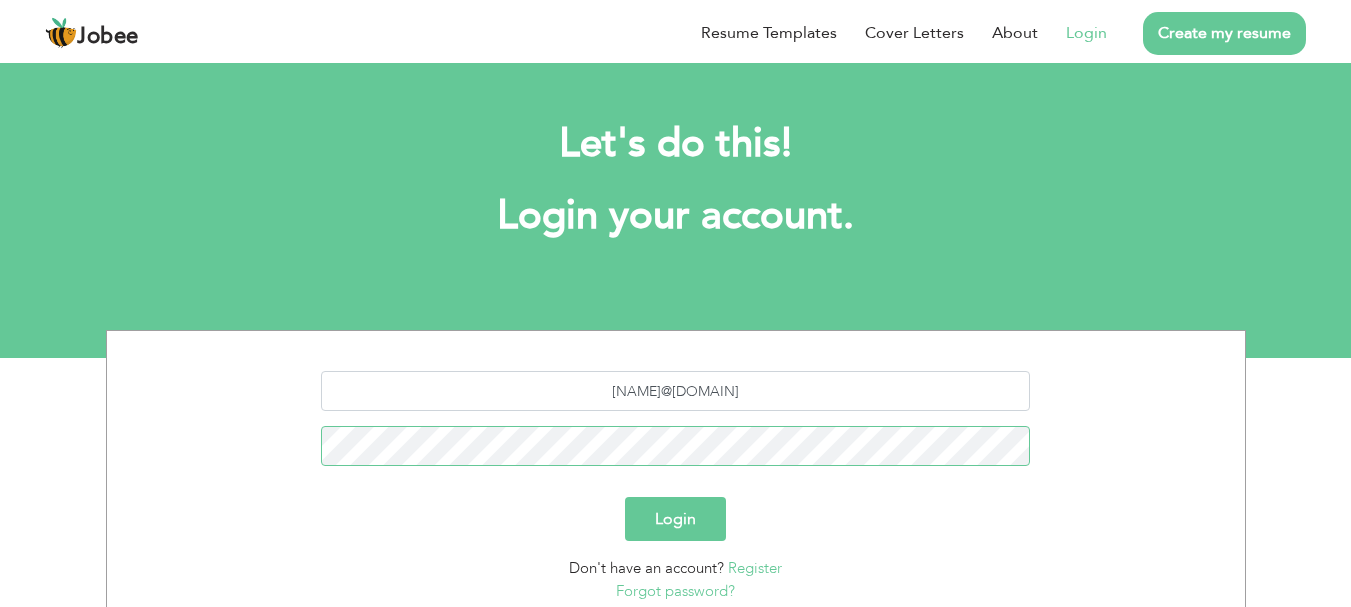 click on "Login" at bounding box center [675, 519] 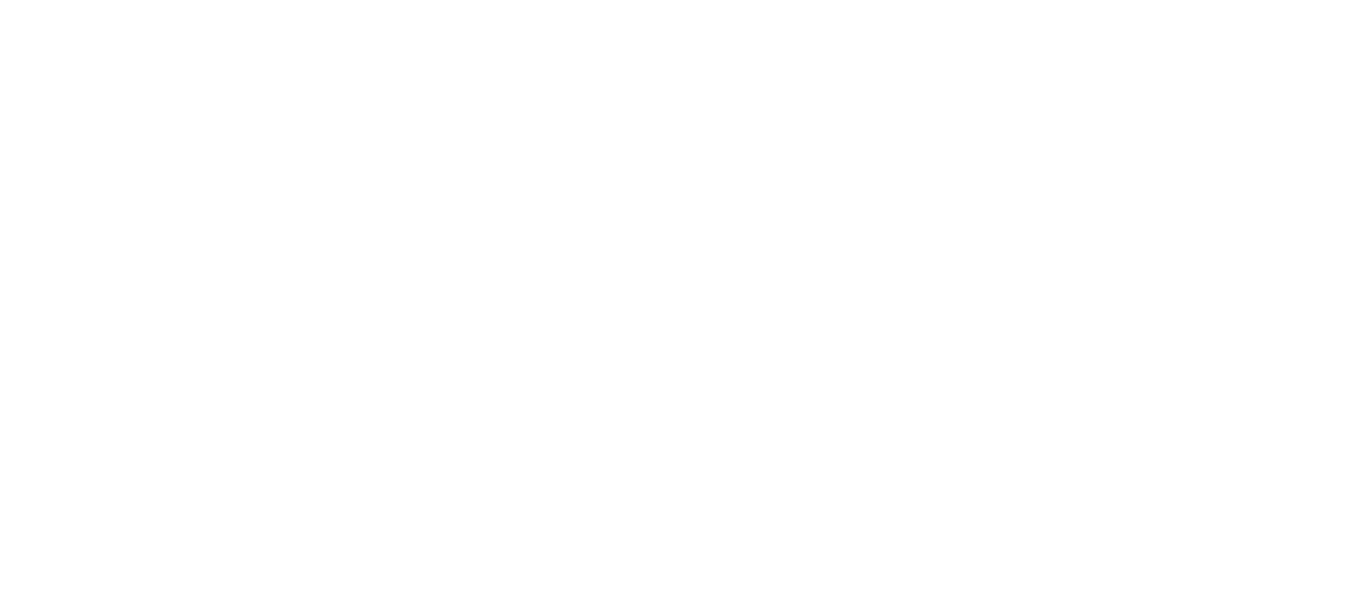 scroll, scrollTop: 0, scrollLeft: 0, axis: both 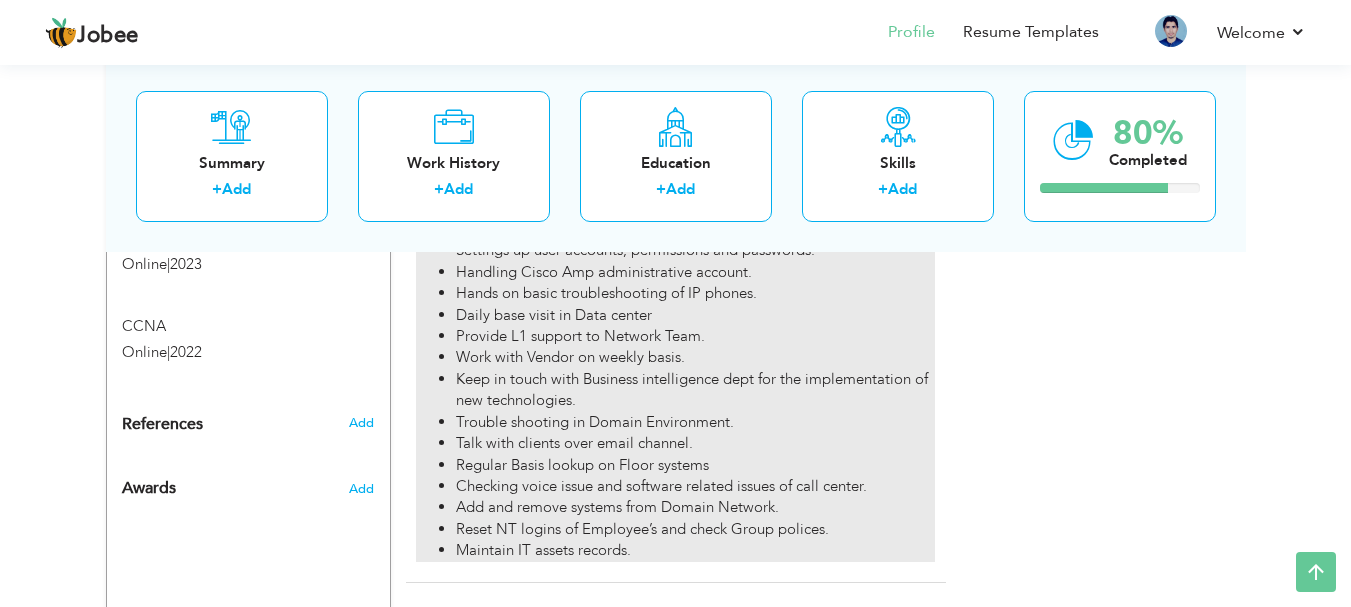 click on "Reset NT logins of Employee’s and check Group polices." at bounding box center [695, 529] 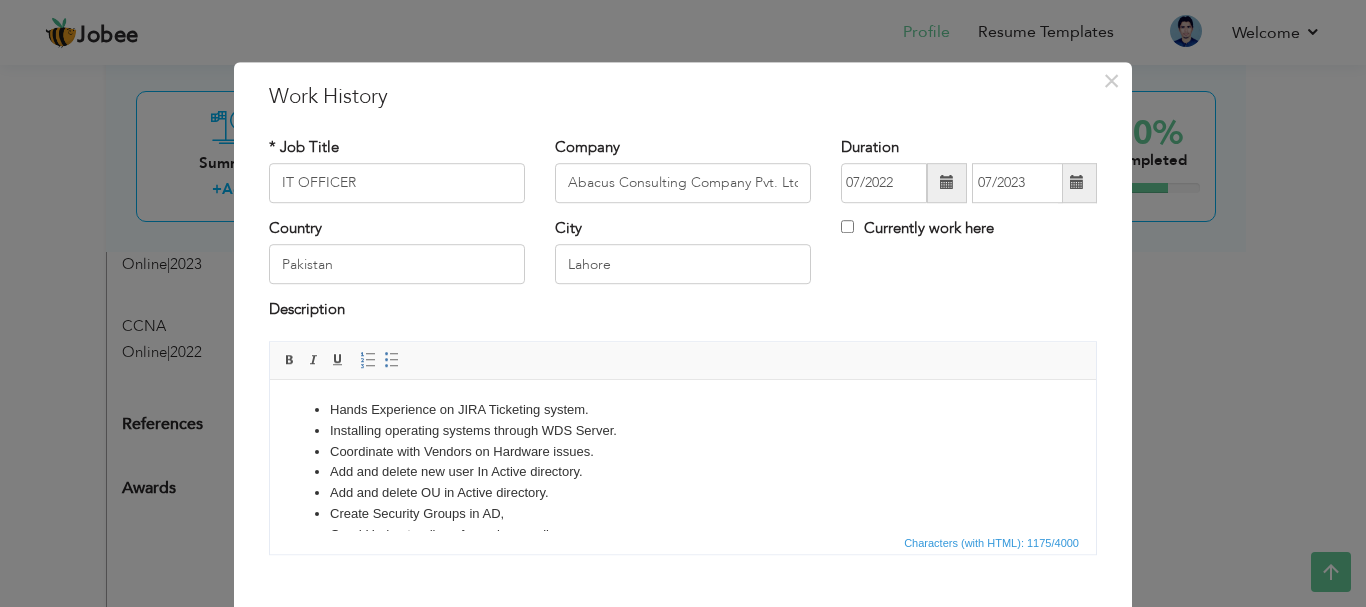 click on "Characters (with HTML): 1175/4000" at bounding box center [683, 542] 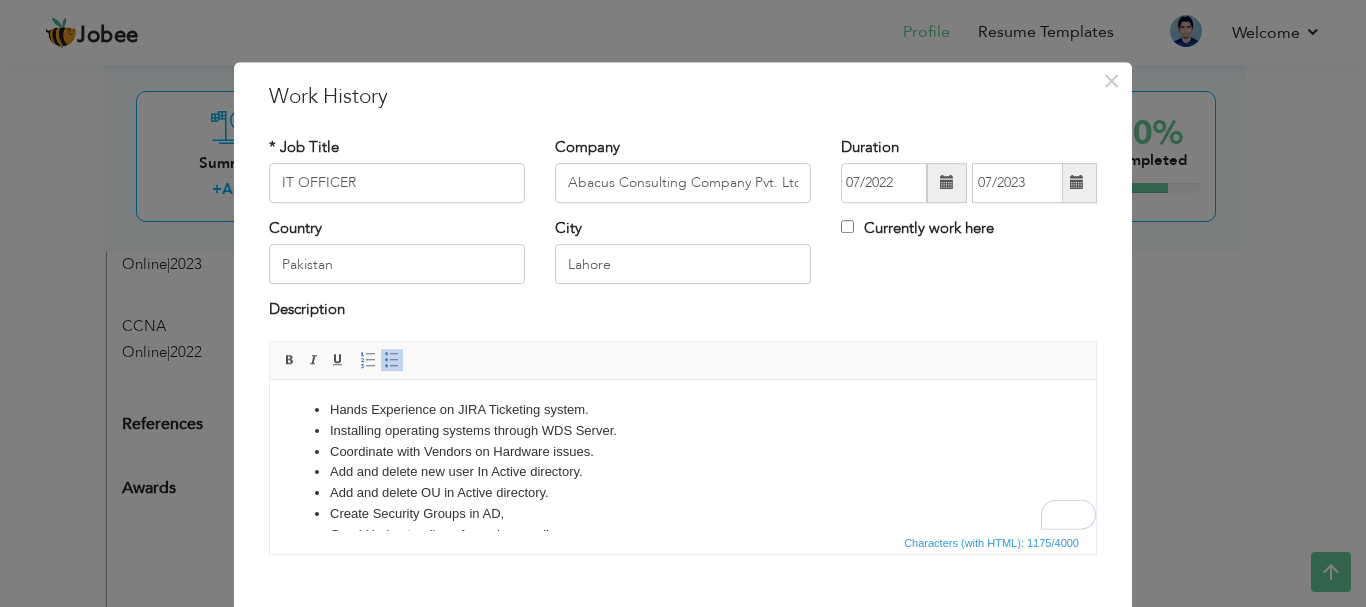 type 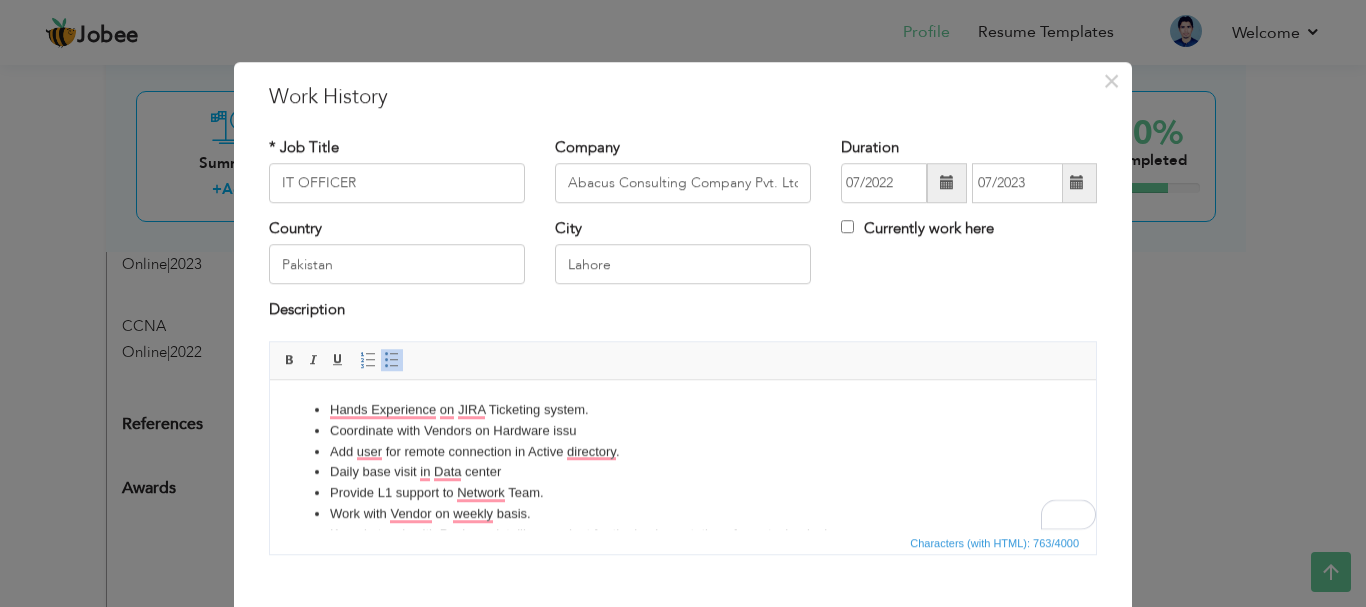 scroll, scrollTop: 12, scrollLeft: 0, axis: vertical 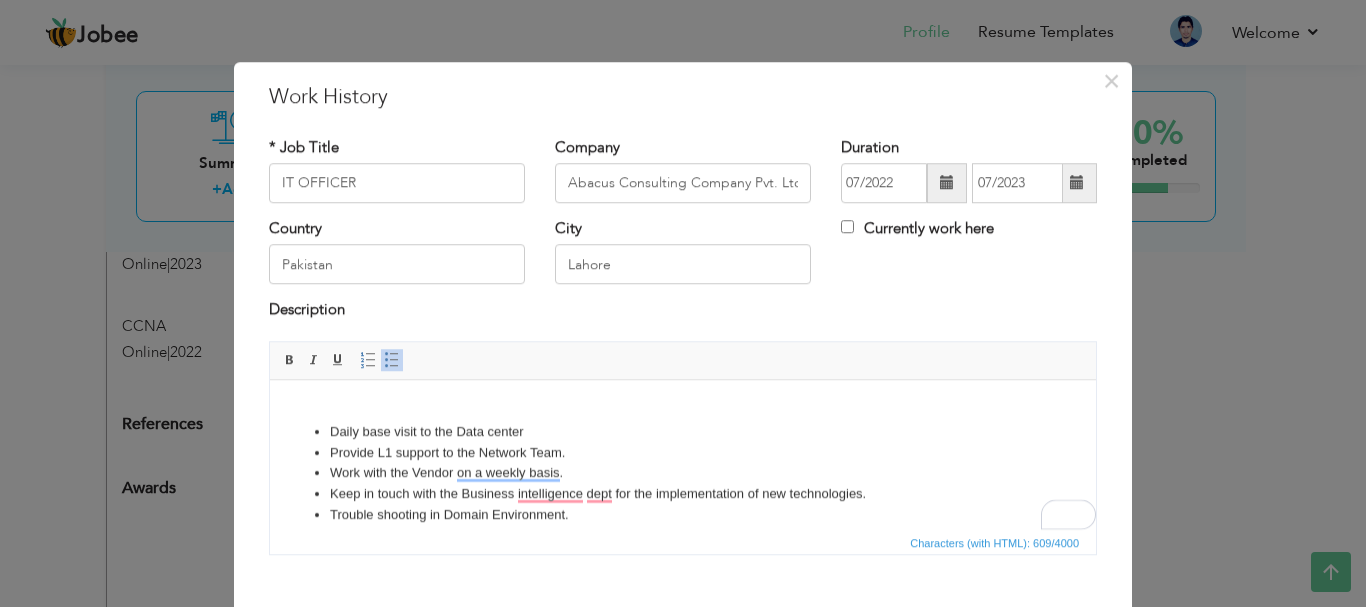 click on "Daily base visit to the Data center Provide L1 support to the Network Team. Work with the Vendor on a weekly basis. Keep in touch with the Business intelligence dept for the implementation of new technologies. Trouble shooting in Domain Environment. Talk with clients over email channel. Regular Basis lookup on Floor systems Checking voice issue and software related issues of call center. Add and remove systems from Domain Network. Reset NT logins of Employee’s and check Group polices. Maintain IT assets records." at bounding box center [683, 518] 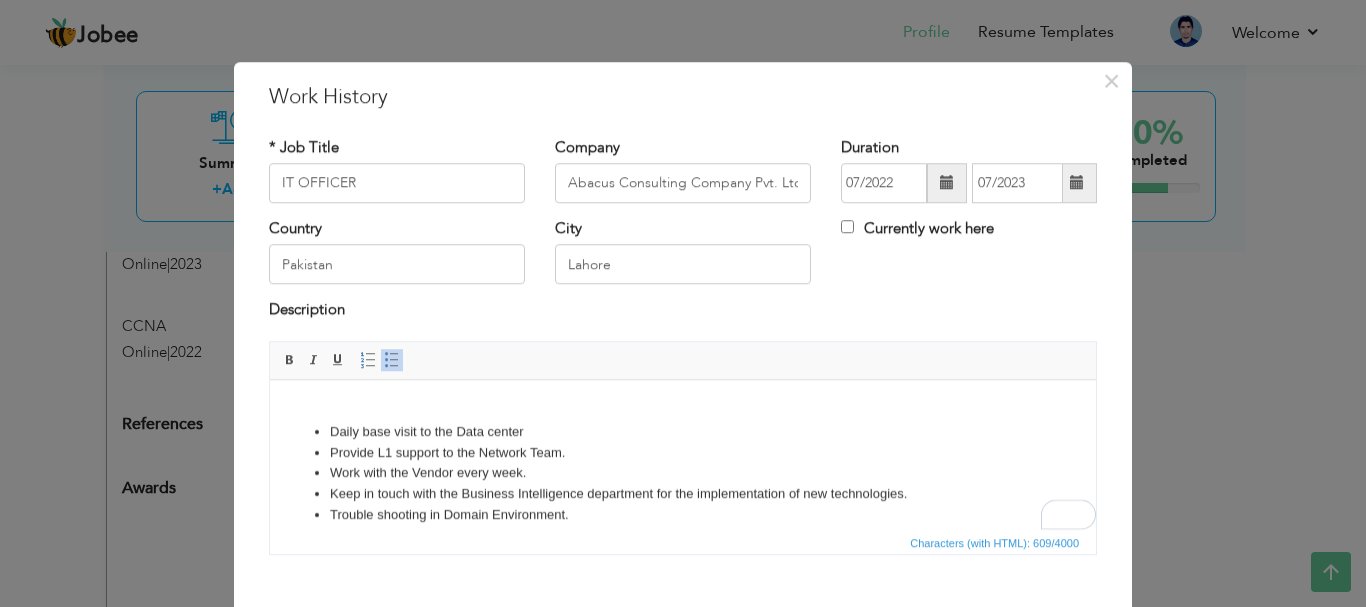 click on "Trouble shooting in Domain Environment." at bounding box center [683, 514] 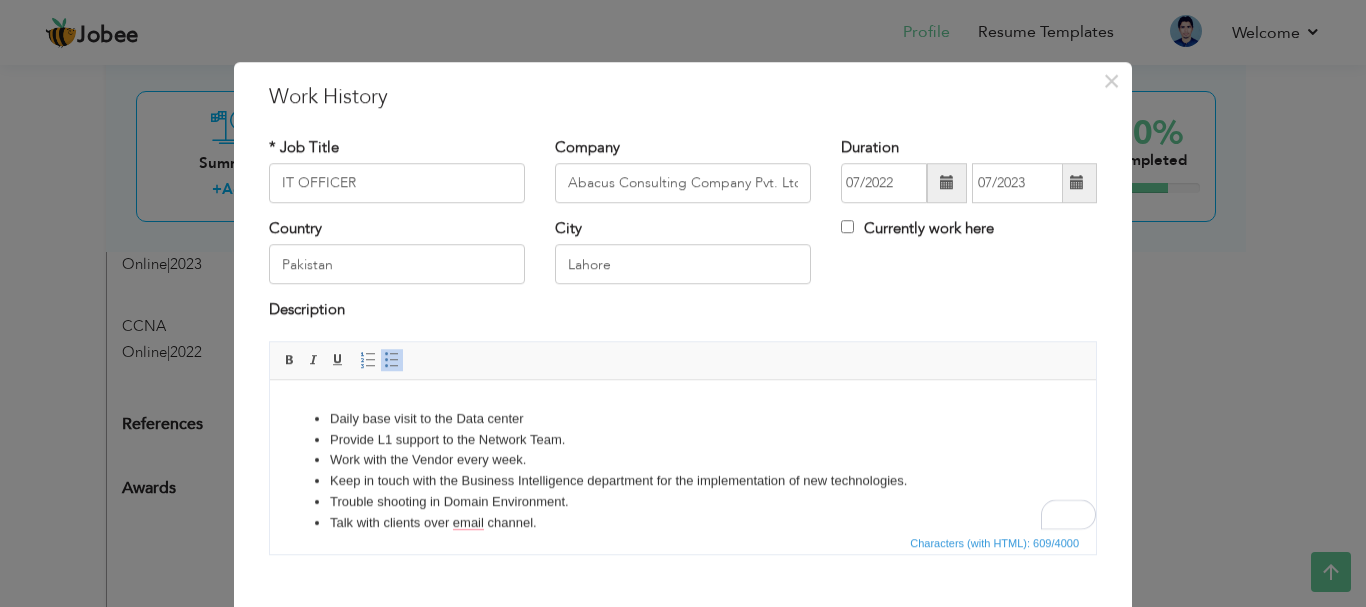 scroll, scrollTop: 46, scrollLeft: 0, axis: vertical 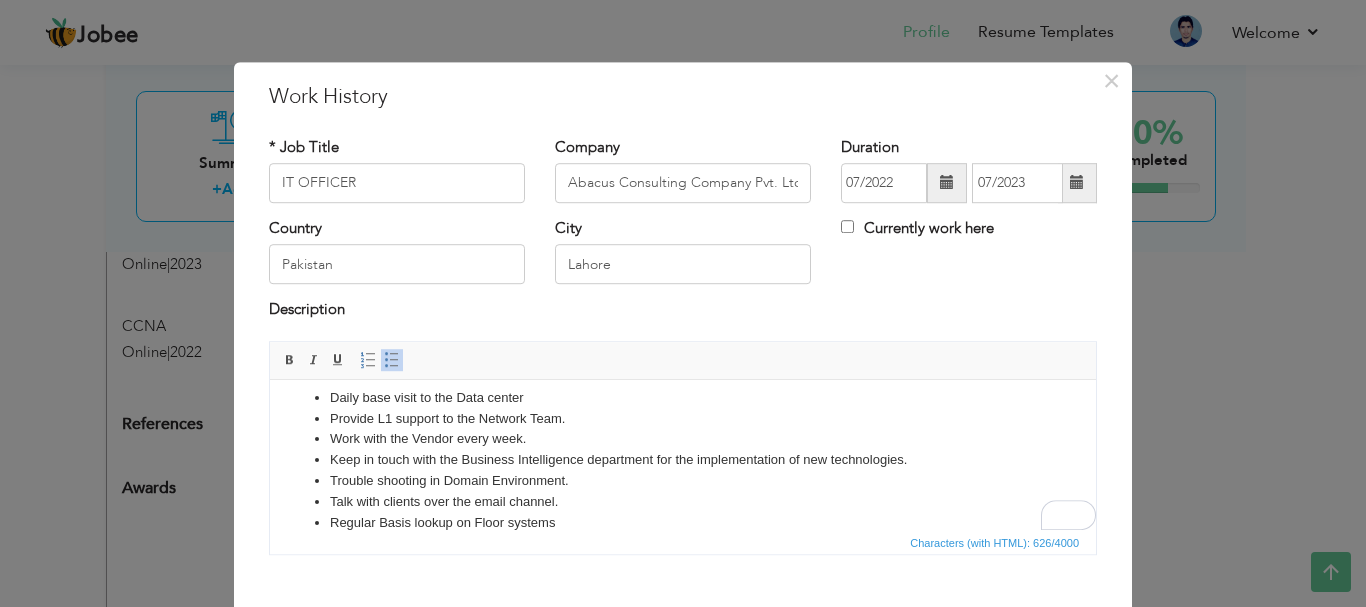 click on "Regular Basis lookup on Floor systems" at bounding box center (683, 522) 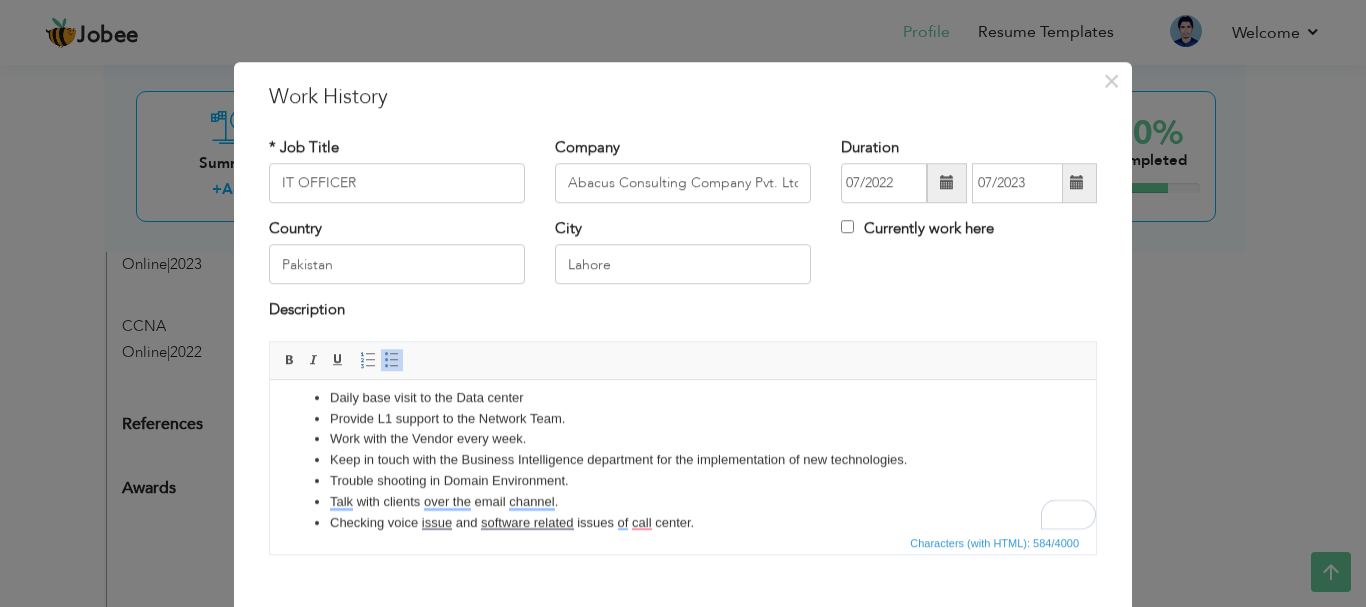 scroll, scrollTop: 67, scrollLeft: 0, axis: vertical 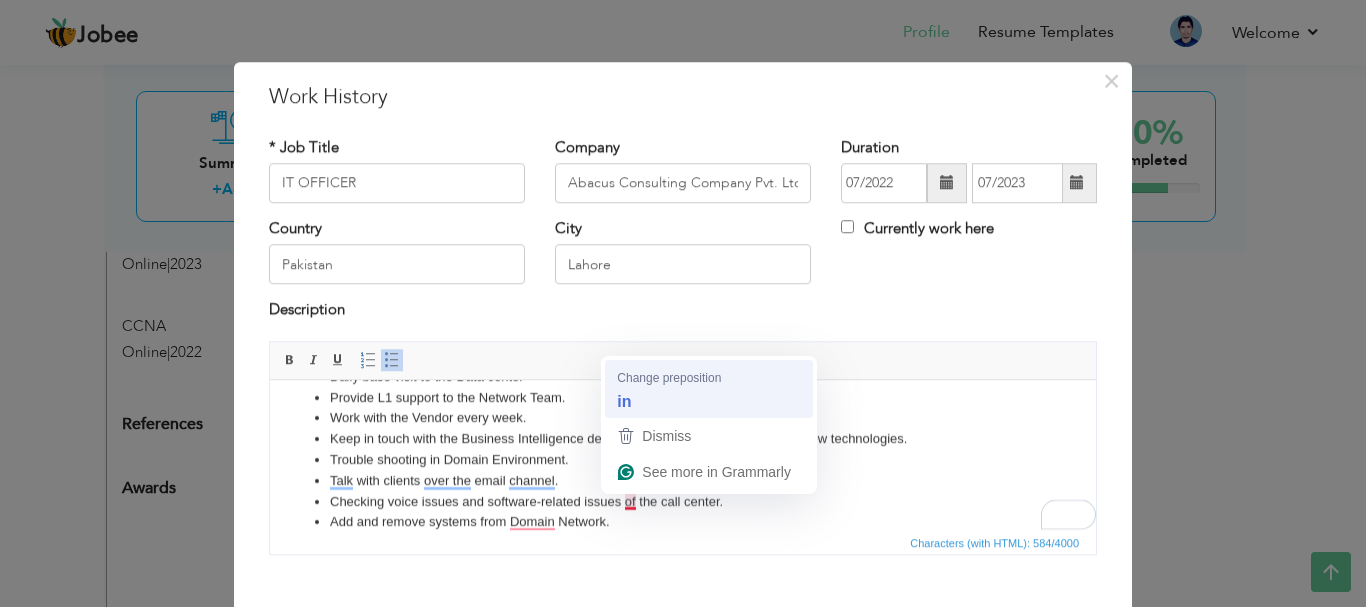 click on "Provide L1 support to the Network Team." at bounding box center (683, 397) 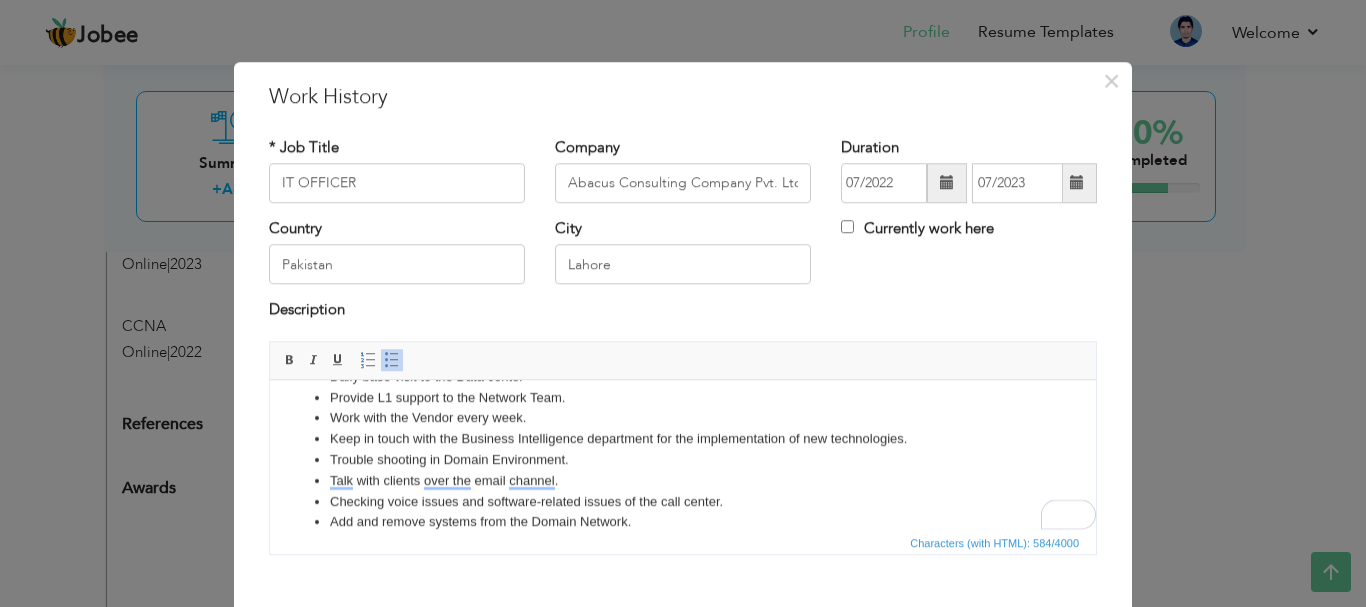 click on "Add and remove systems from the Domain Network." at bounding box center (683, 521) 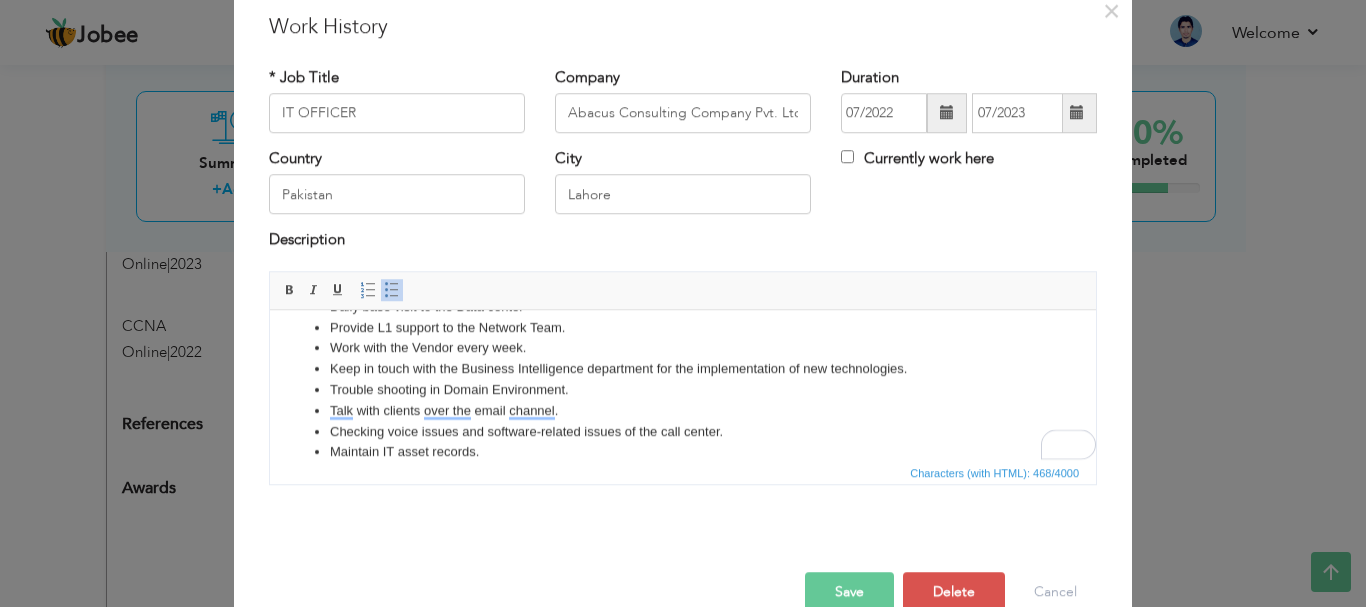 scroll, scrollTop: 0, scrollLeft: 0, axis: both 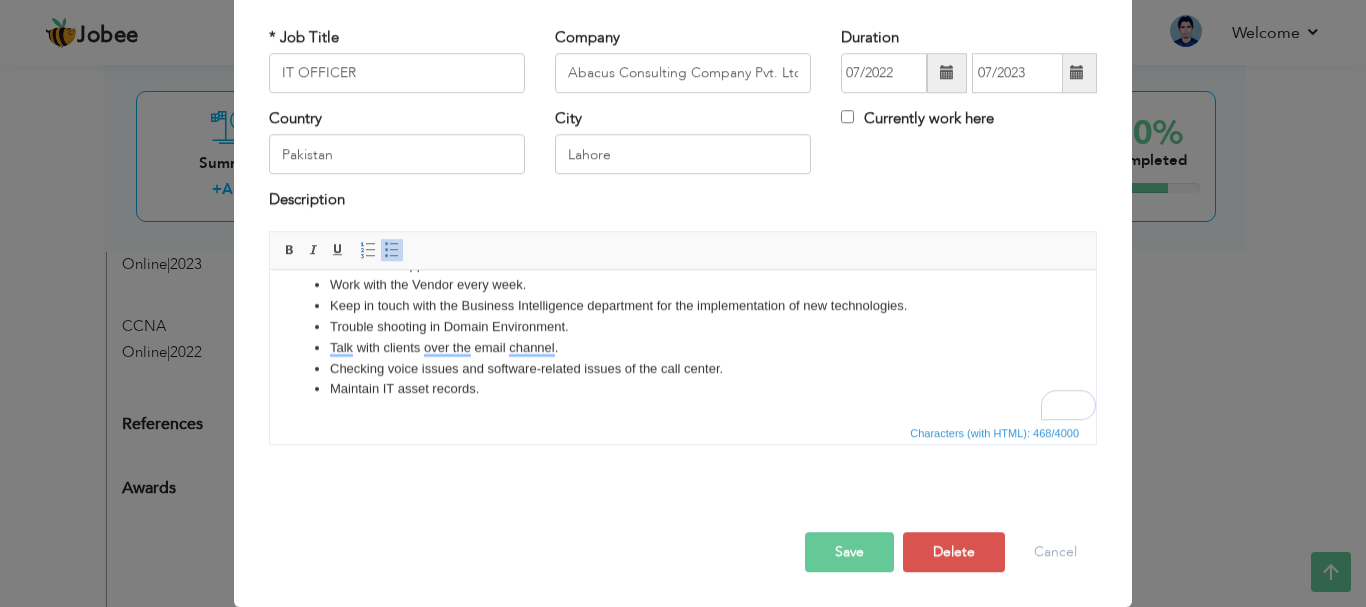 click on "Save" at bounding box center (849, 552) 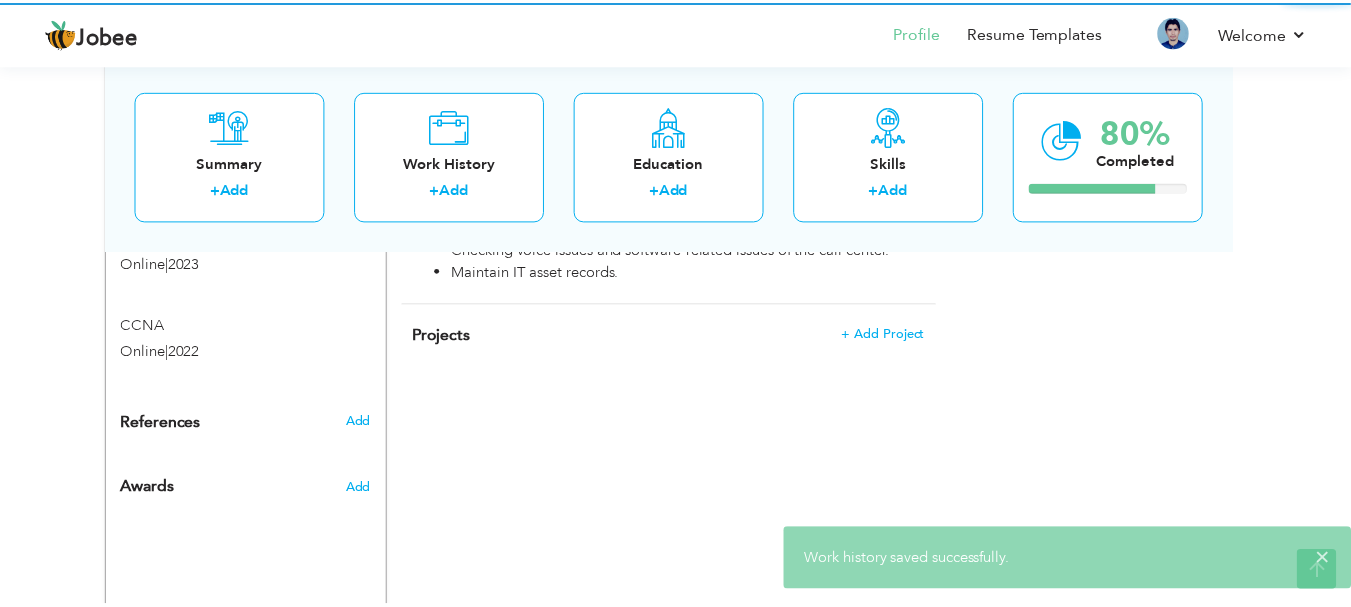 scroll, scrollTop: 0, scrollLeft: 0, axis: both 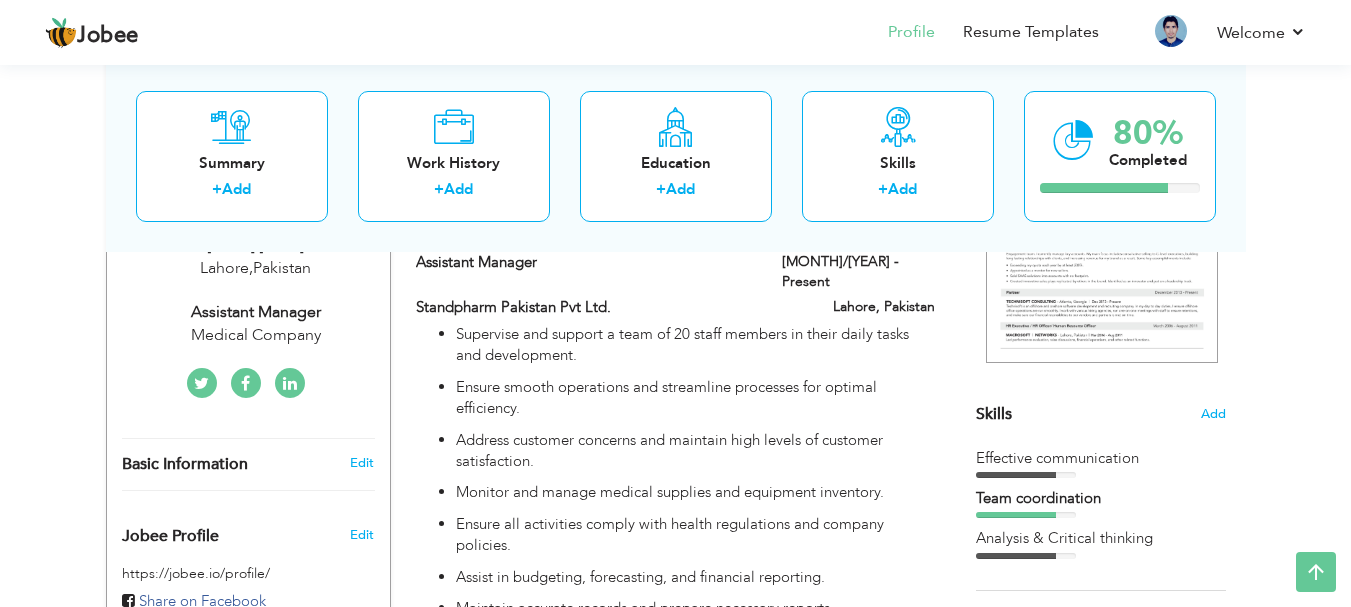 click on "Lahore, Pakistan" at bounding box center [858, 309] 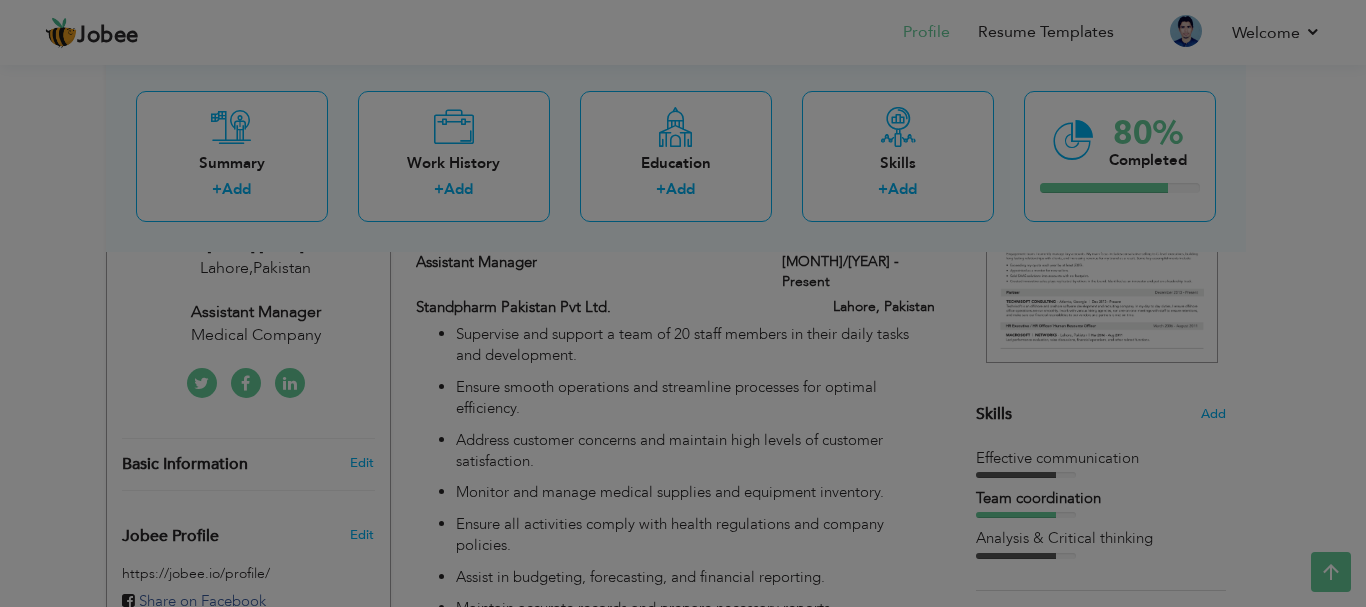 scroll, scrollTop: 0, scrollLeft: 0, axis: both 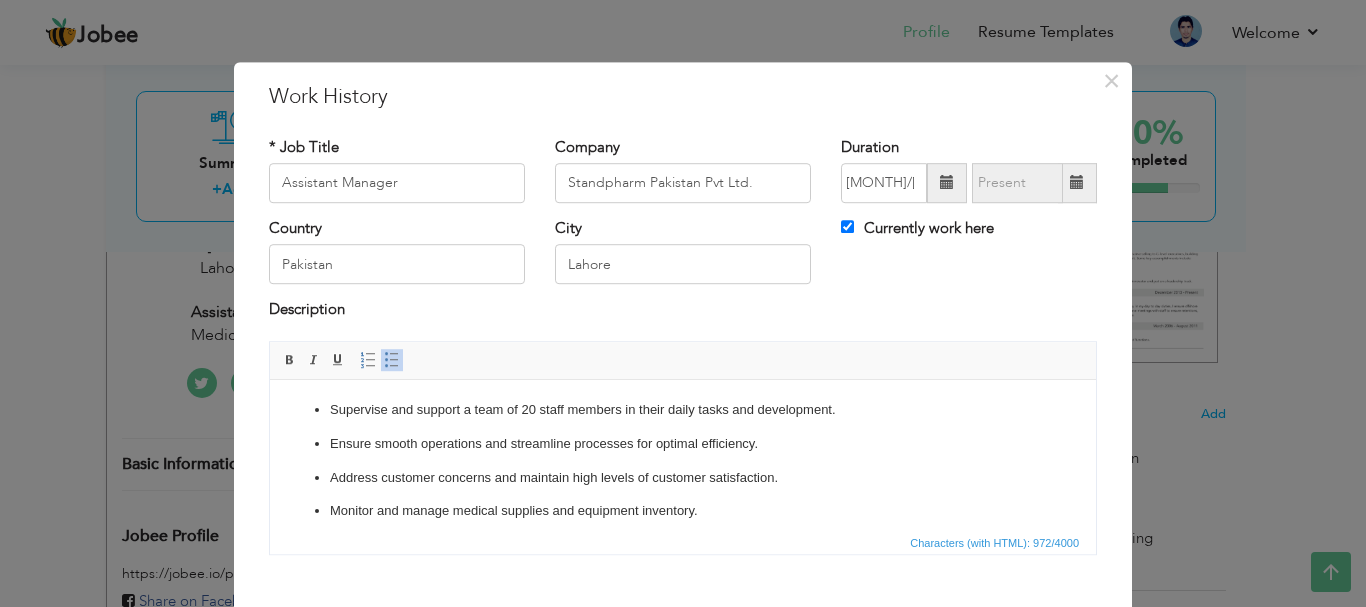 click on "Ensure smooth operations and streamline processes for optimal efficiency." at bounding box center [683, 443] 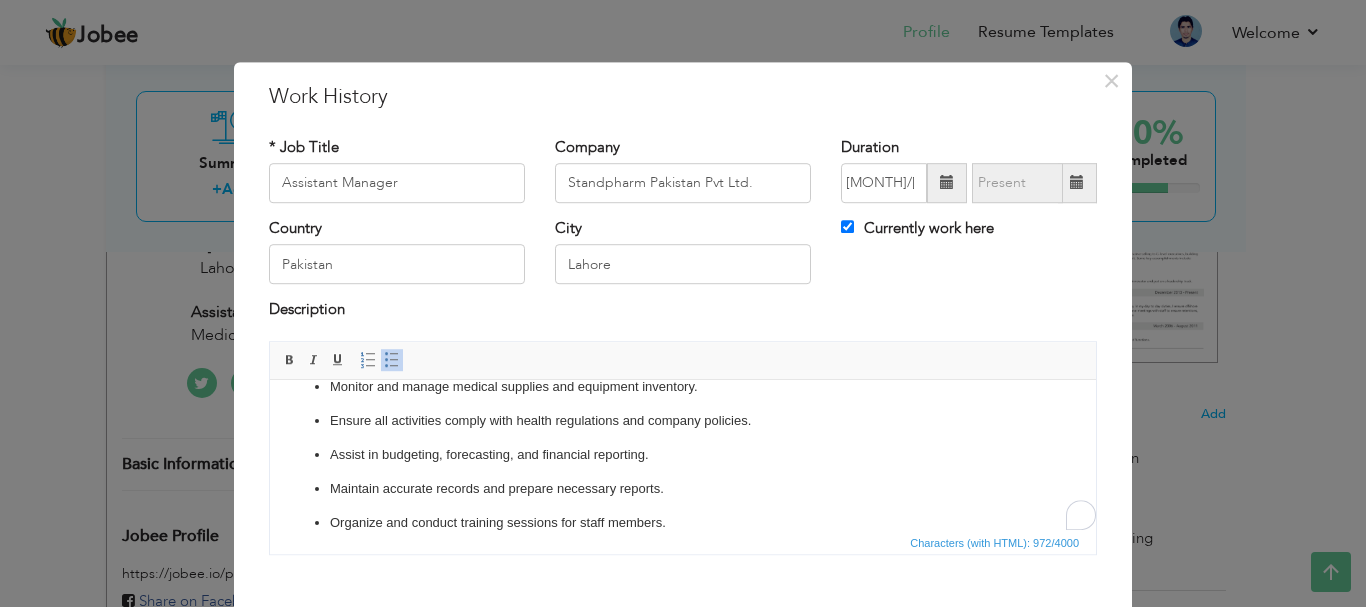 scroll, scrollTop: 259, scrollLeft: 0, axis: vertical 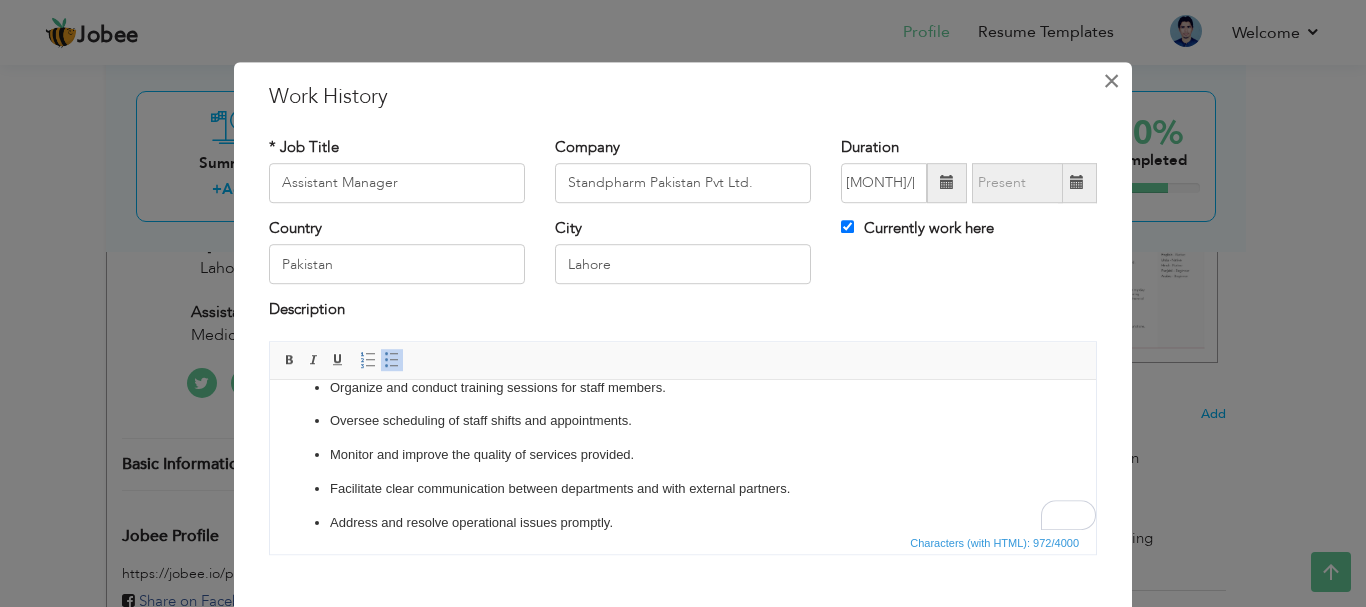 click on "×" at bounding box center [1111, 81] 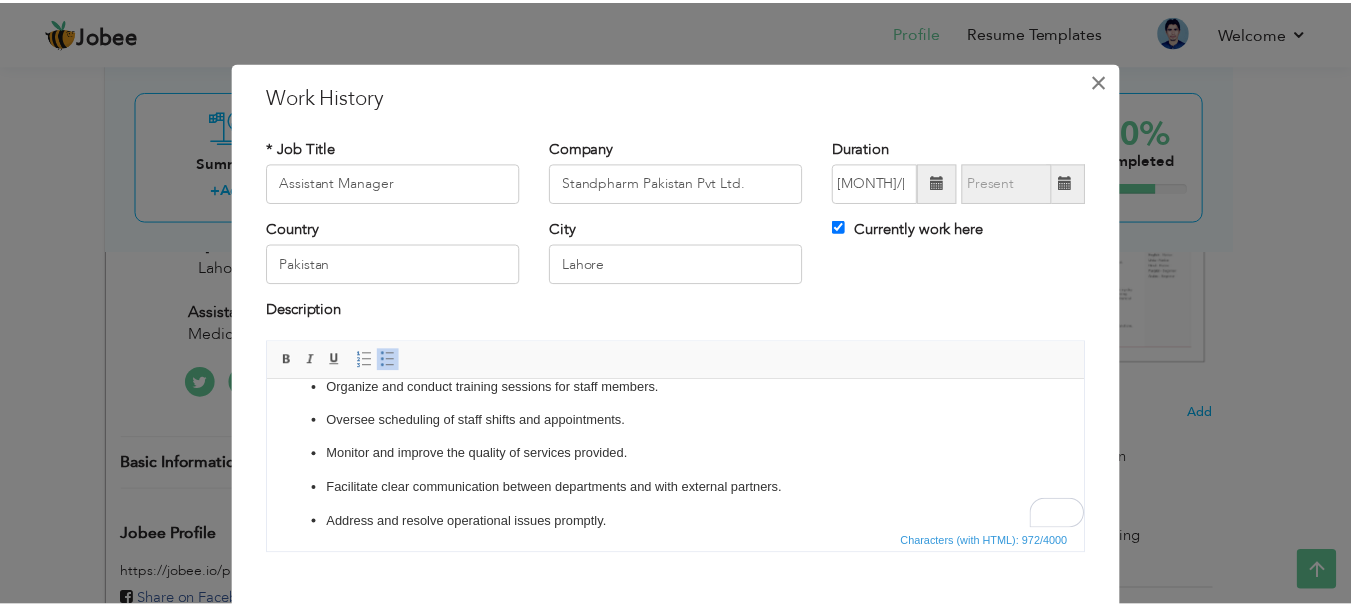 scroll, scrollTop: 0, scrollLeft: 0, axis: both 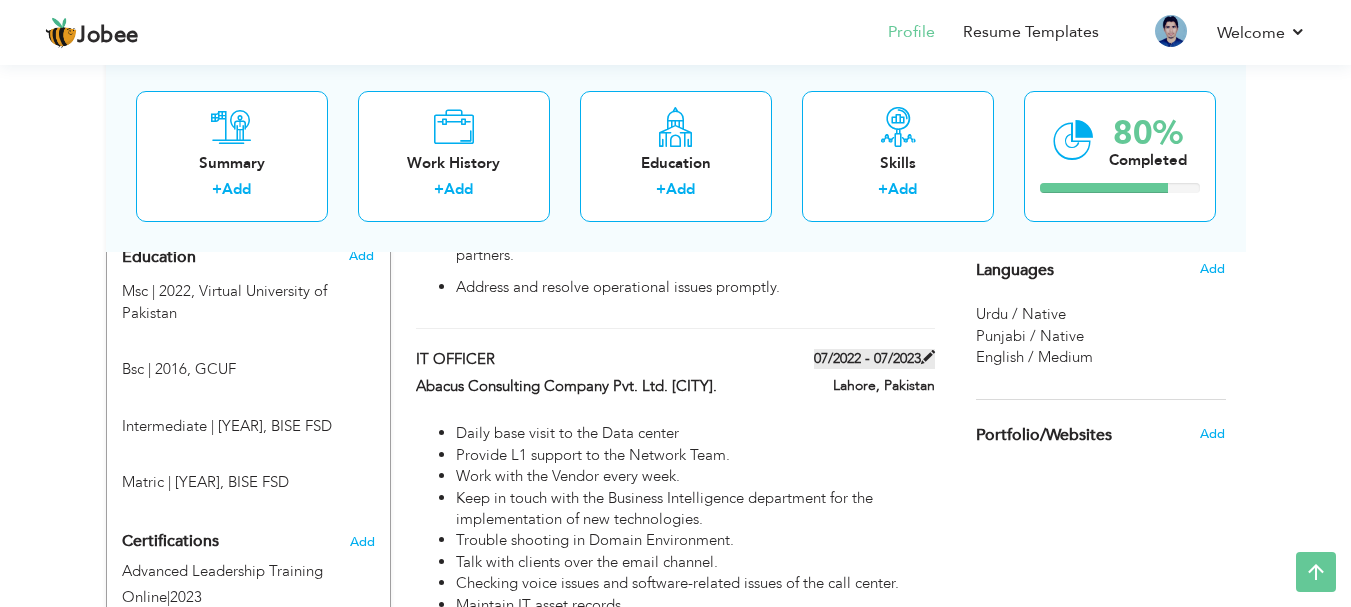 click at bounding box center [928, 357] 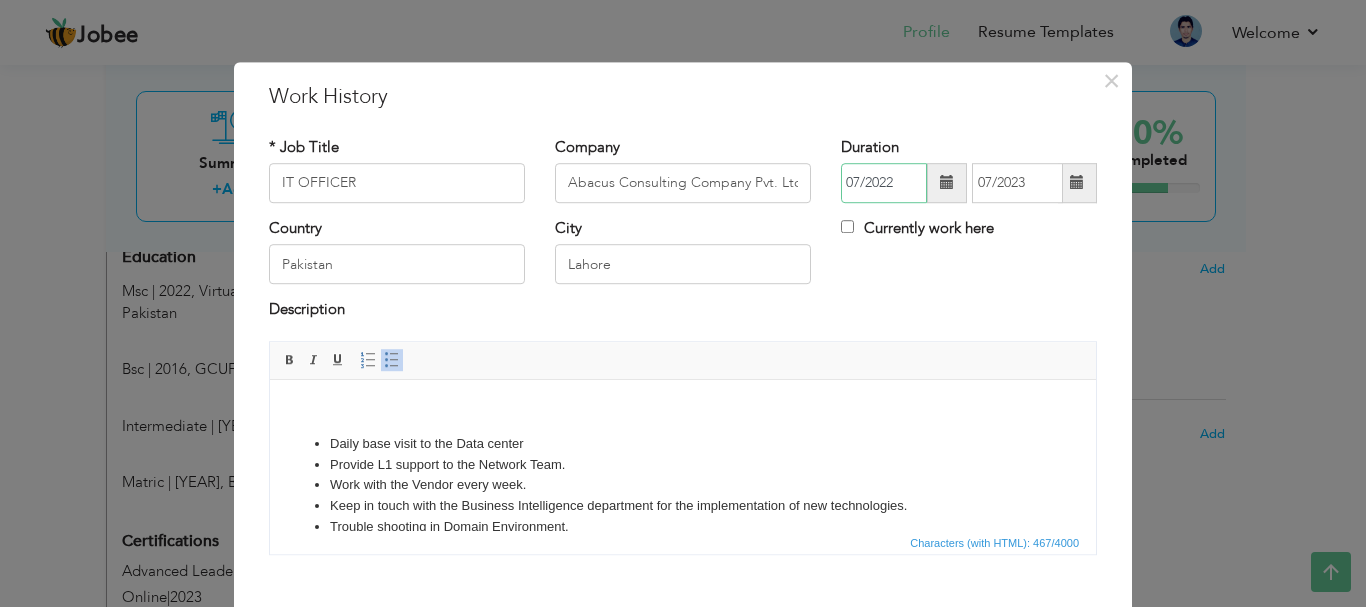click on "07/2022" at bounding box center [884, 183] 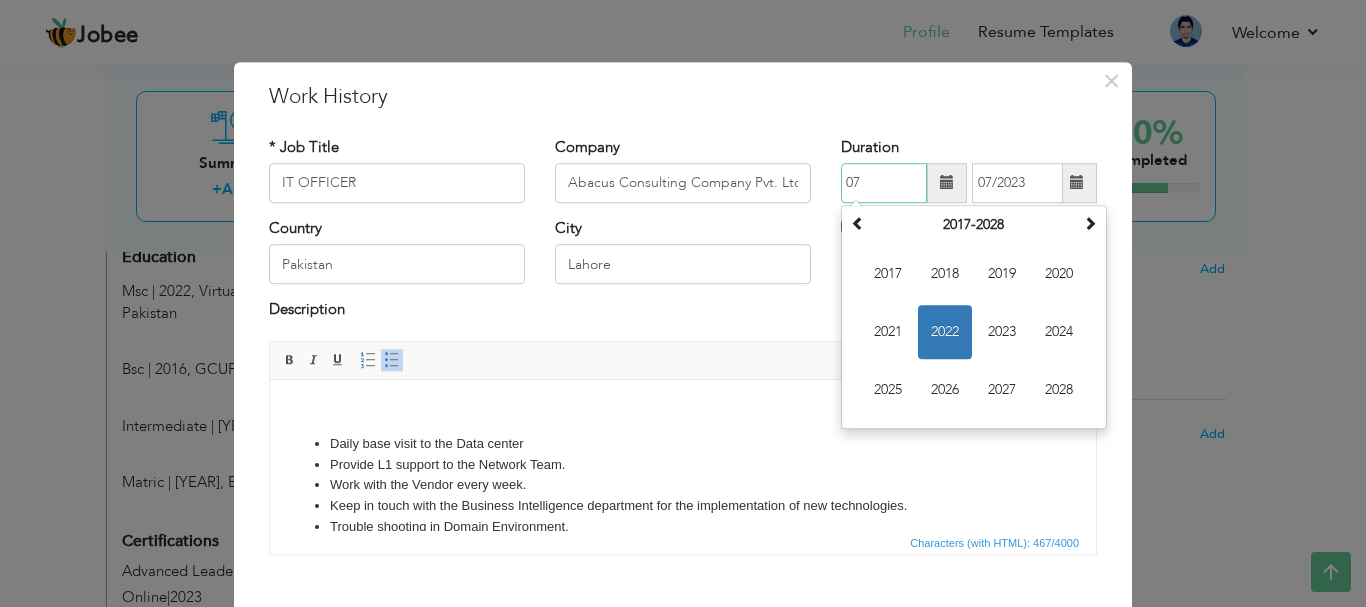 type on "0" 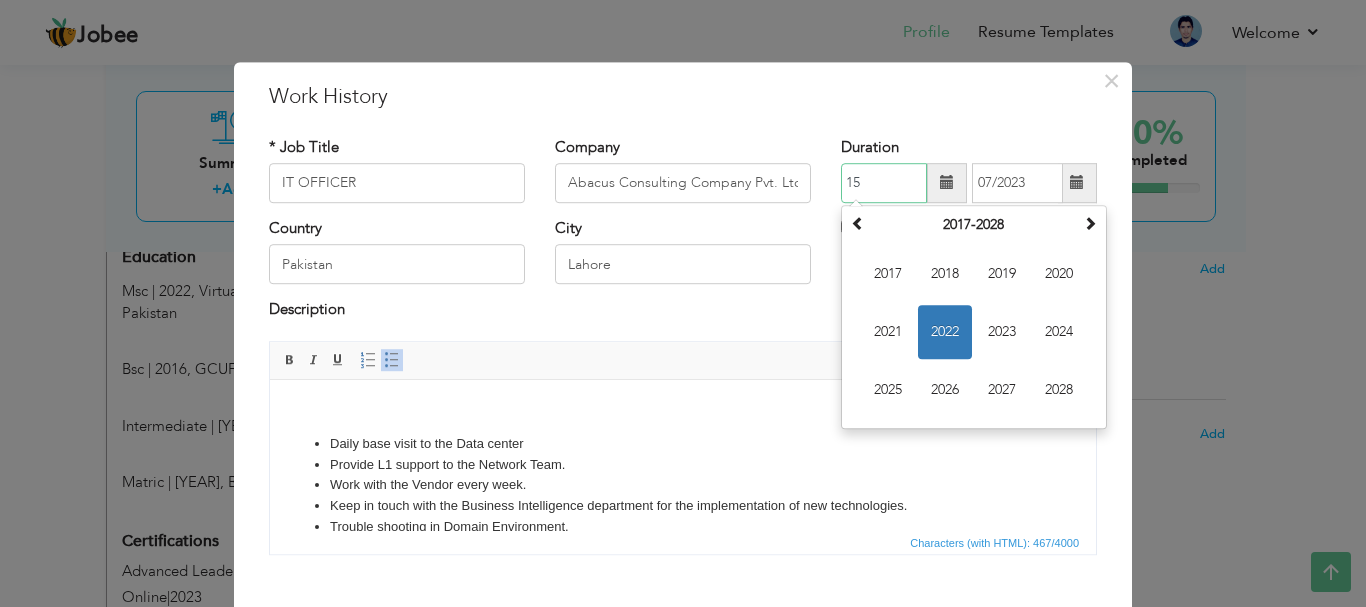 type on "1" 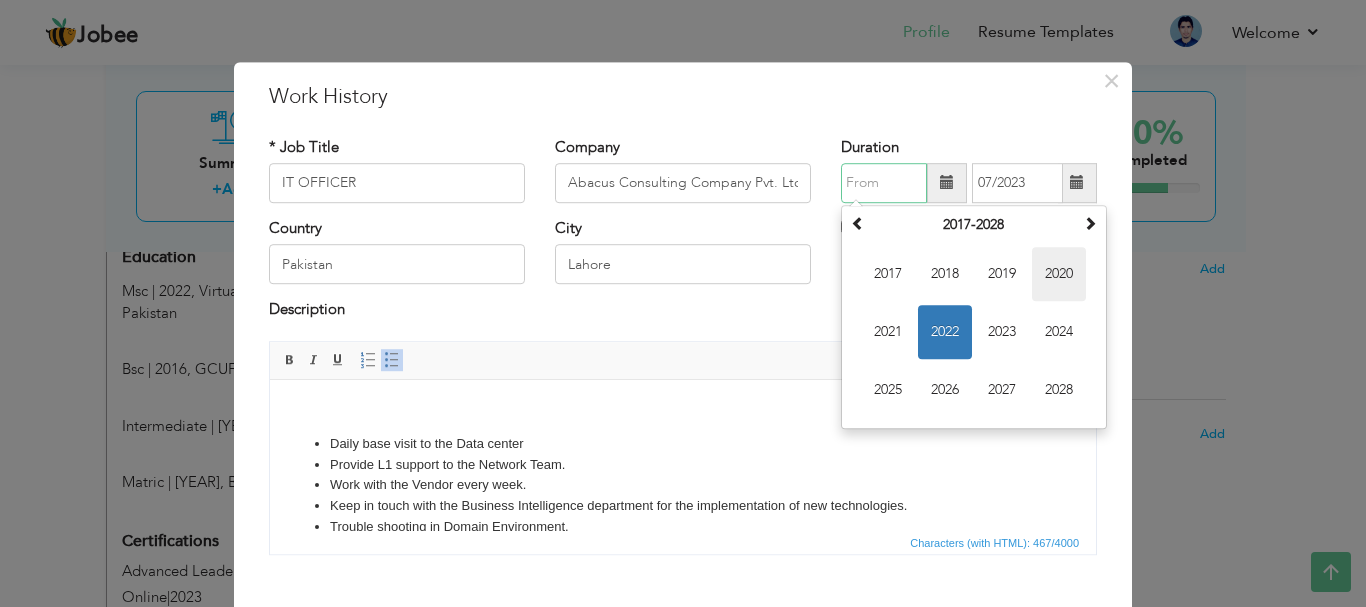 click on "2020" at bounding box center [1059, 274] 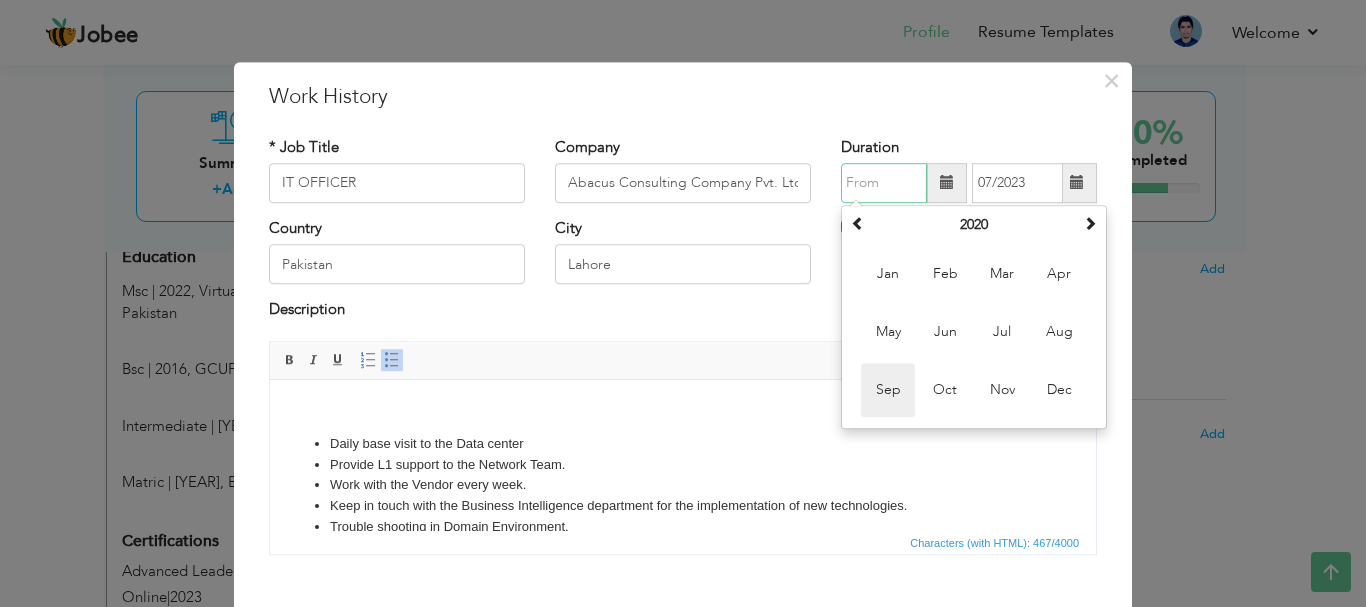 click on "Sep" at bounding box center [888, 390] 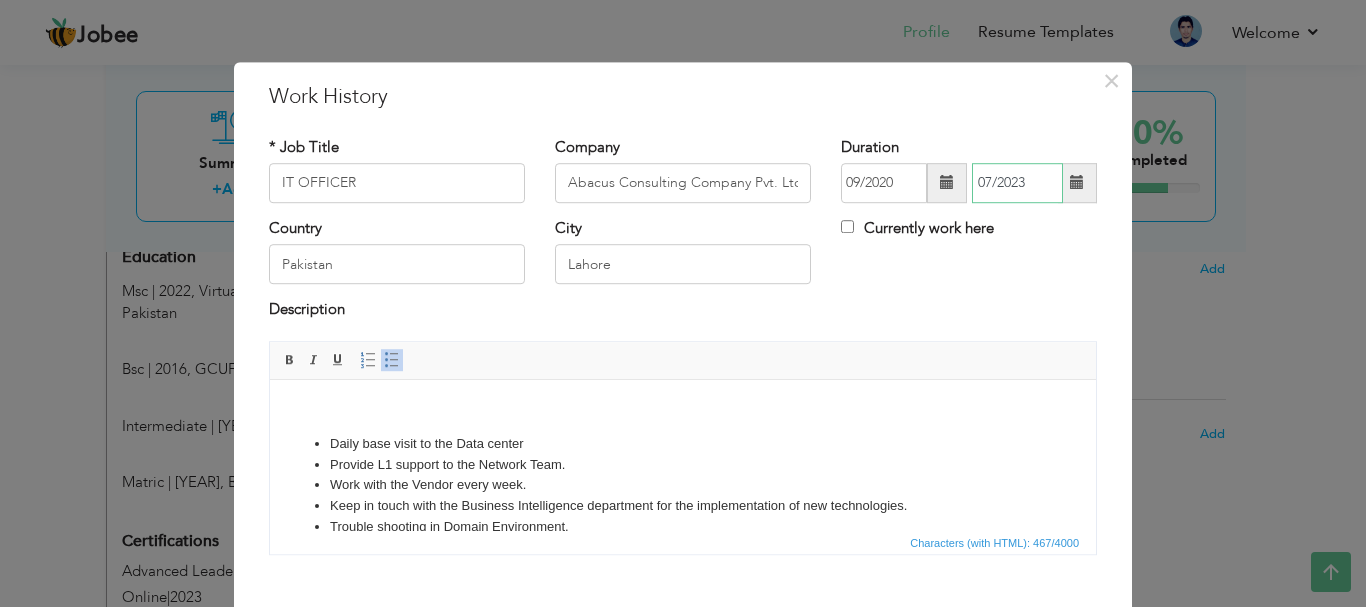 click on "07/2023" at bounding box center [1017, 183] 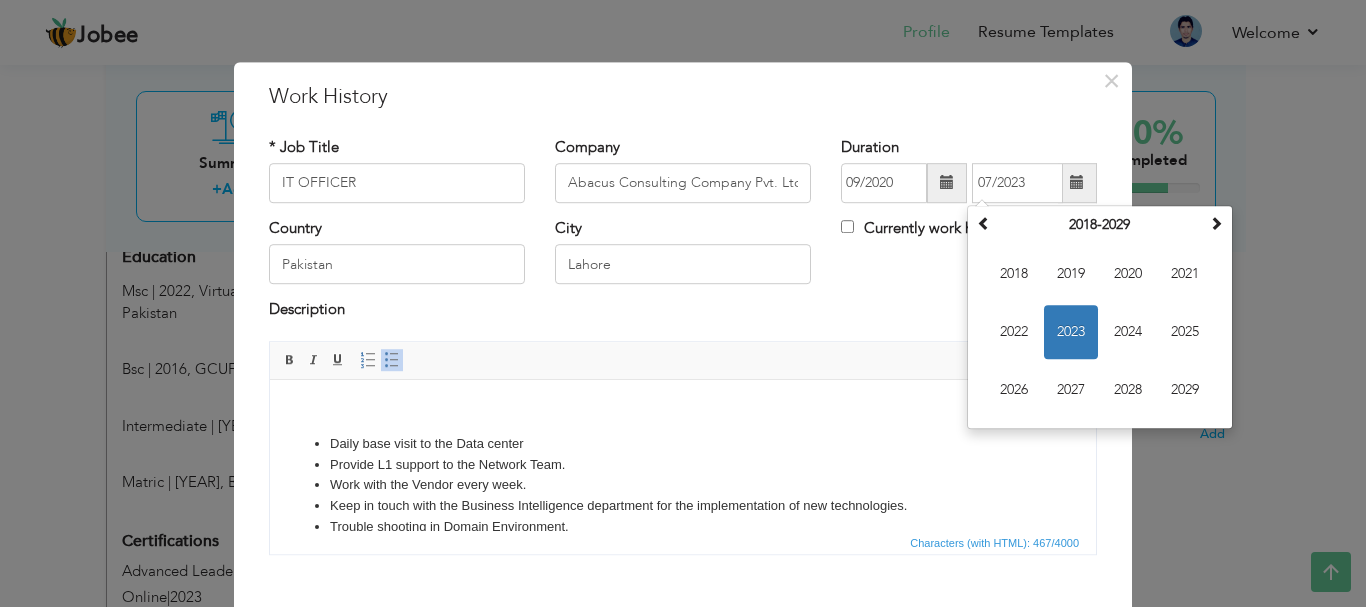 click at bounding box center (947, 183) 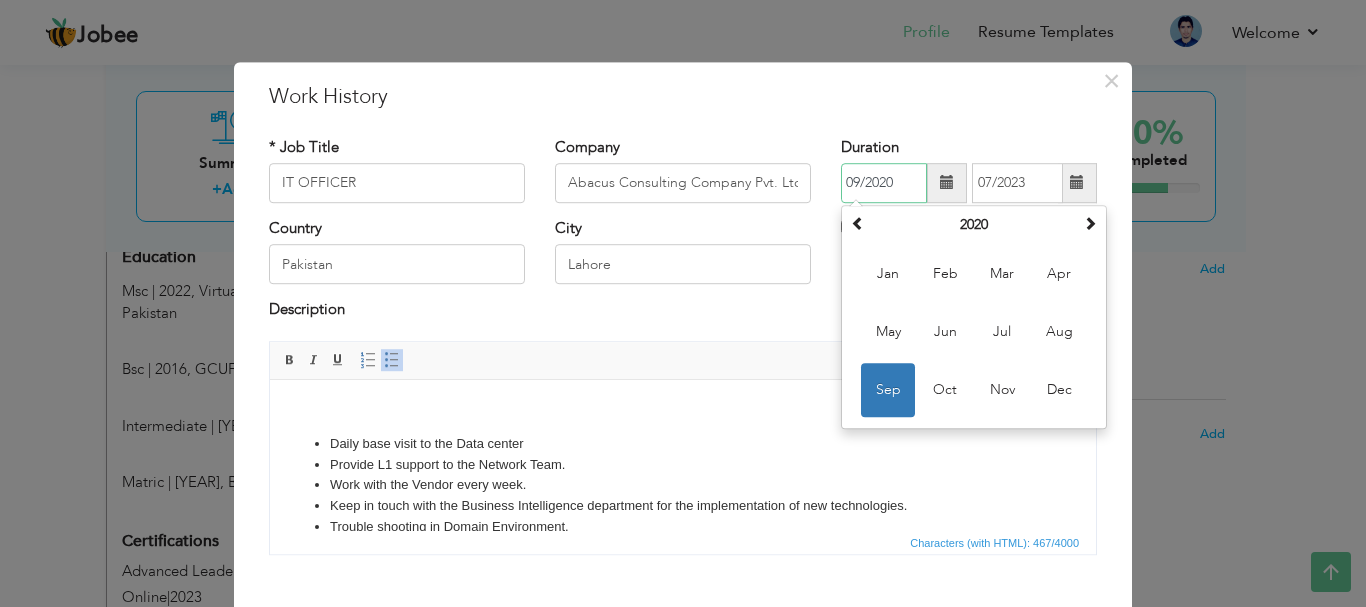 click on "Sep" at bounding box center (888, 390) 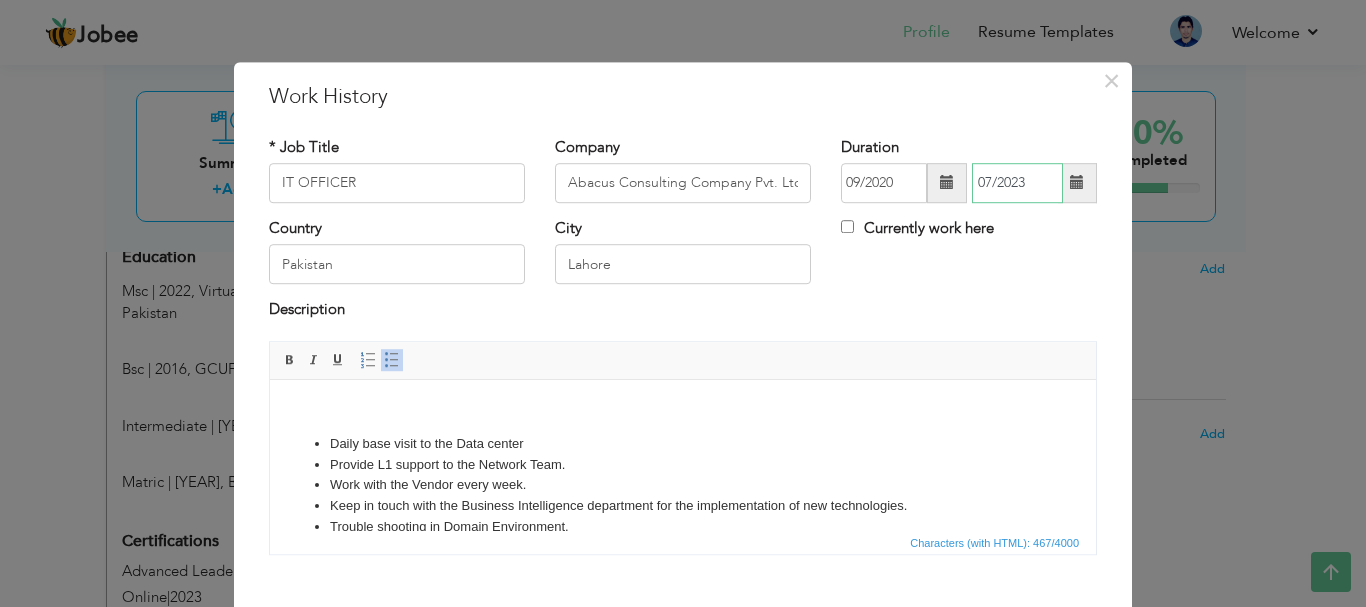 click on "07/2023" at bounding box center [1017, 183] 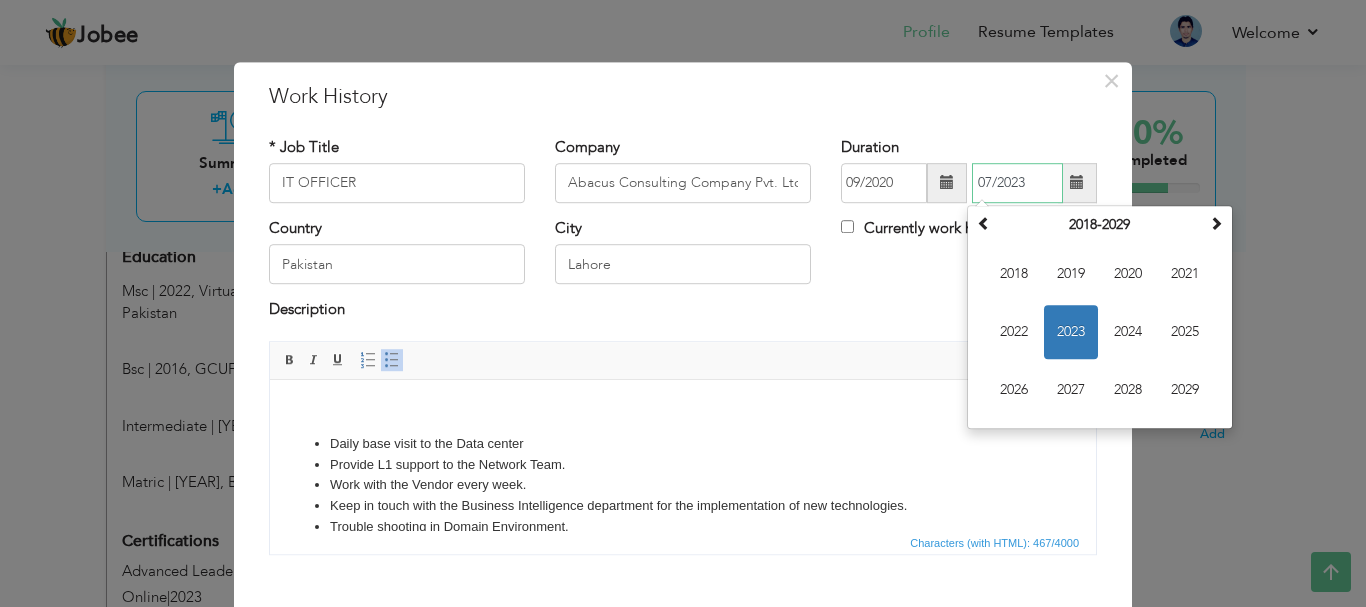 click on "07/2023" at bounding box center [1017, 183] 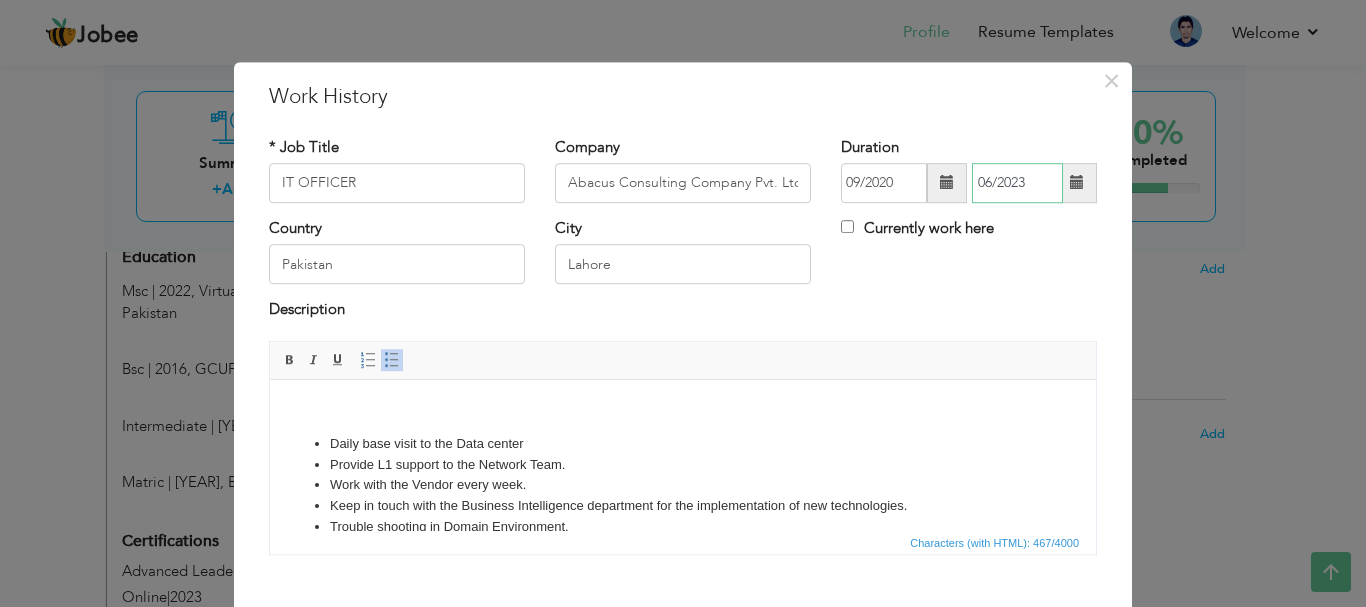 click on "06/2023" at bounding box center [1017, 183] 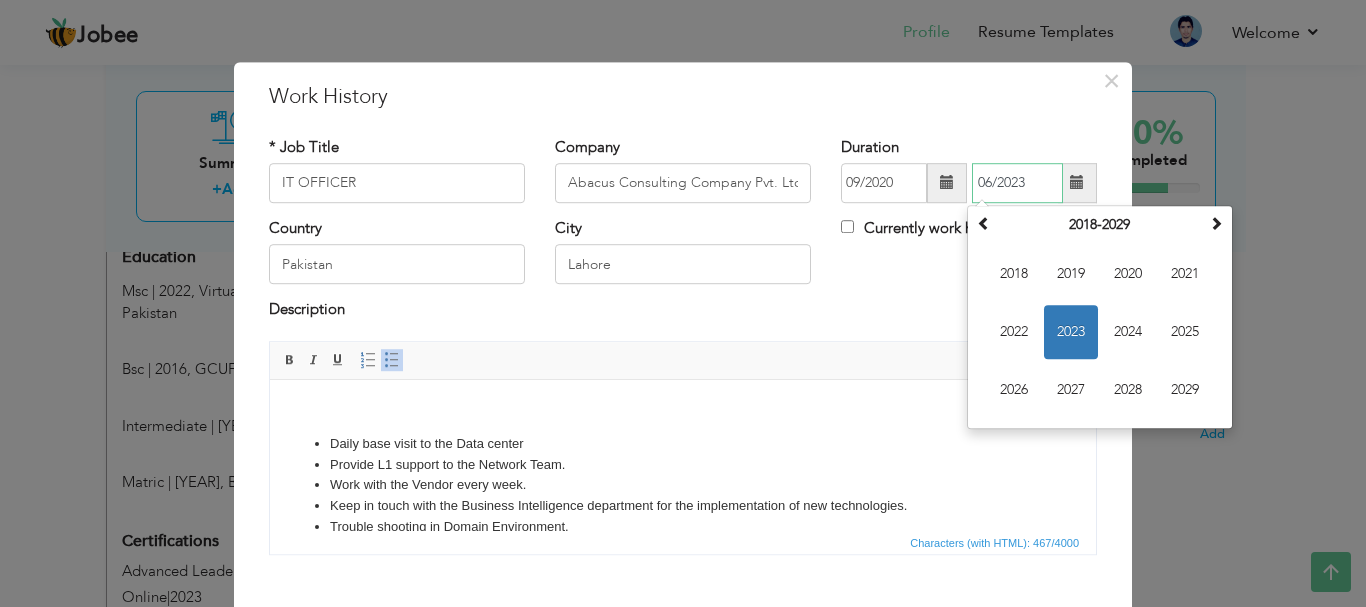 click on "06/2023" at bounding box center (1017, 183) 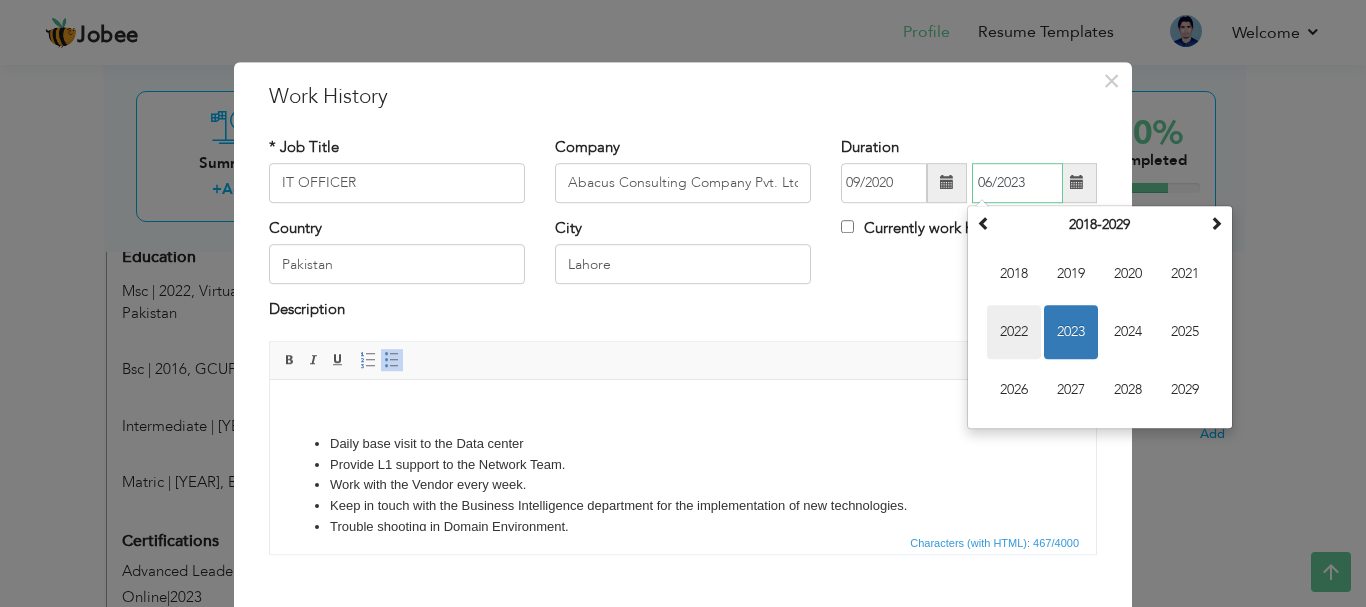 click on "2022" at bounding box center (1014, 332) 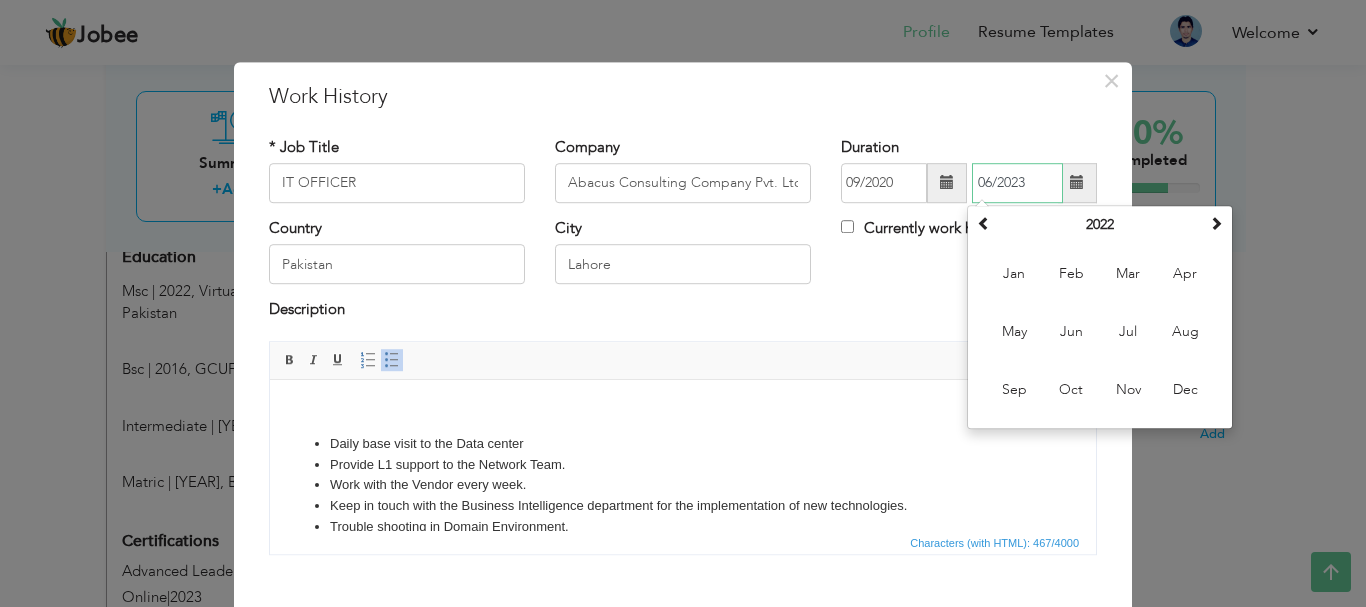 click on "Mar" at bounding box center (1128, 274) 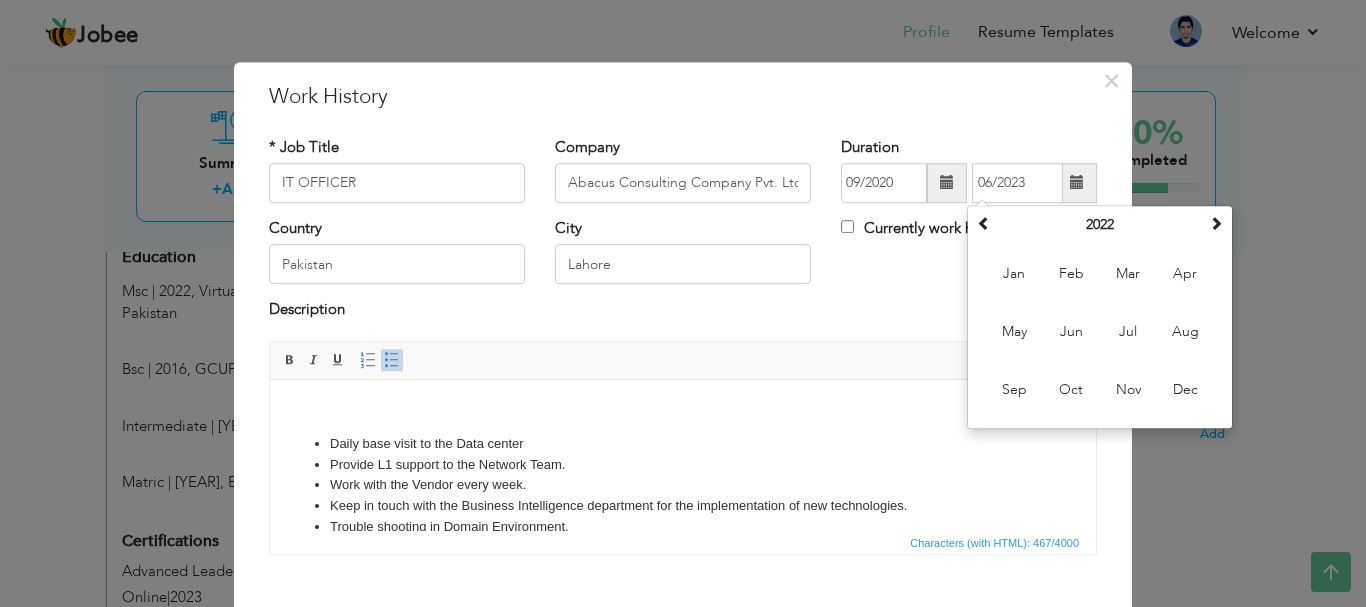 type on "03/2022" 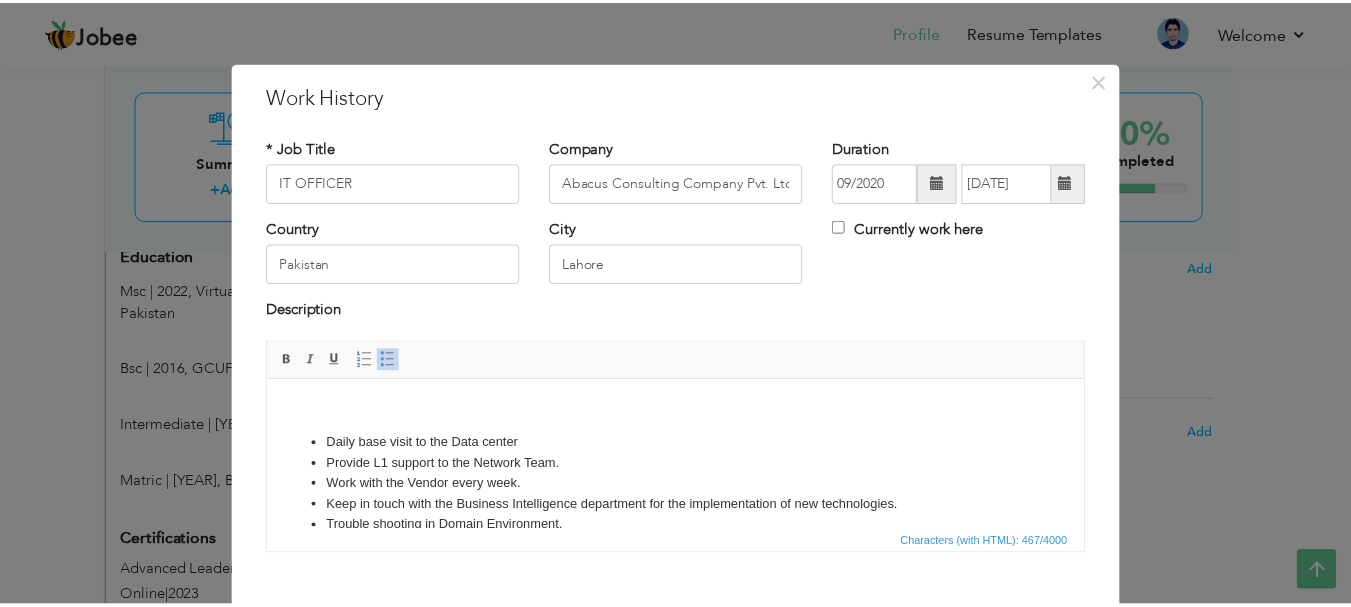 scroll, scrollTop: 110, scrollLeft: 0, axis: vertical 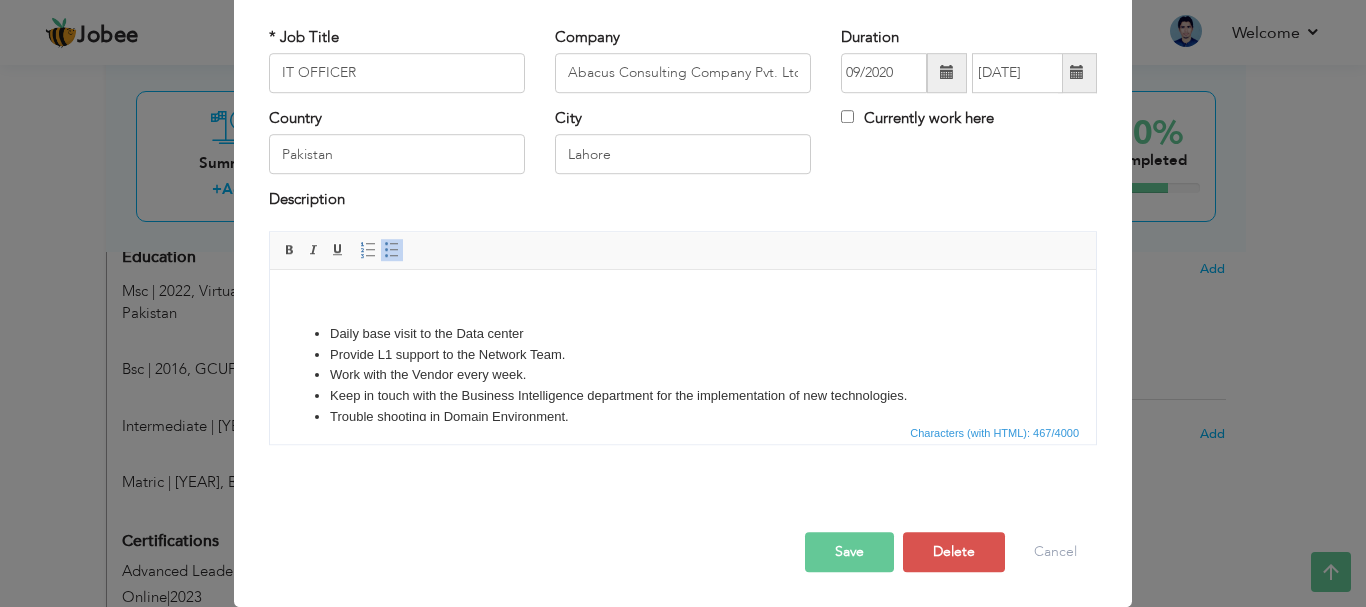 click on "Save" at bounding box center (849, 552) 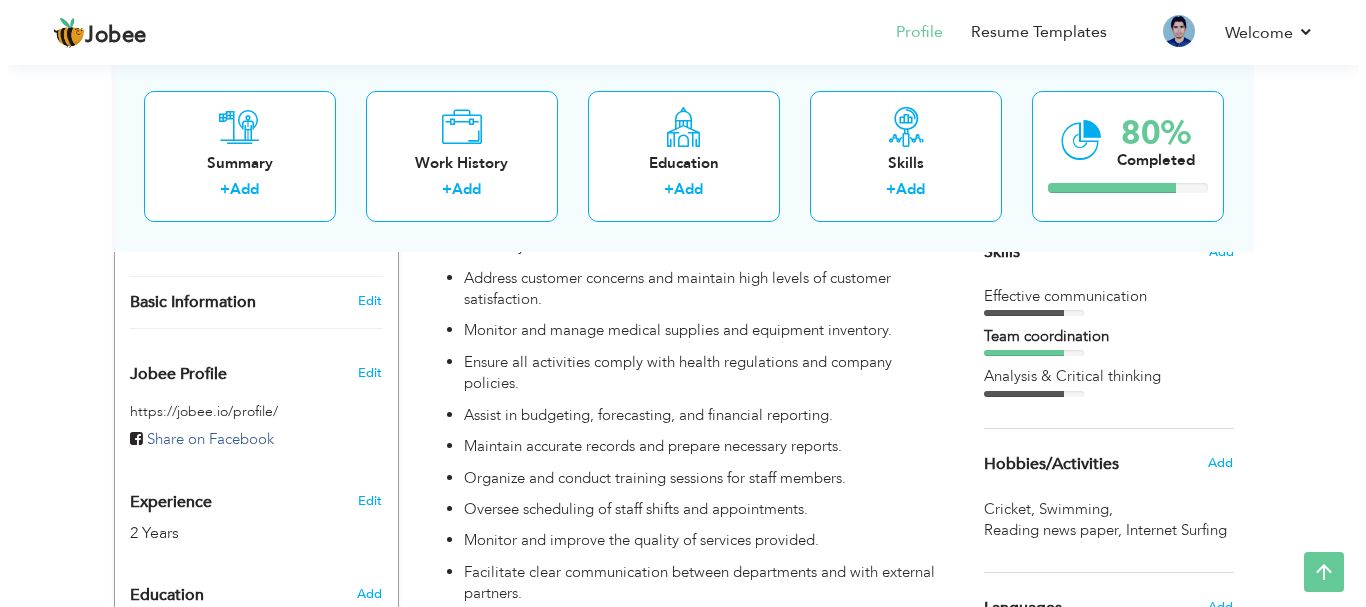 scroll, scrollTop: 383, scrollLeft: 0, axis: vertical 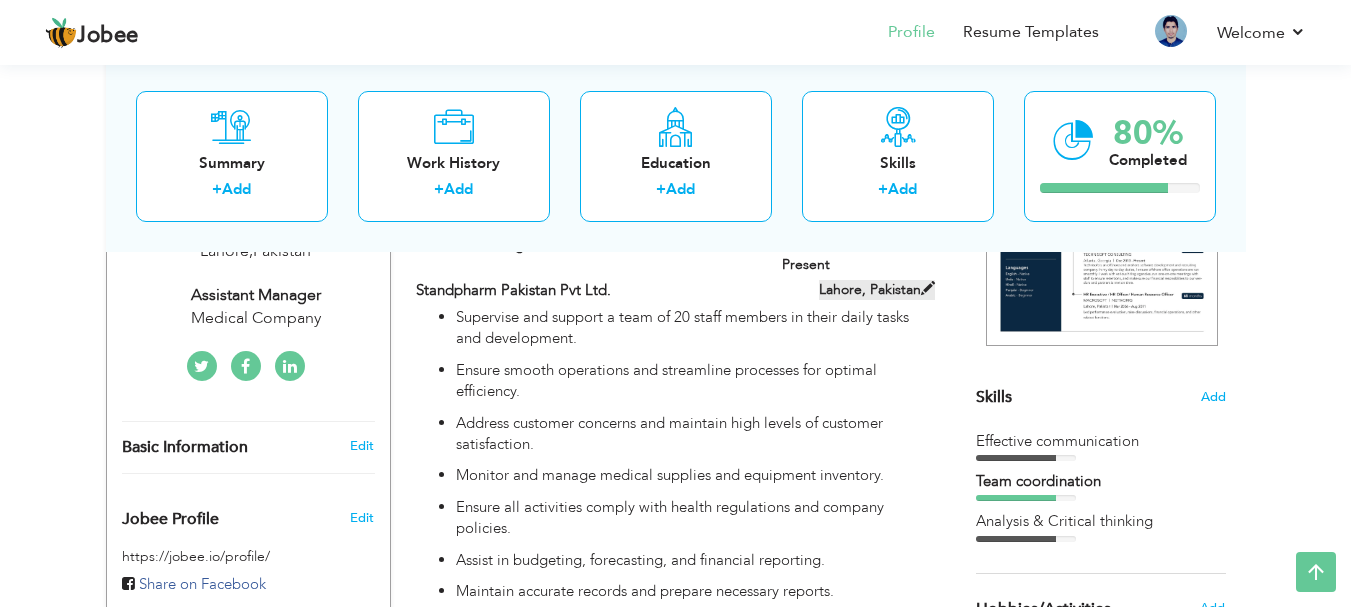 click at bounding box center (928, 288) 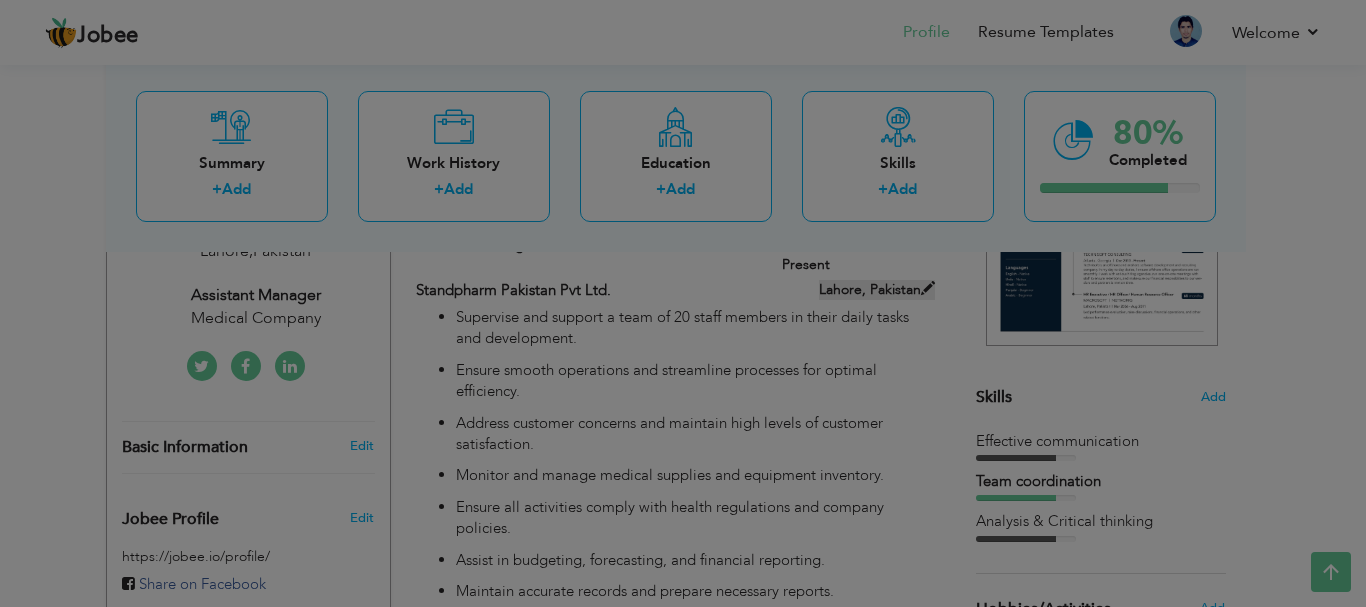 scroll, scrollTop: 0, scrollLeft: 0, axis: both 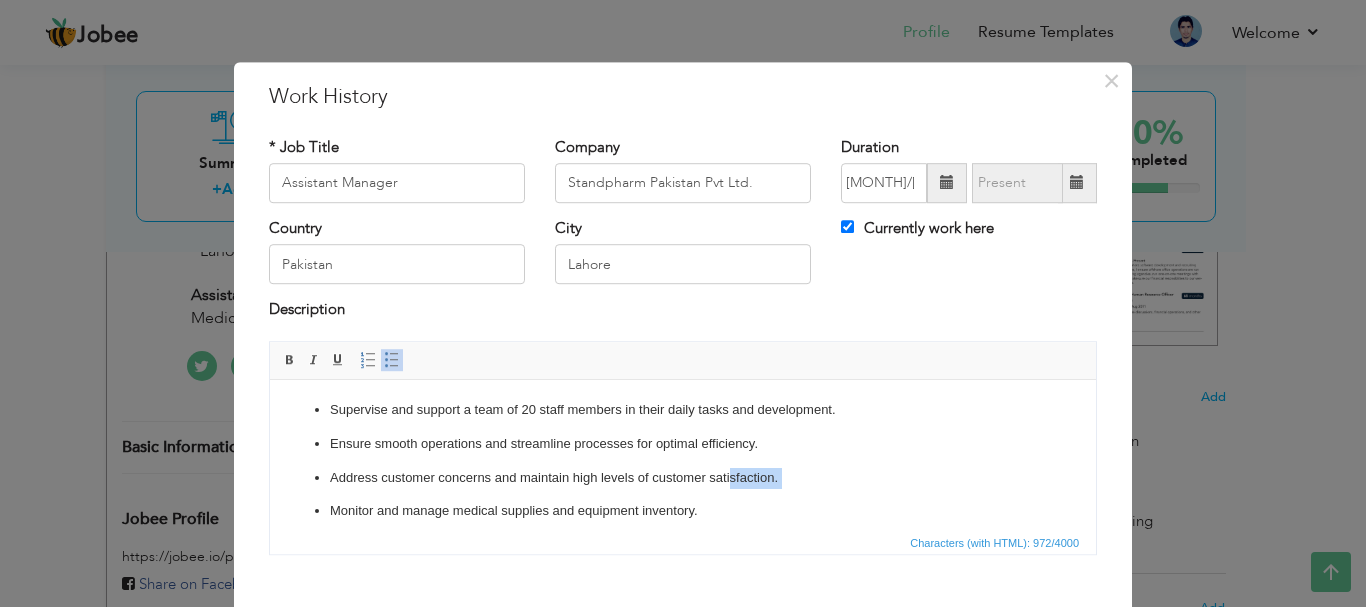 click on "Supervise and support a team of 20 staff members in their daily tasks and development. Ensure smooth operations and streamline processes for optimal efficiency. Address customer concerns and maintain high levels of customer satisfaction. Monitor and manage medical supplies and equipment inventory. Ensure all activities comply with health regulations and company policies. Assist in budgeting, forecasting, and financial reporting. Maintain accurate records and prepare necessary reports. Organize and conduct training sessions for staff members. Oversee scheduling of staff shifts and appointments. Monitor and improve the quality of services provided. Facilitate clear communication between departments and with external partners. Address and resolve operational issues promptly." at bounding box center (683, 595) 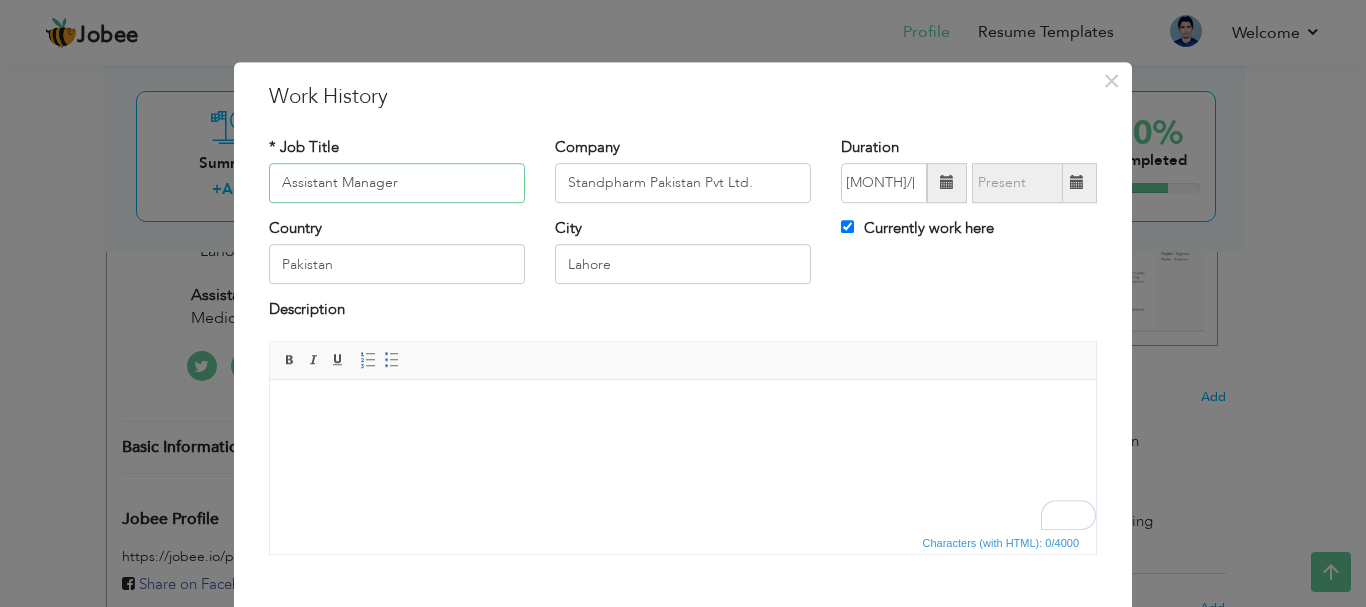 click on "Assistant Manager" at bounding box center [397, 183] 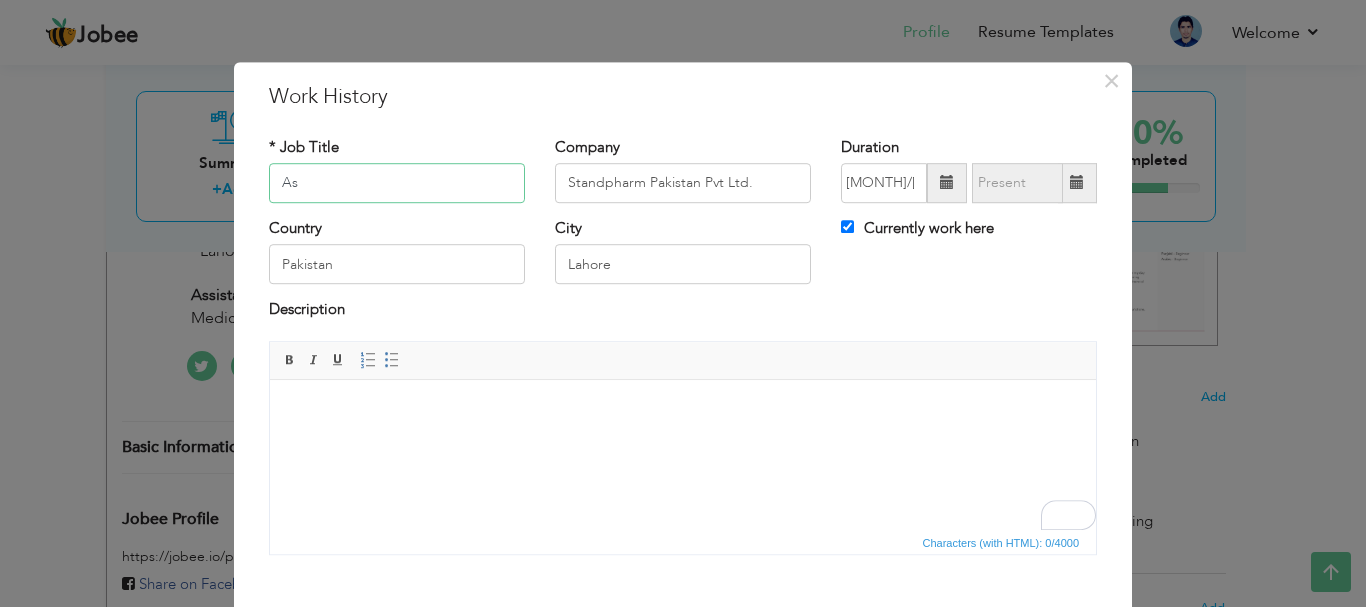 type on "A" 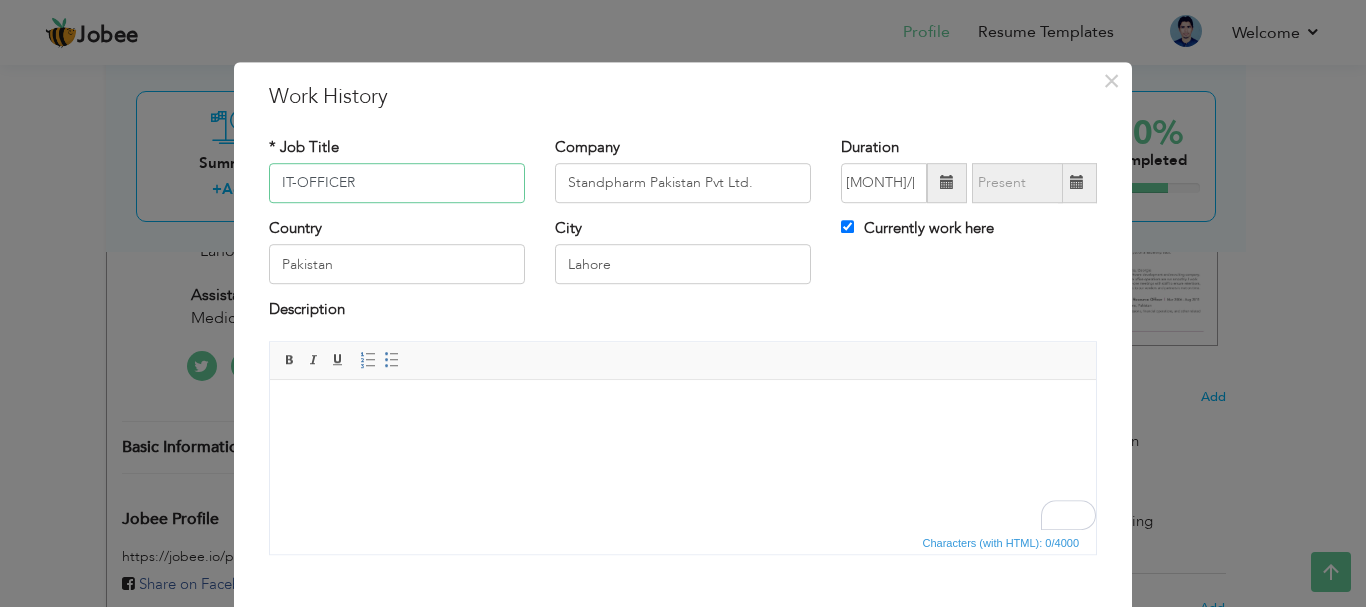 type on "IT-OFFICER" 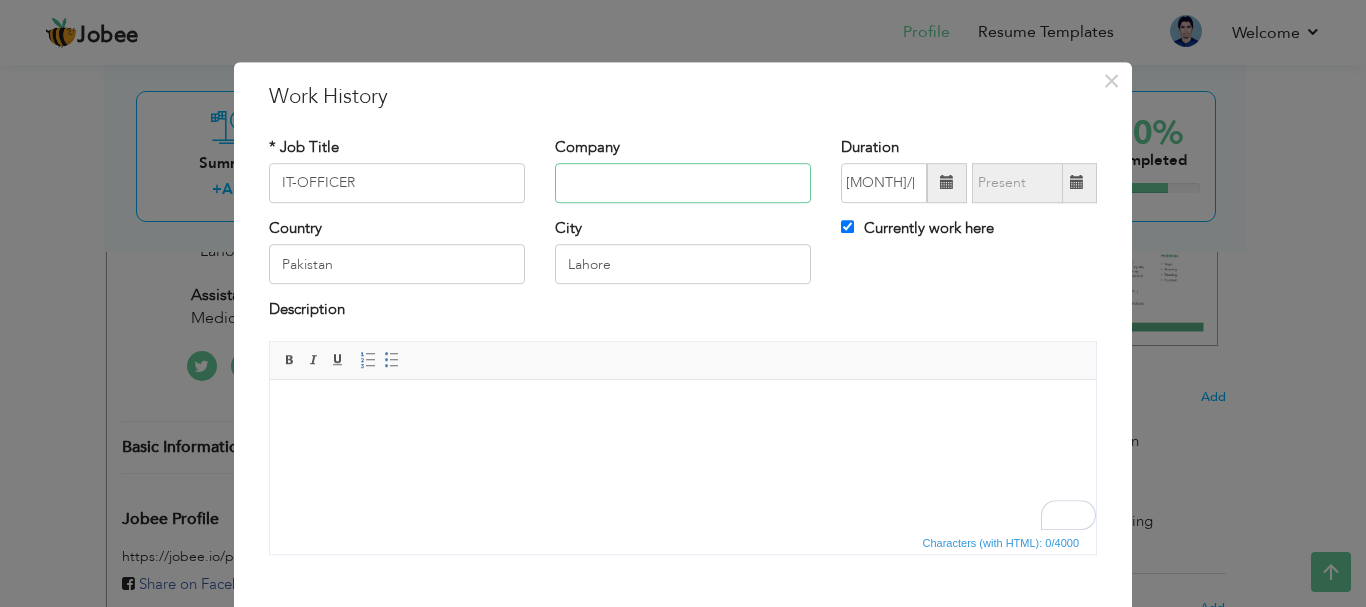 type on "p" 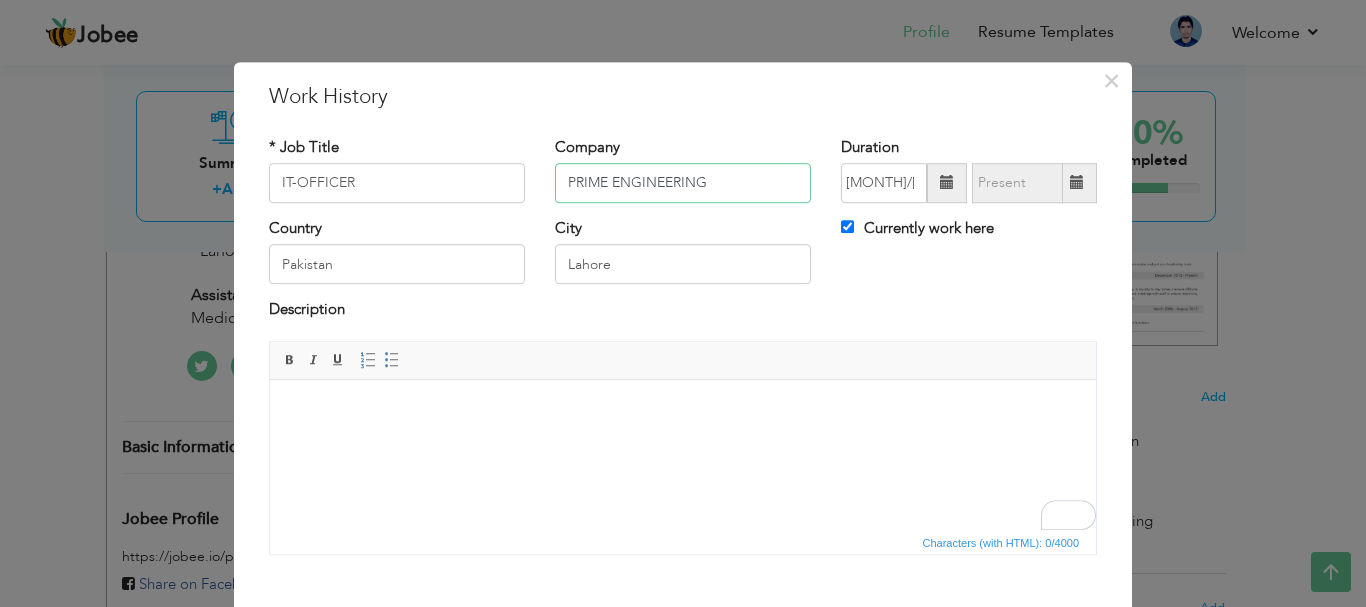 type on "PRIME ENGINEERING" 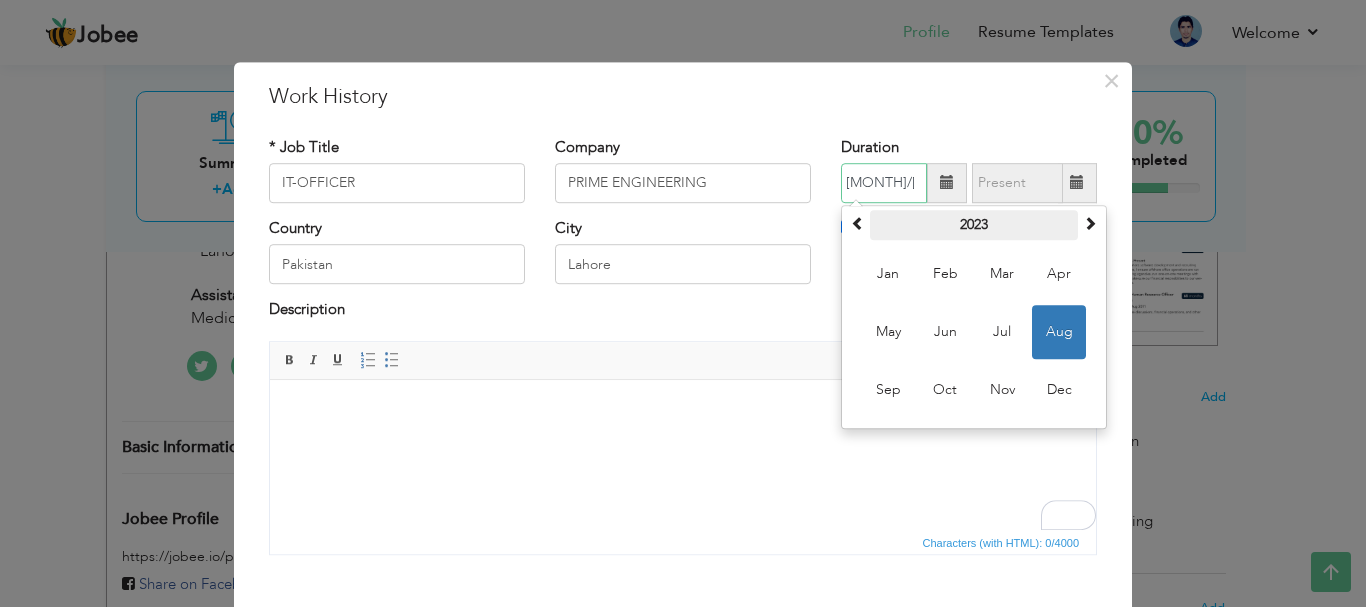 click on "2023" at bounding box center [974, 225] 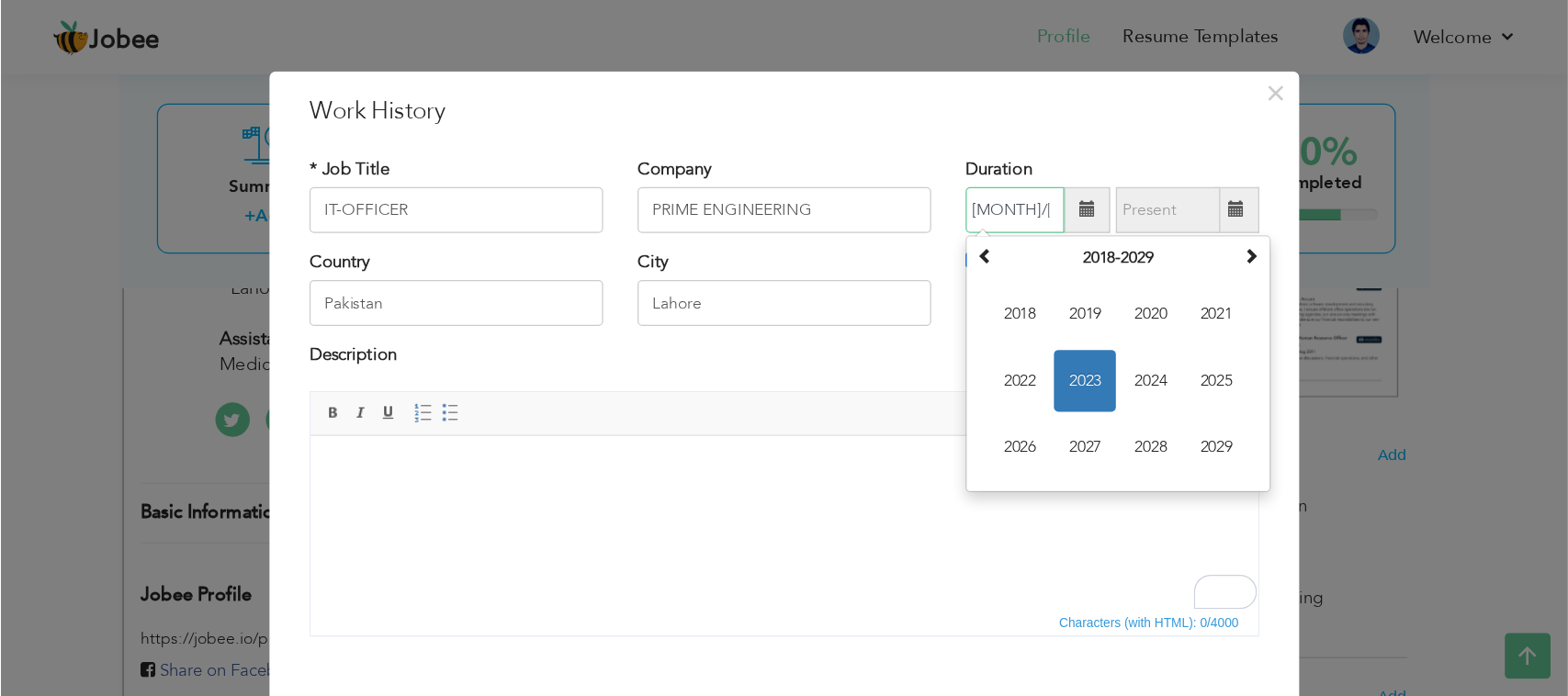 scroll, scrollTop: 352, scrollLeft: 0, axis: vertical 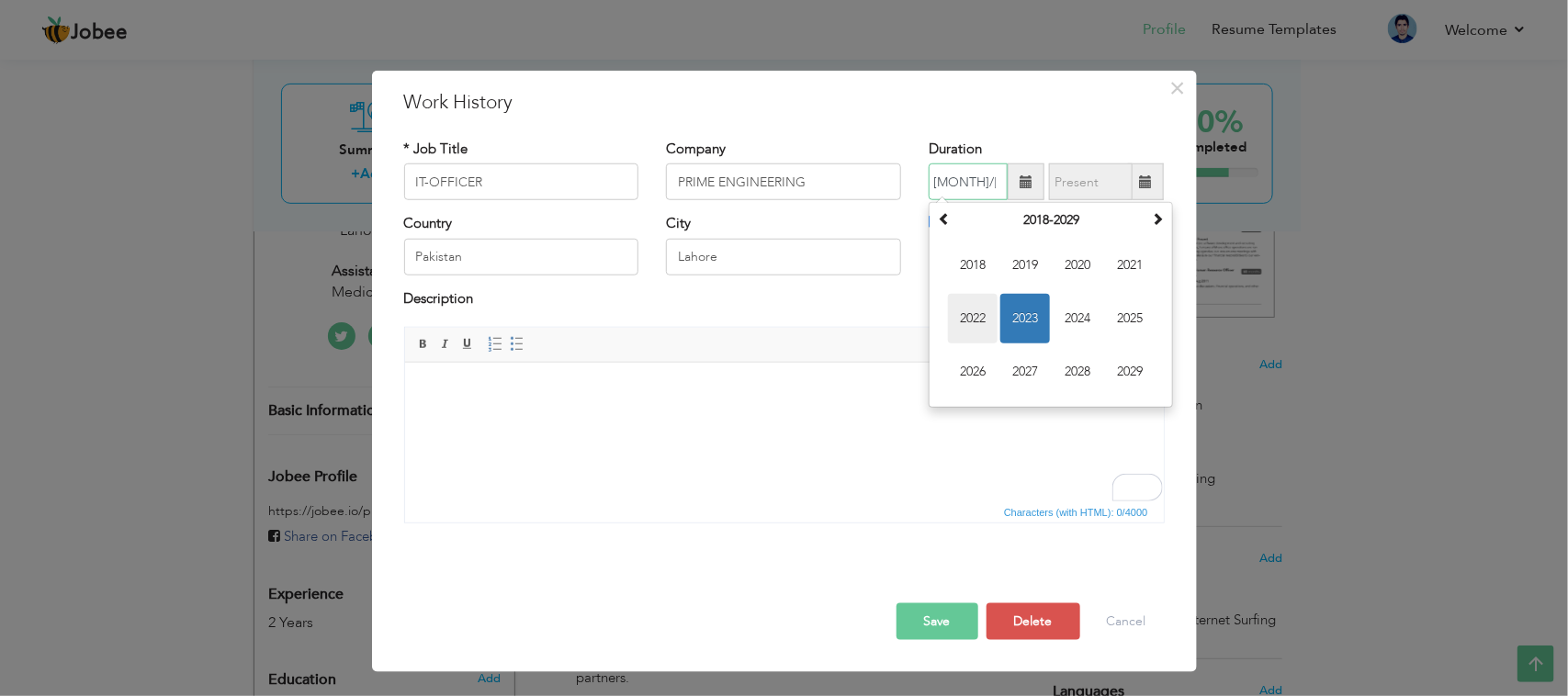 click on "2022" at bounding box center (973, 319) 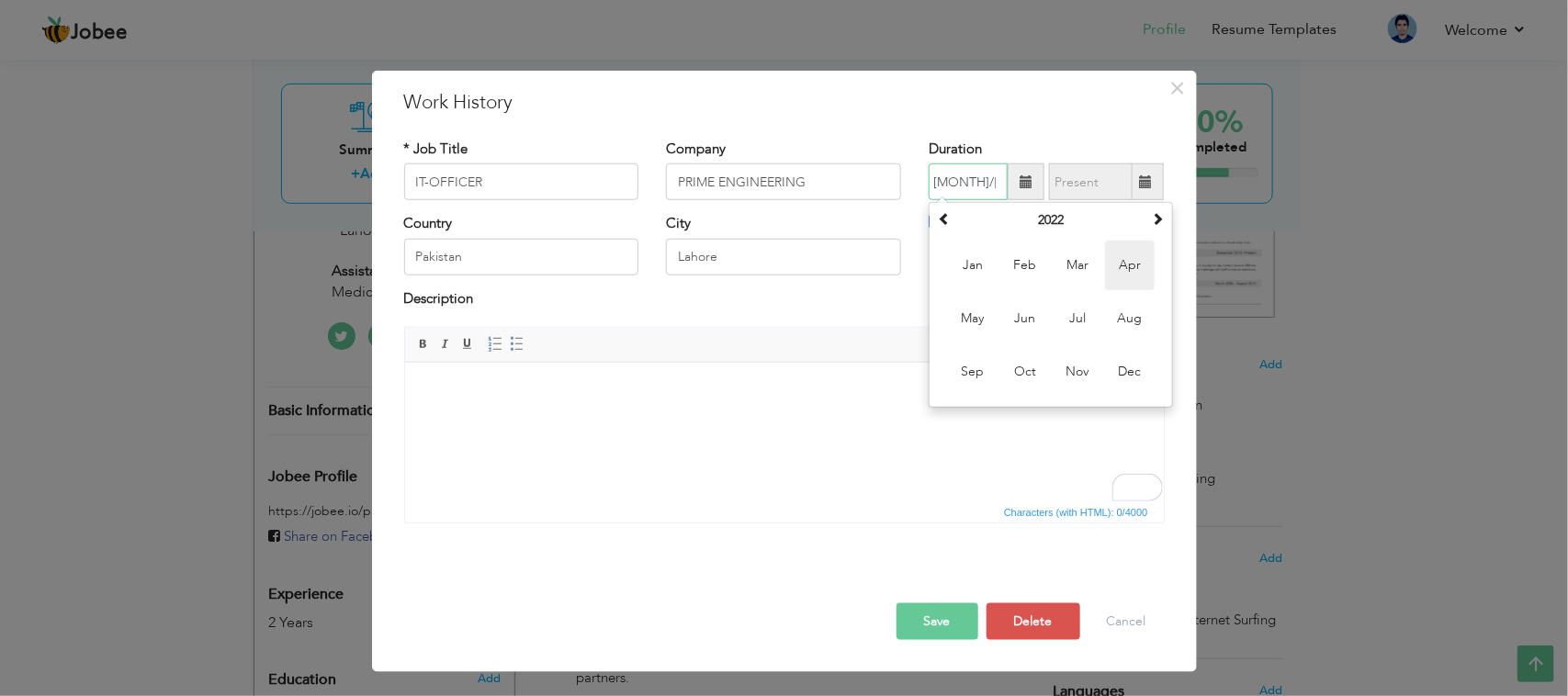 click on "Apr" at bounding box center (1130, 265) 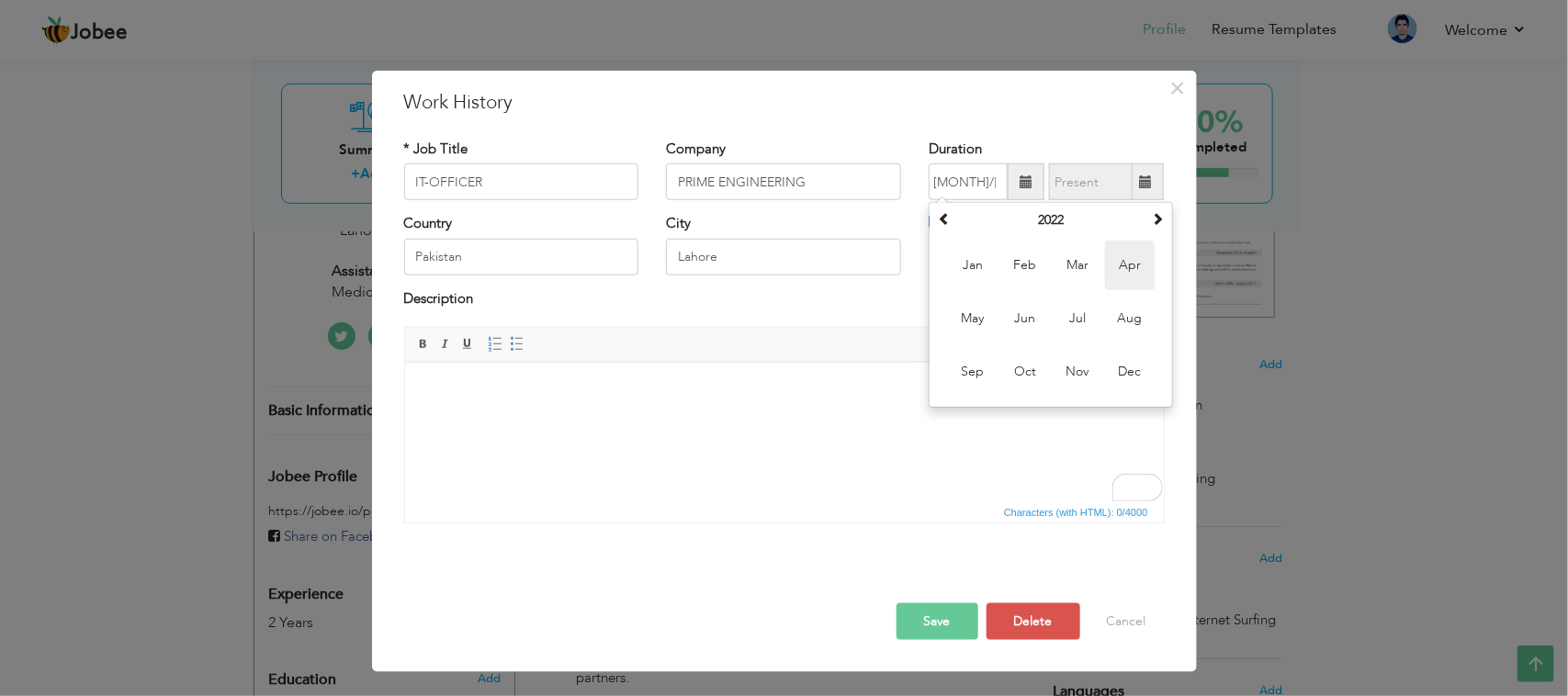 type on "04/2022" 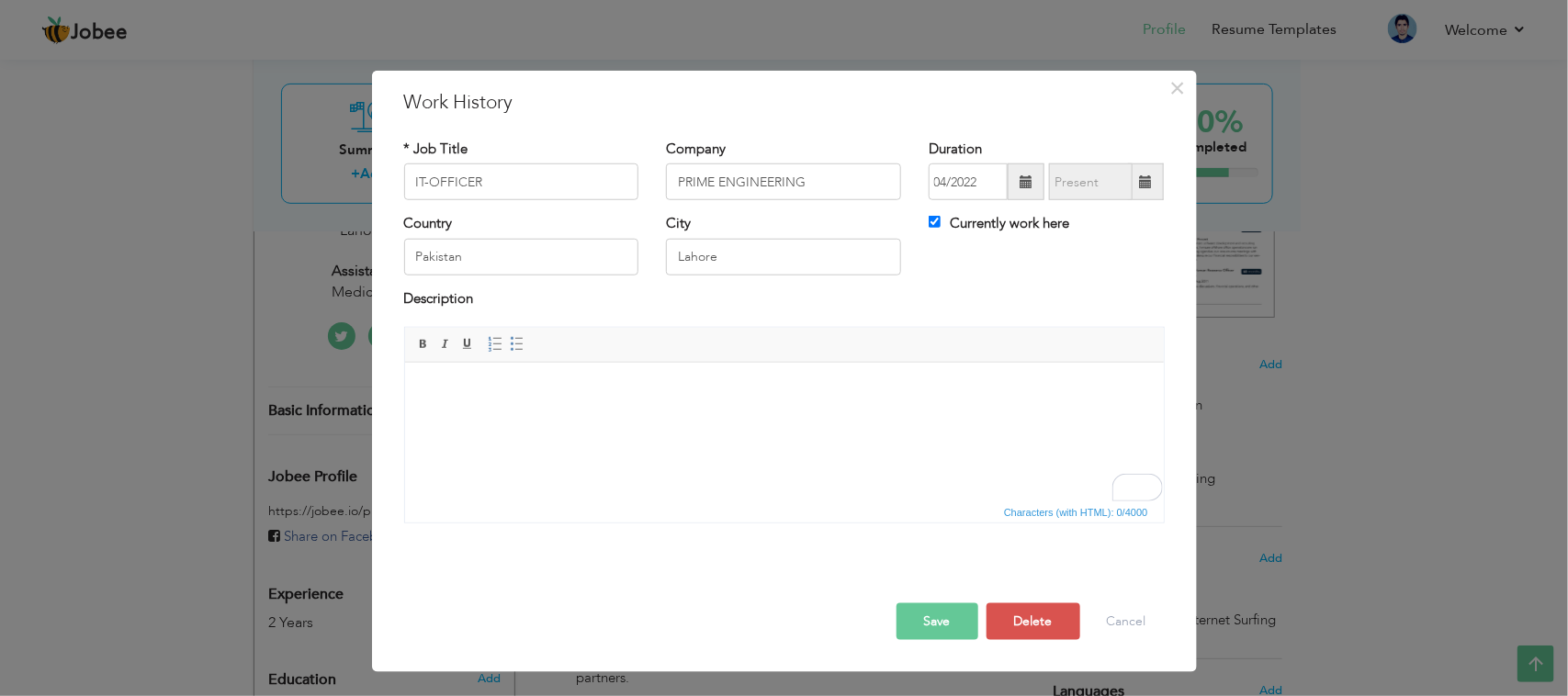 click on "​​​​​​​" at bounding box center (784, 389) 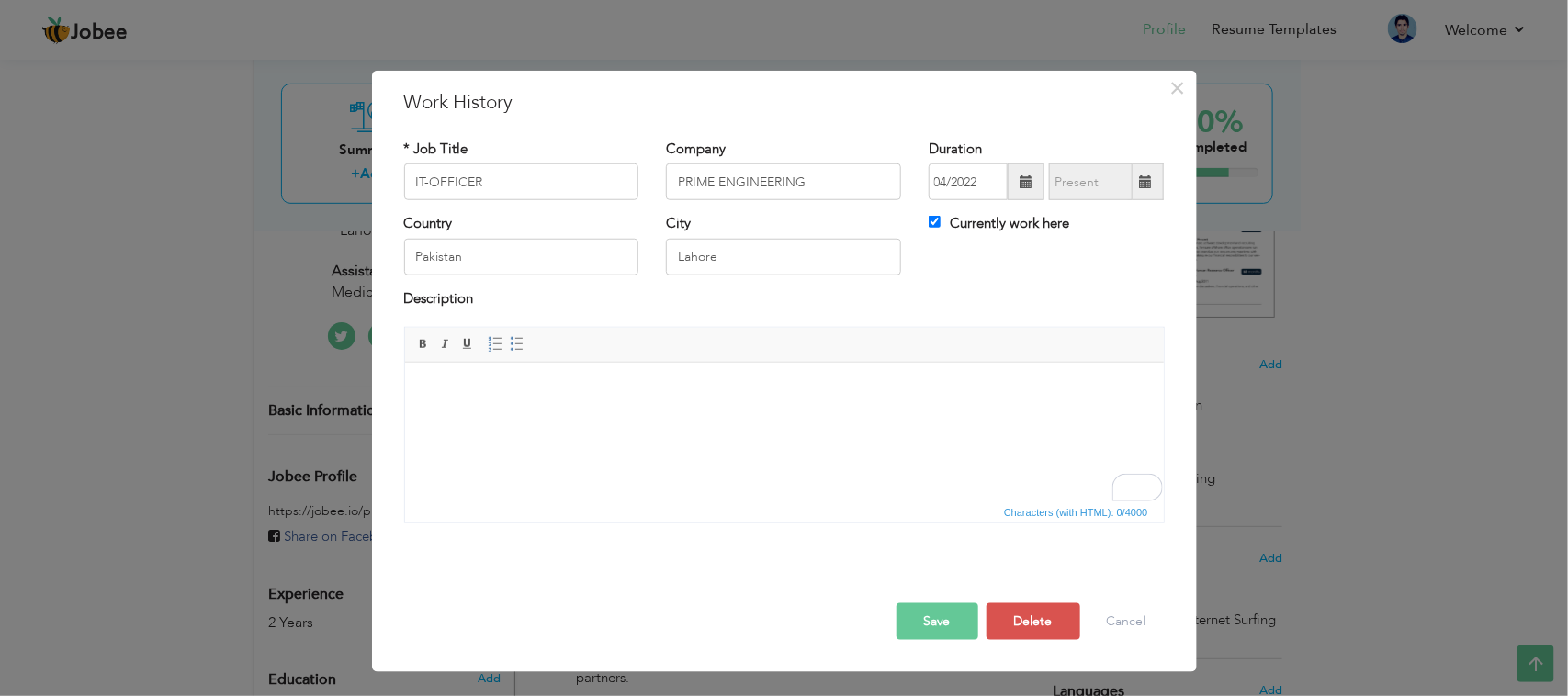 click on "Save" at bounding box center (937, 622) 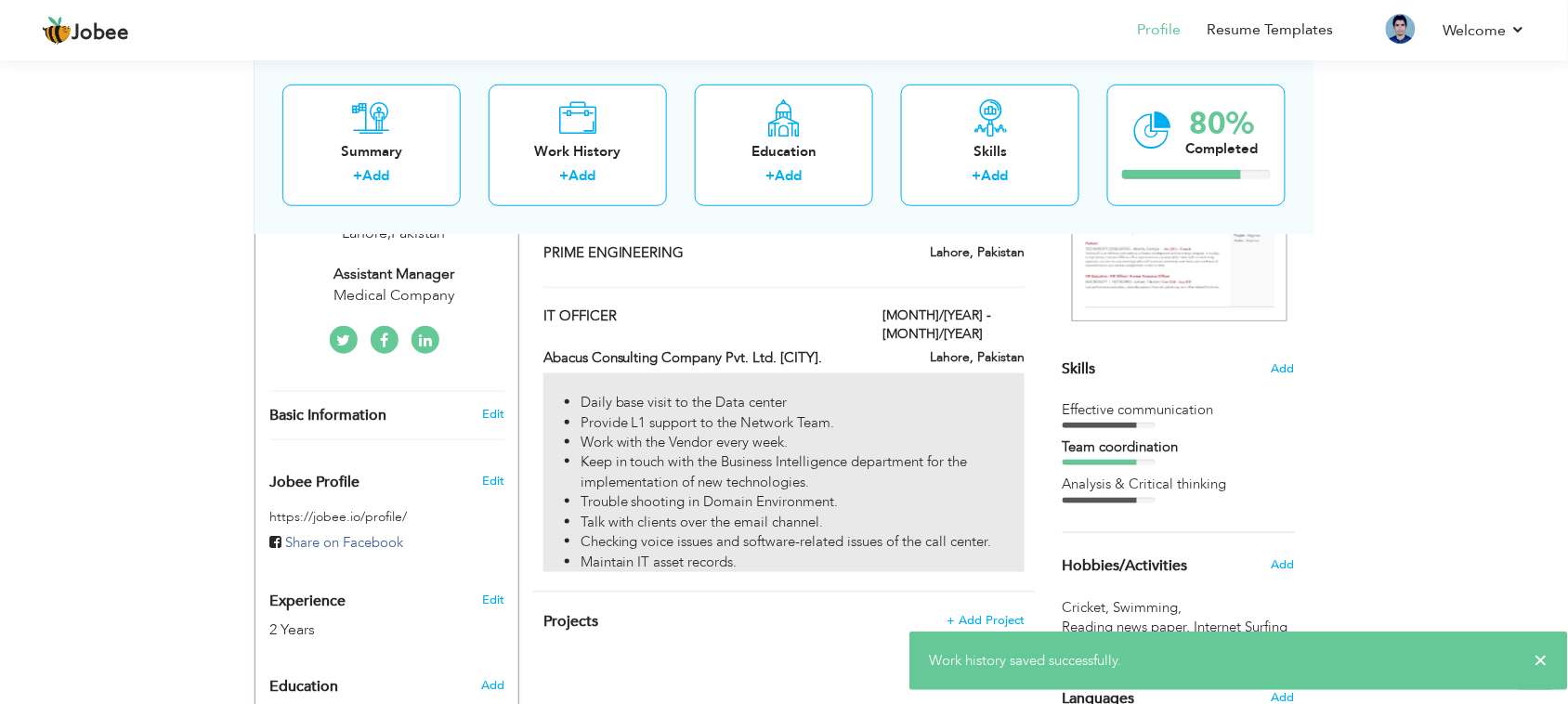 click on "Checking voice issues and software-related issues of the call center." at bounding box center [803, 541] 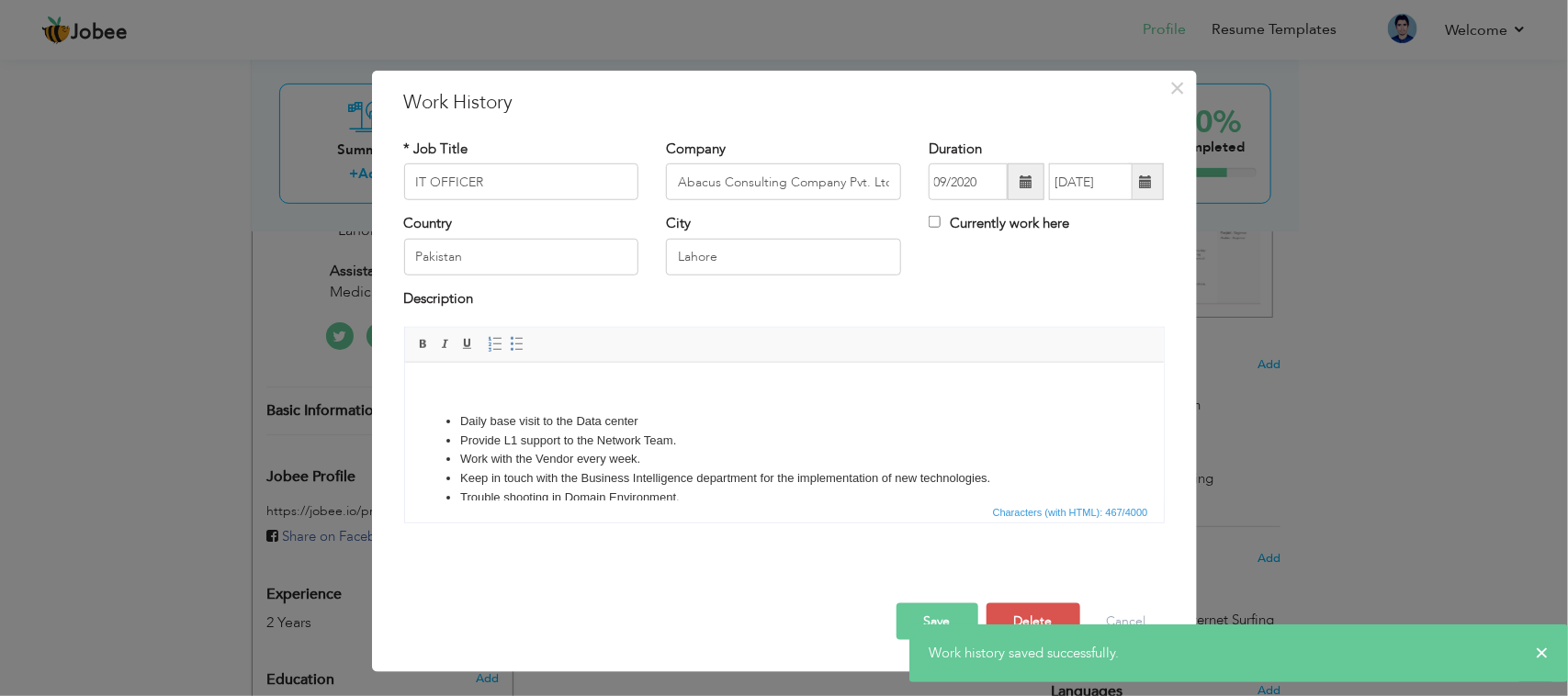 click on "Trouble shooting in Domain Environment." at bounding box center (784, 497) 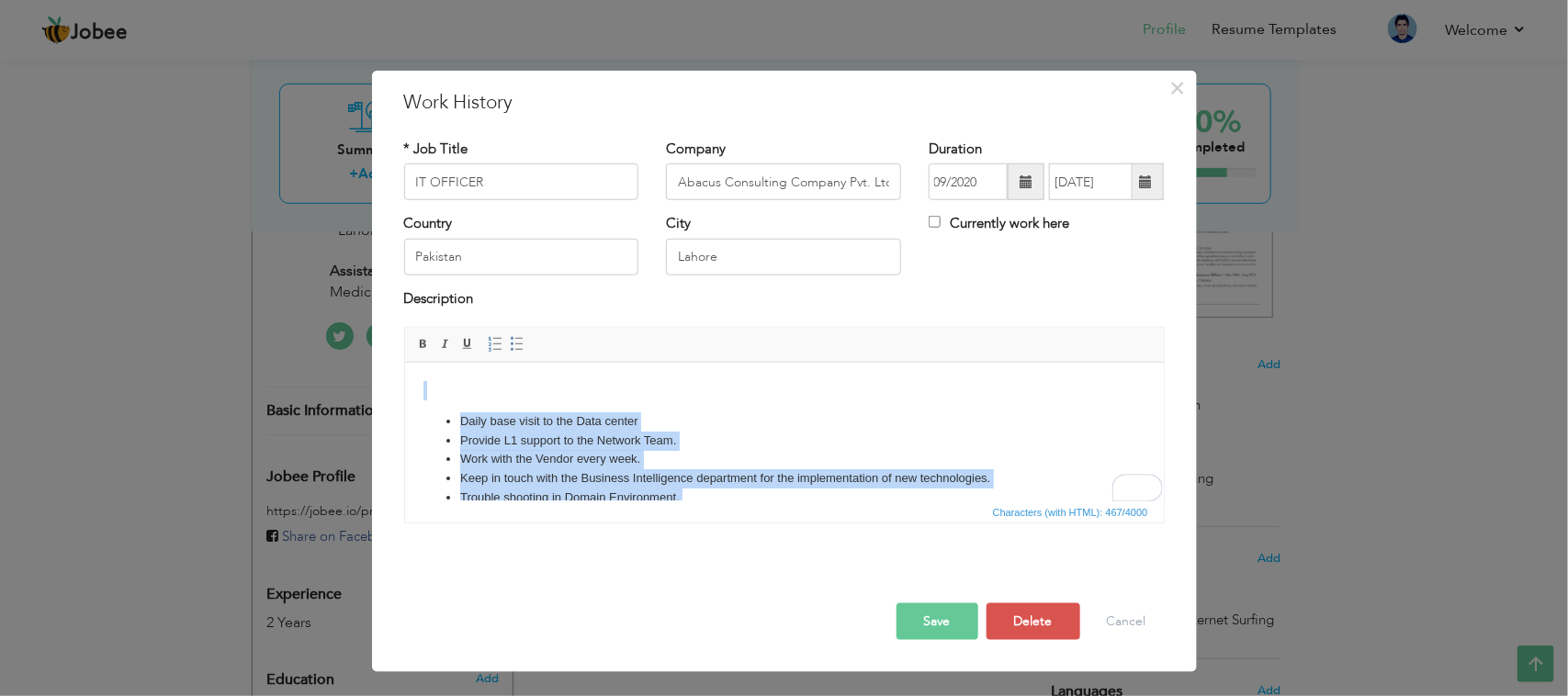 copy on "Daily base visit to the Data center Provide L1 support to the Network Team. Work with the Vendor every week. Keep in touch with the Business Intelligence department for the implementation of new technologies. Trouble shooting in Domain Environment. Talk with clients over the email channel. Checking voice issues and software-related issues of the call center. Maintain IT asset records." 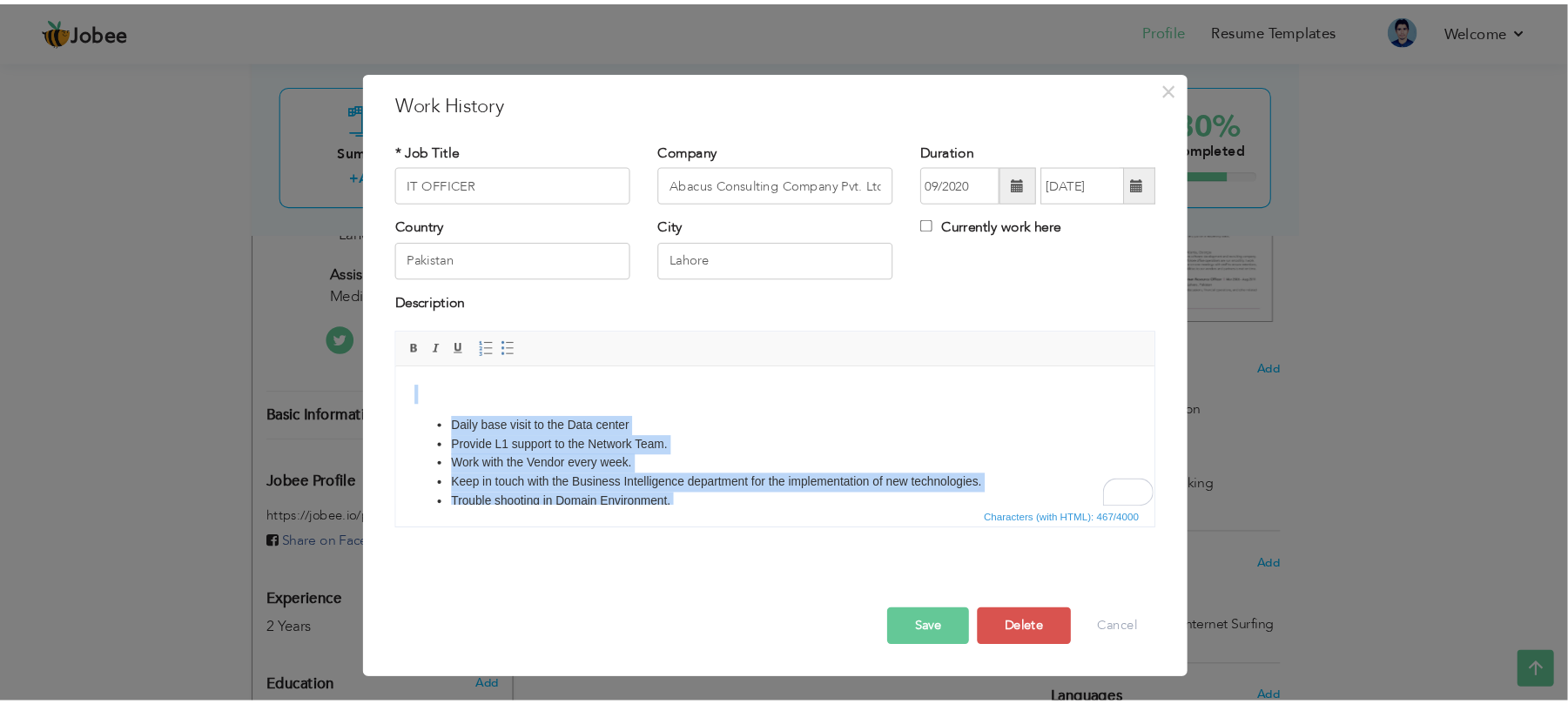 scroll, scrollTop: 334, scrollLeft: 0, axis: vertical 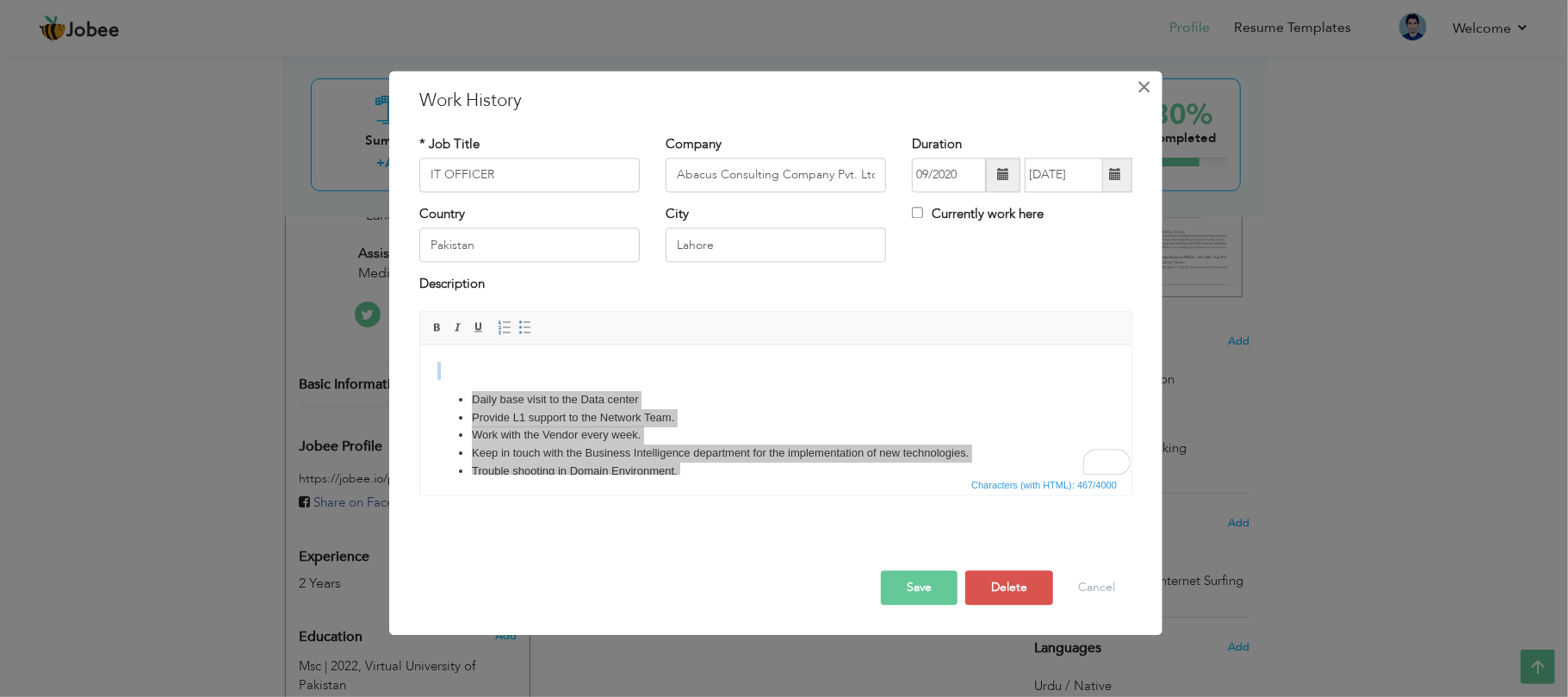 click on "×" at bounding box center [1144, 87] 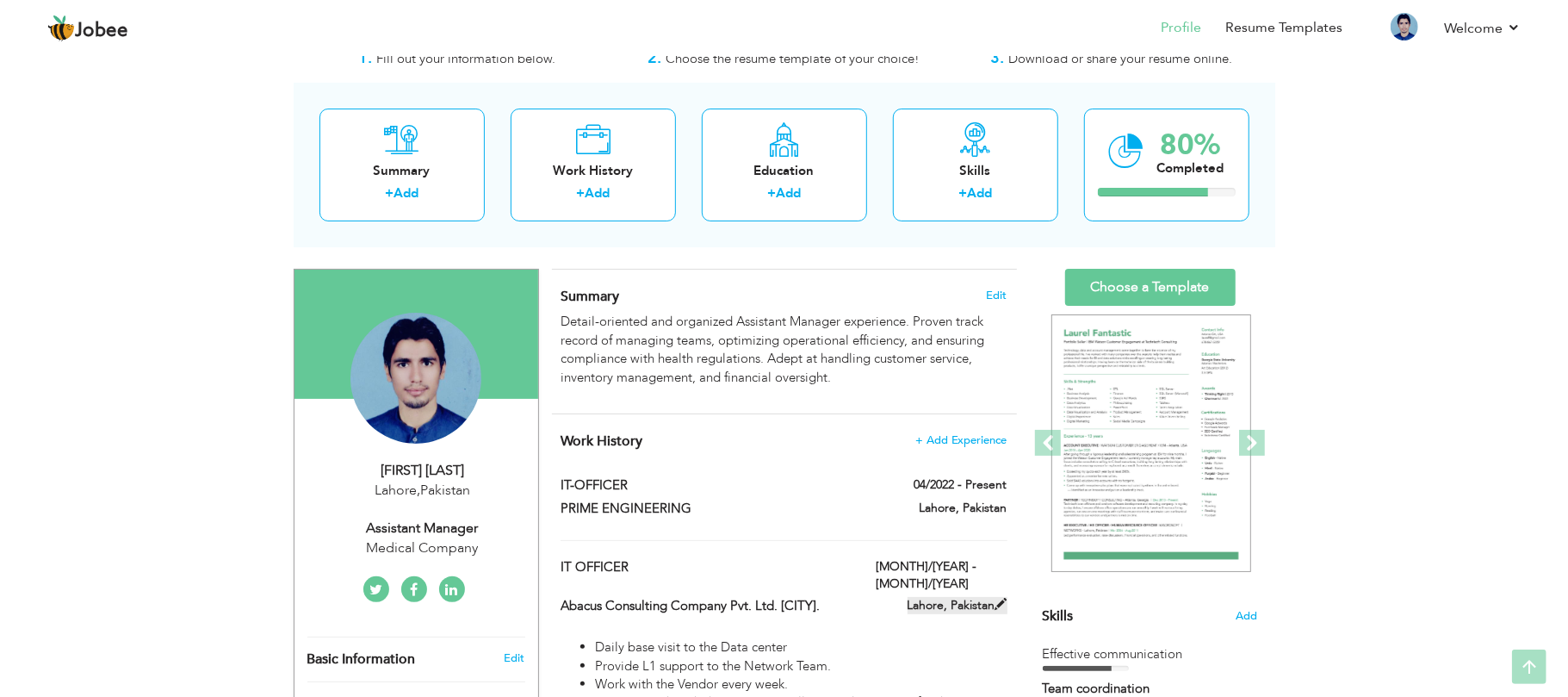 scroll, scrollTop: 24, scrollLeft: 0, axis: vertical 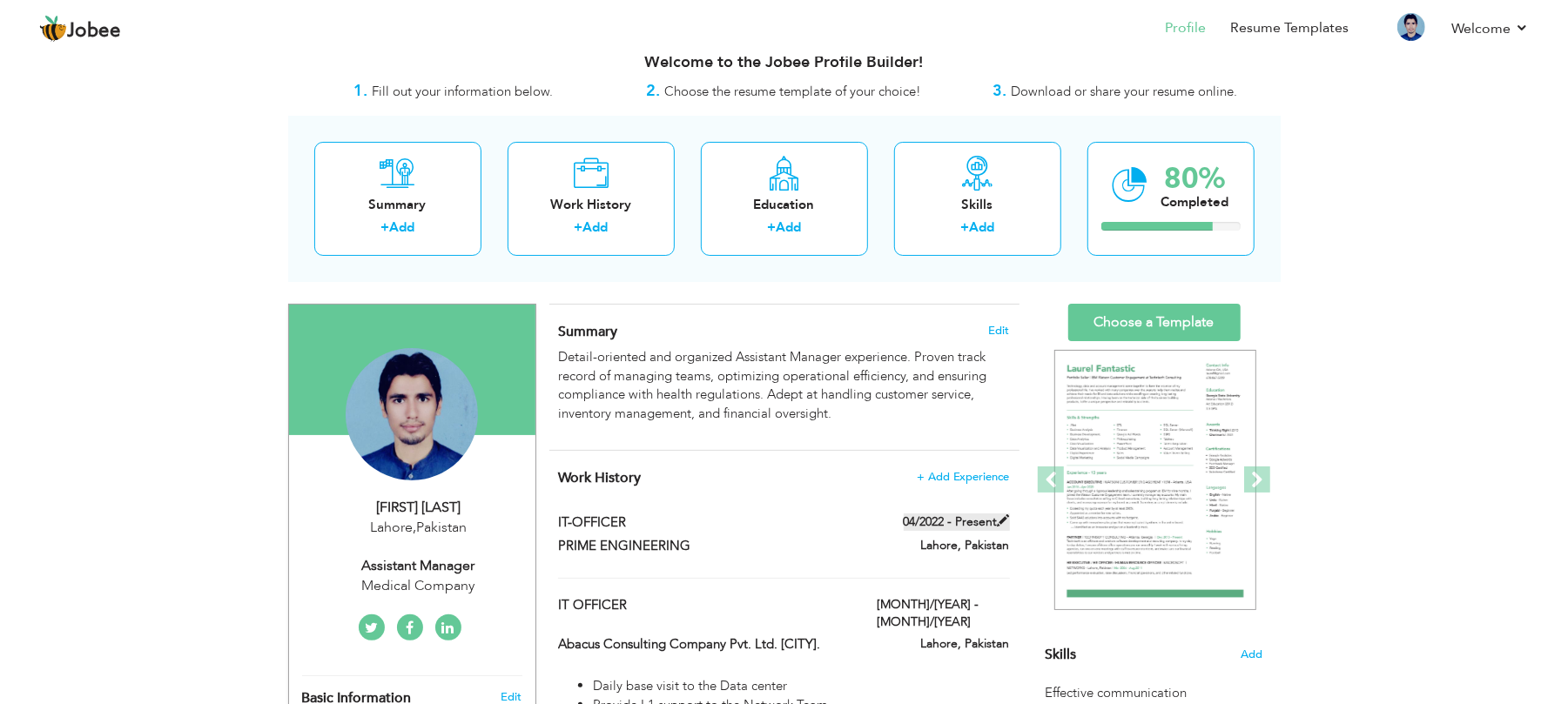 click at bounding box center [1004, 520] 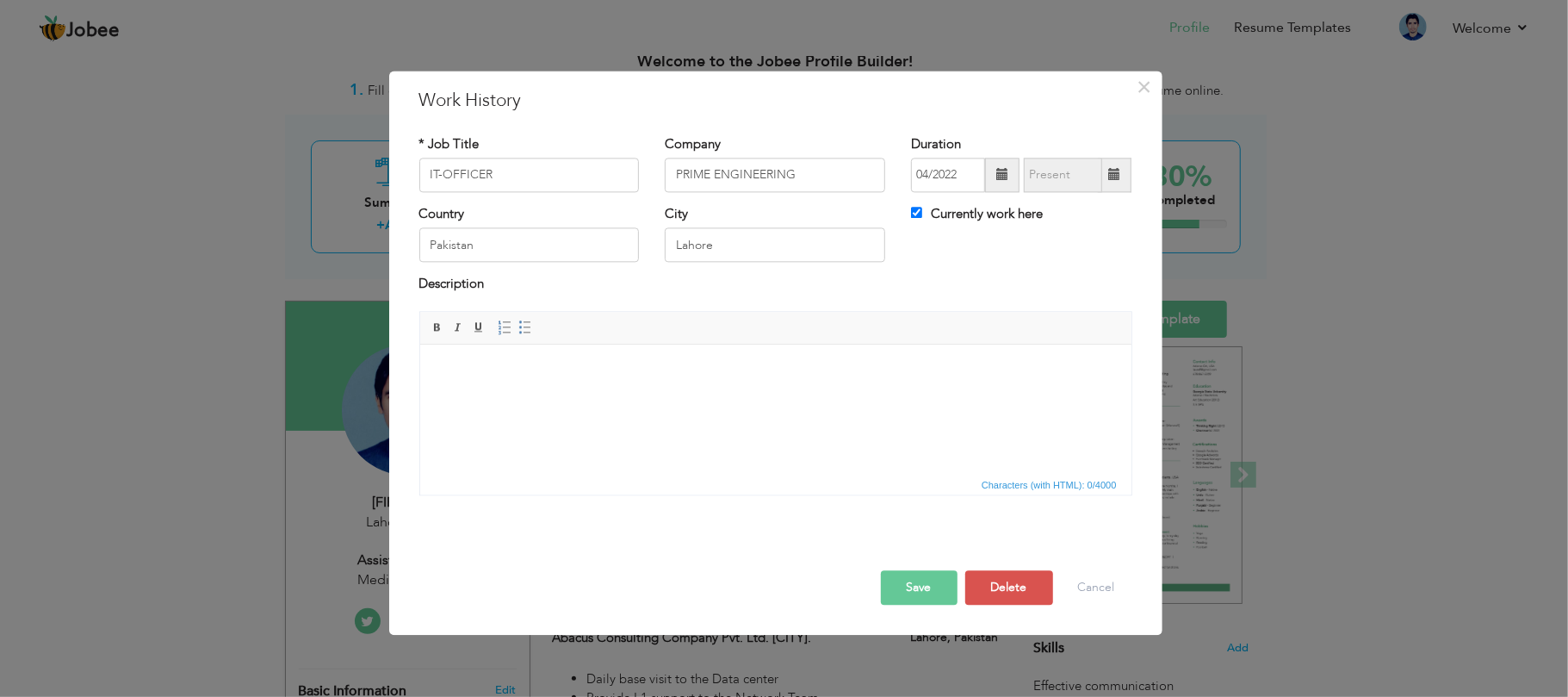 click at bounding box center (775, 370) 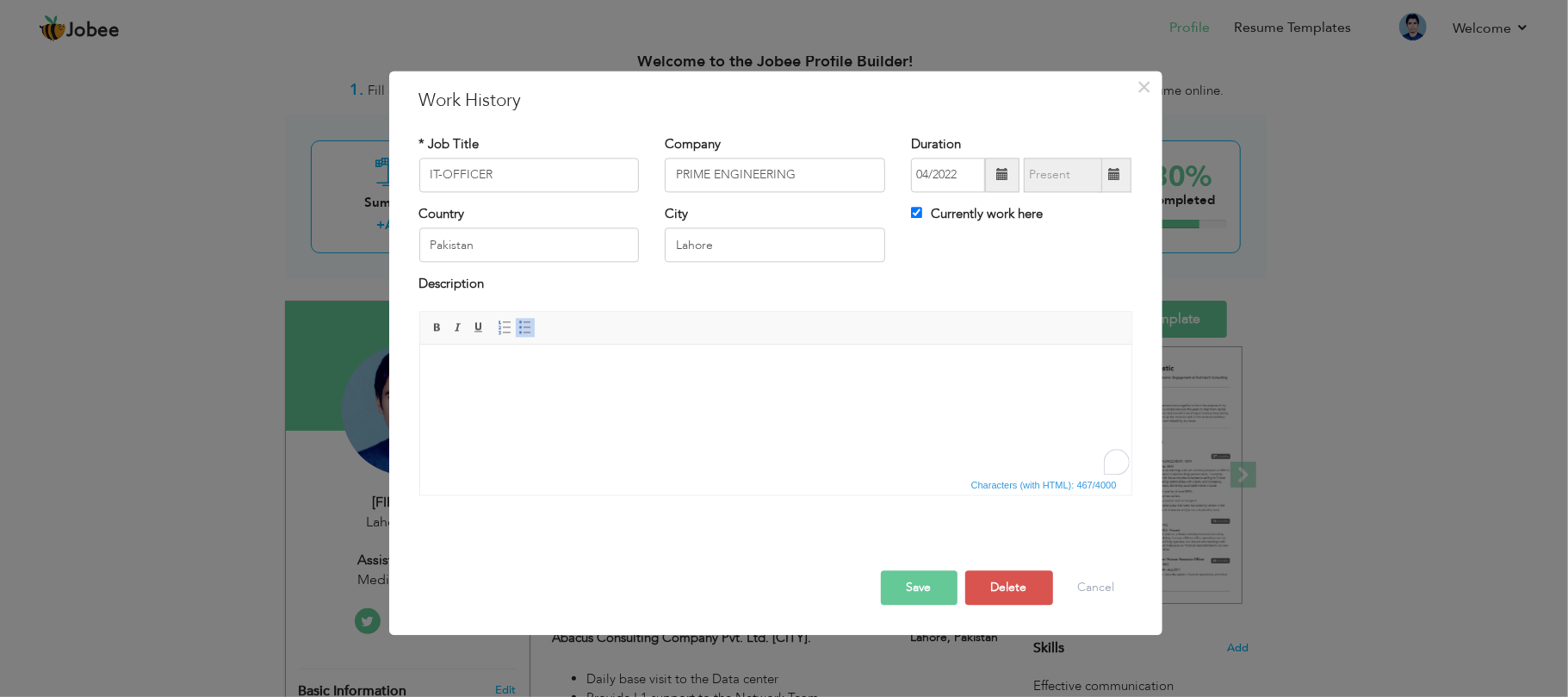scroll, scrollTop: 57, scrollLeft: 0, axis: vertical 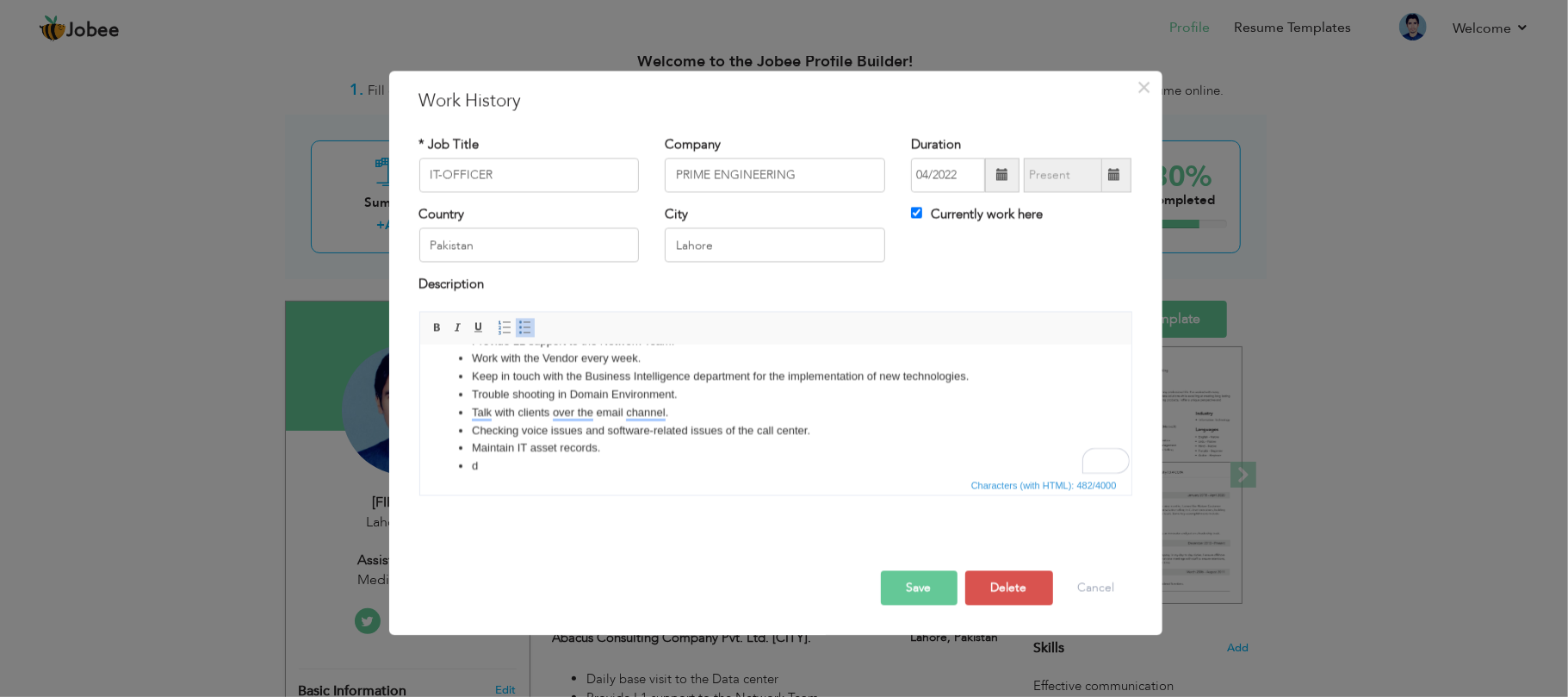 type 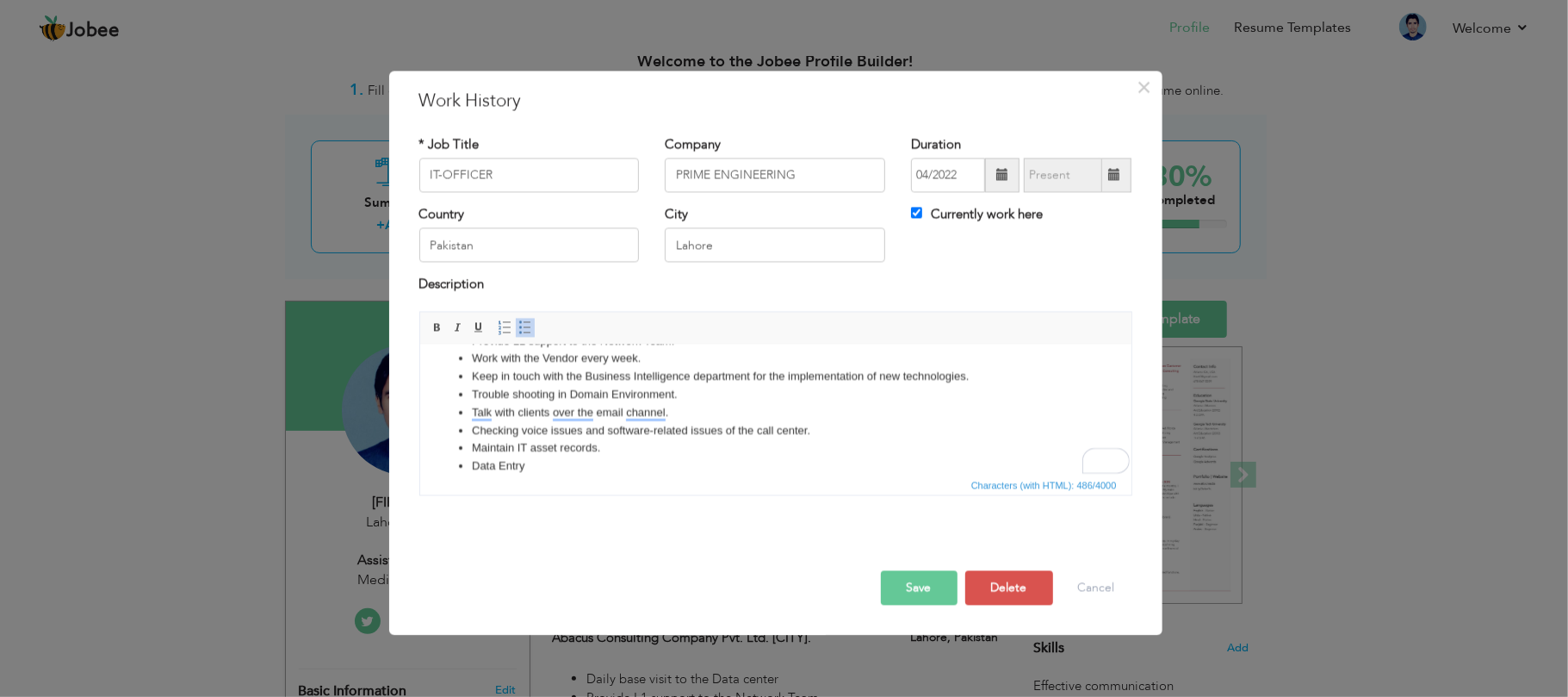 click on "Keep in touch with the Business Intelligence department for the implementation of new technologies." at bounding box center [775, 377] 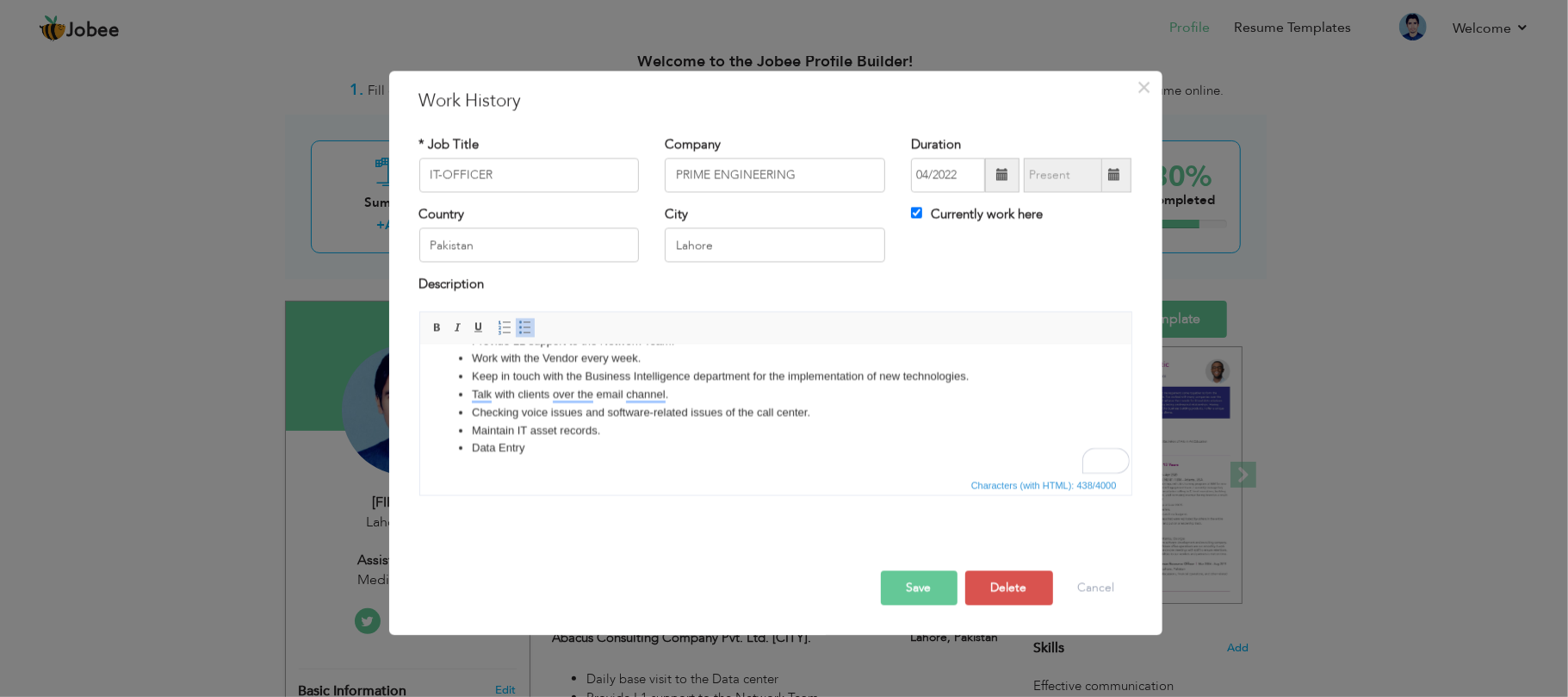 scroll, scrollTop: 0, scrollLeft: 0, axis: both 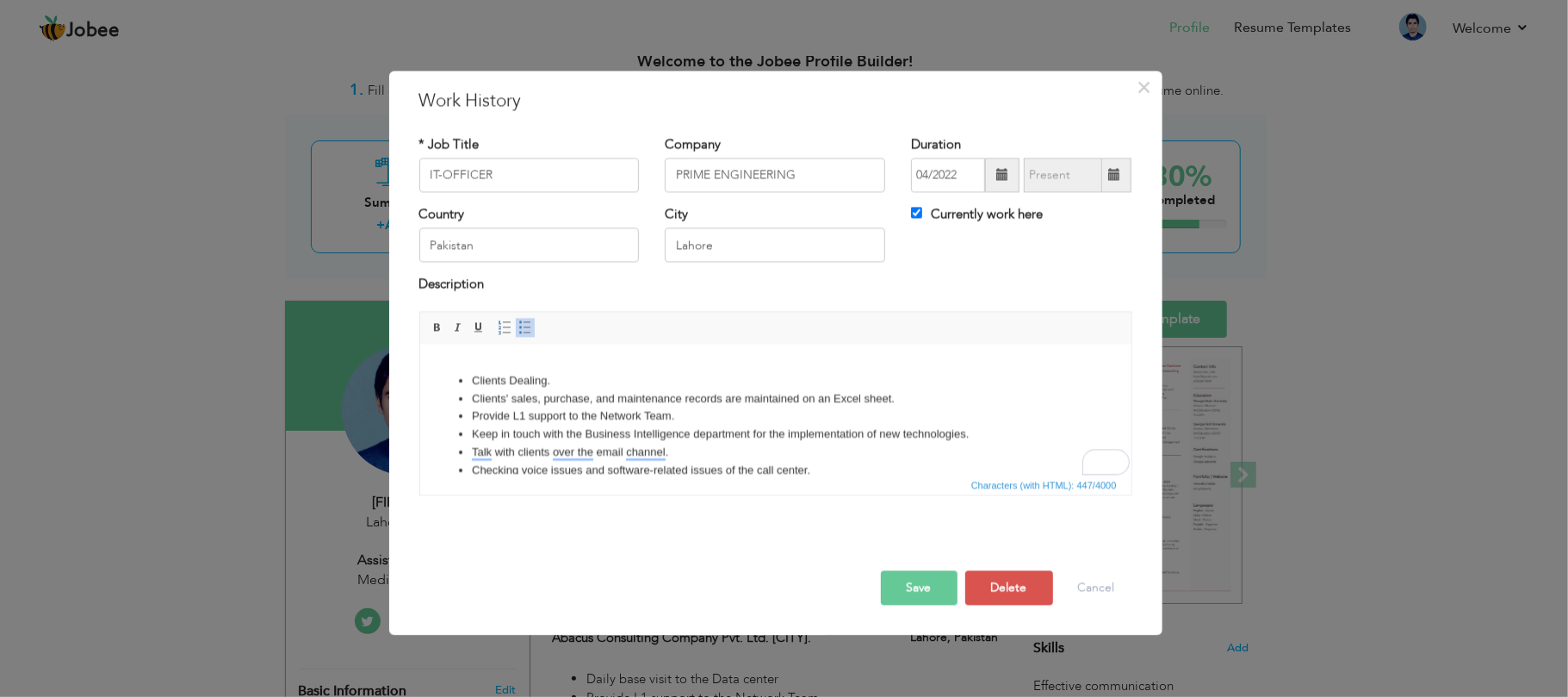 click on "Talk with clients over the email channel." at bounding box center [775, 452] 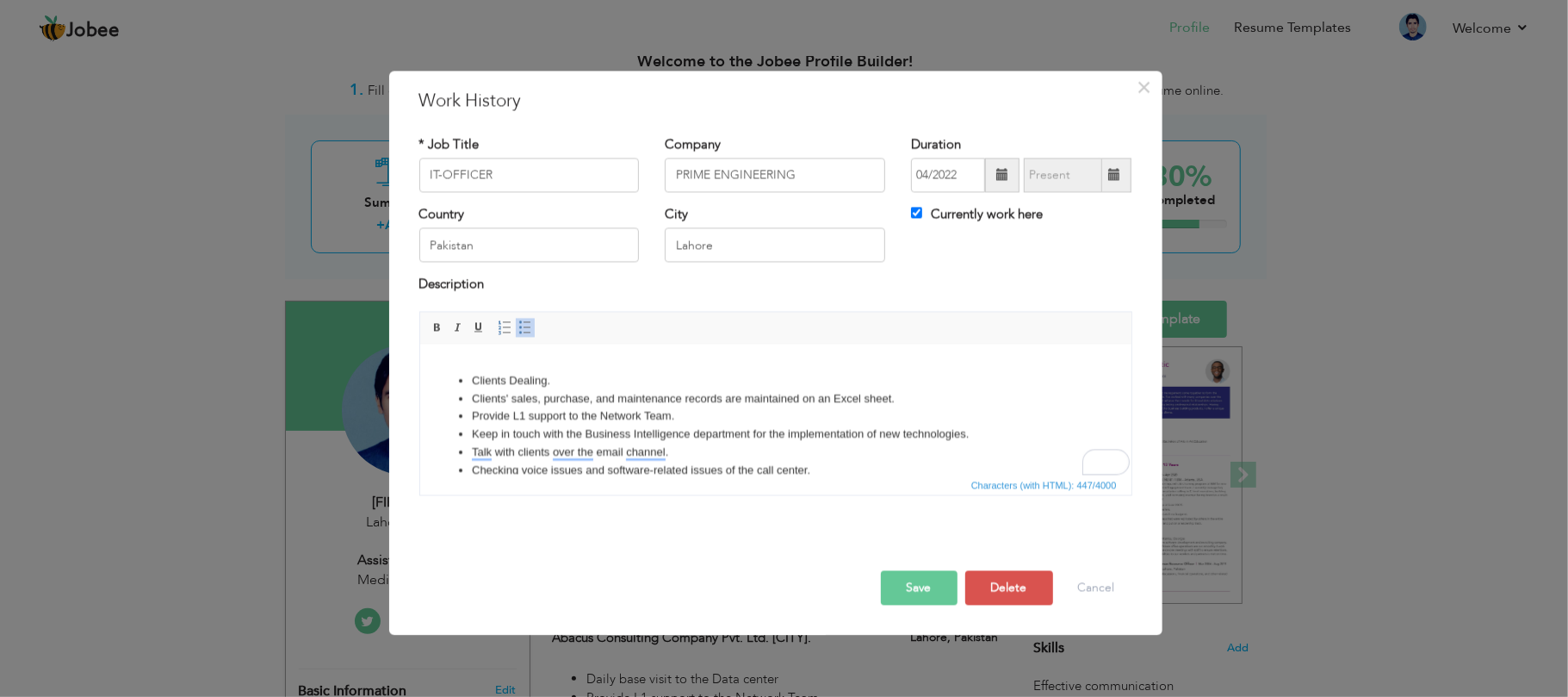 click on "Checking voice issues and software-related issues of the call center." at bounding box center (775, 470) 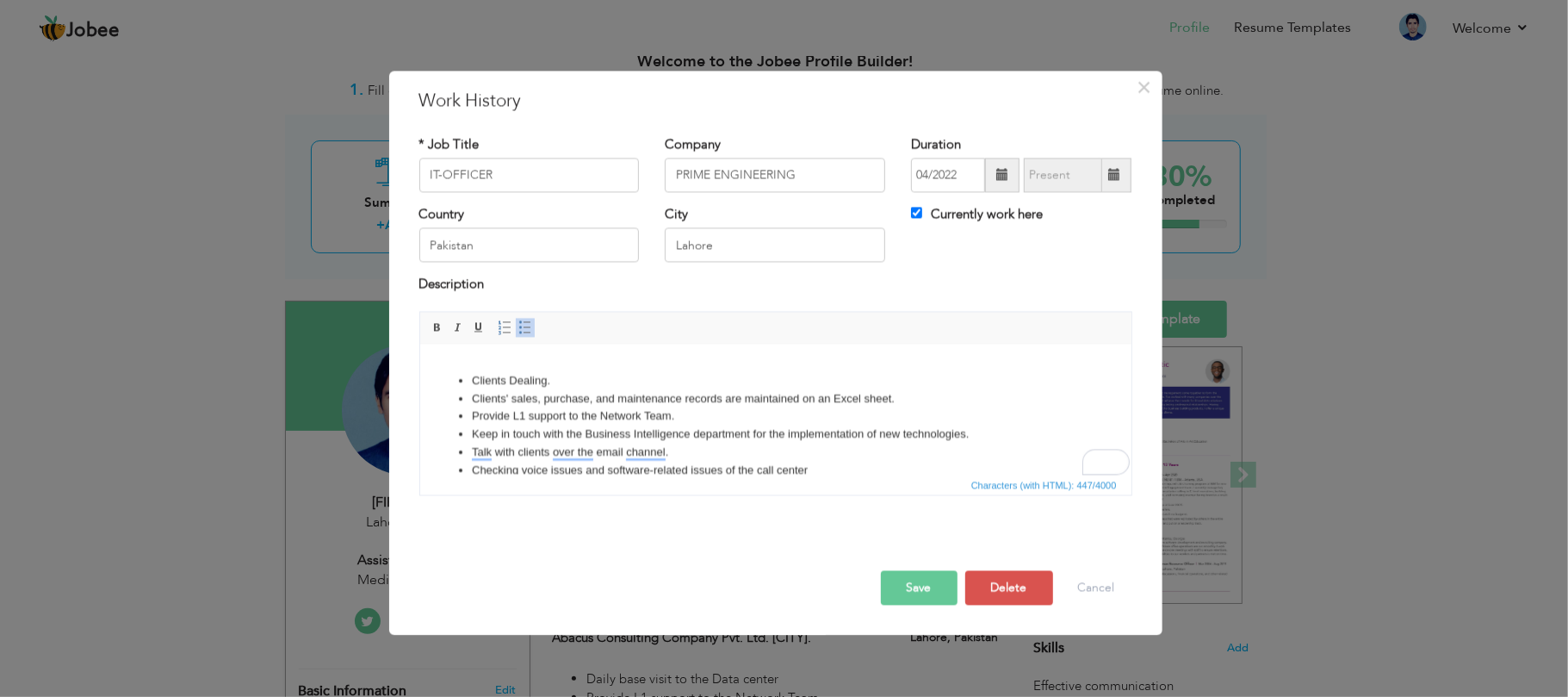 scroll, scrollTop: 22, scrollLeft: 0, axis: vertical 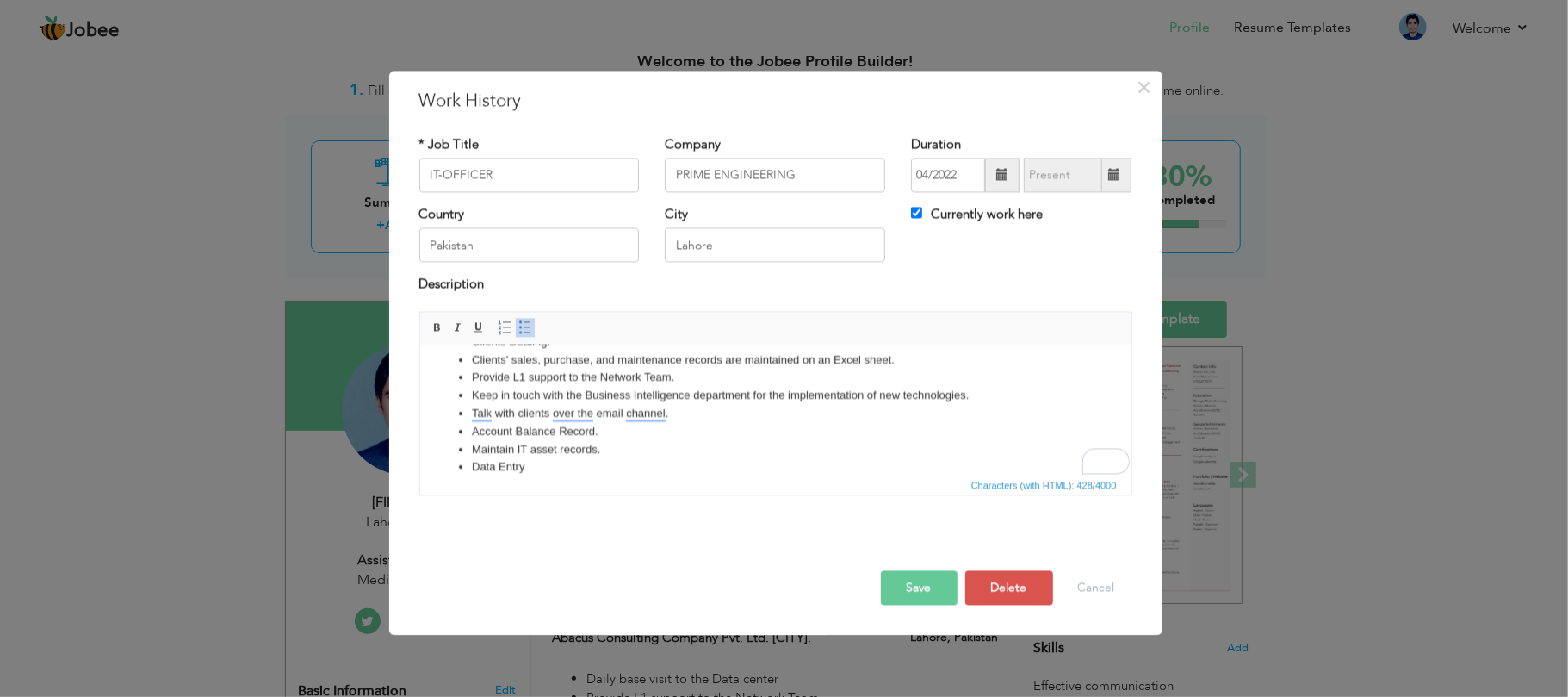 click on "Save" at bounding box center (919, 588) 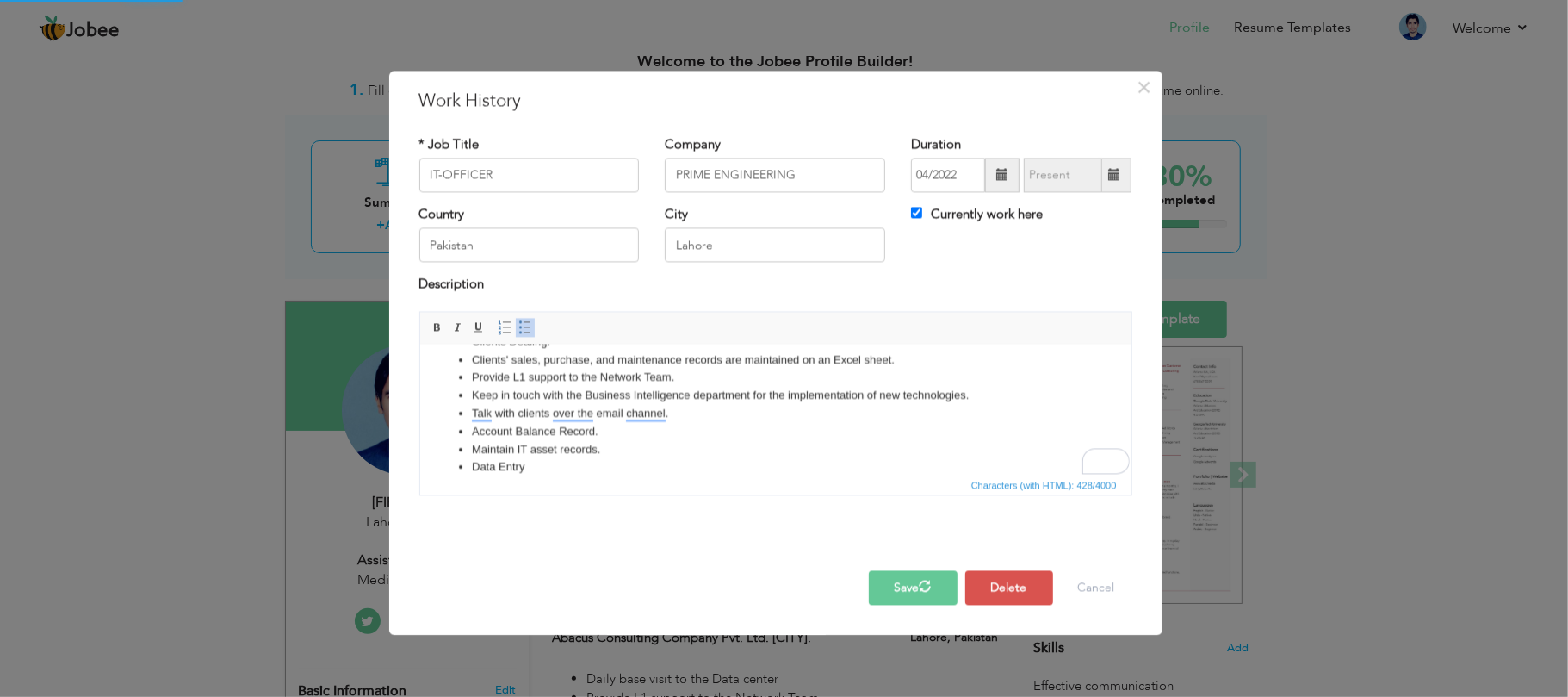click on "Data Entry" at bounding box center [775, 467] 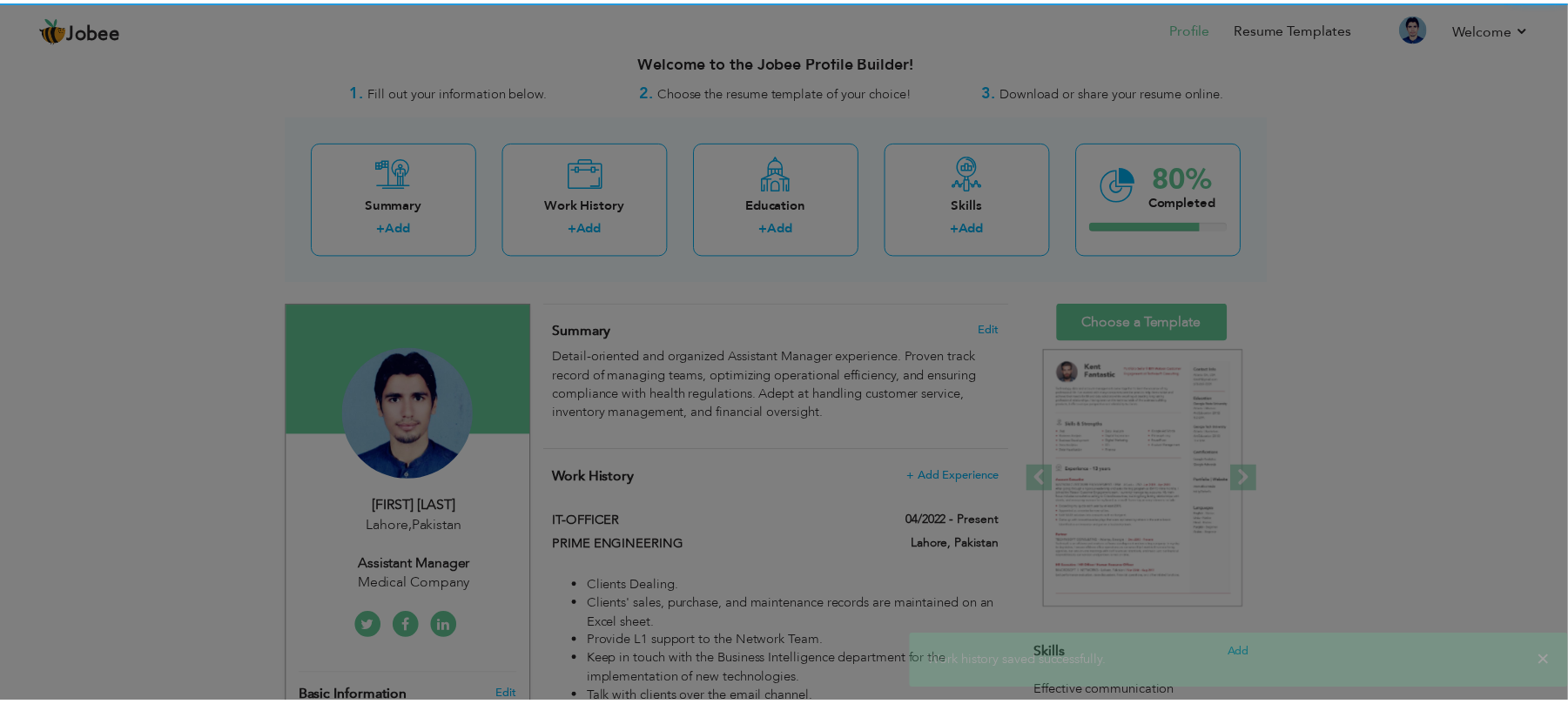 scroll, scrollTop: 0, scrollLeft: 0, axis: both 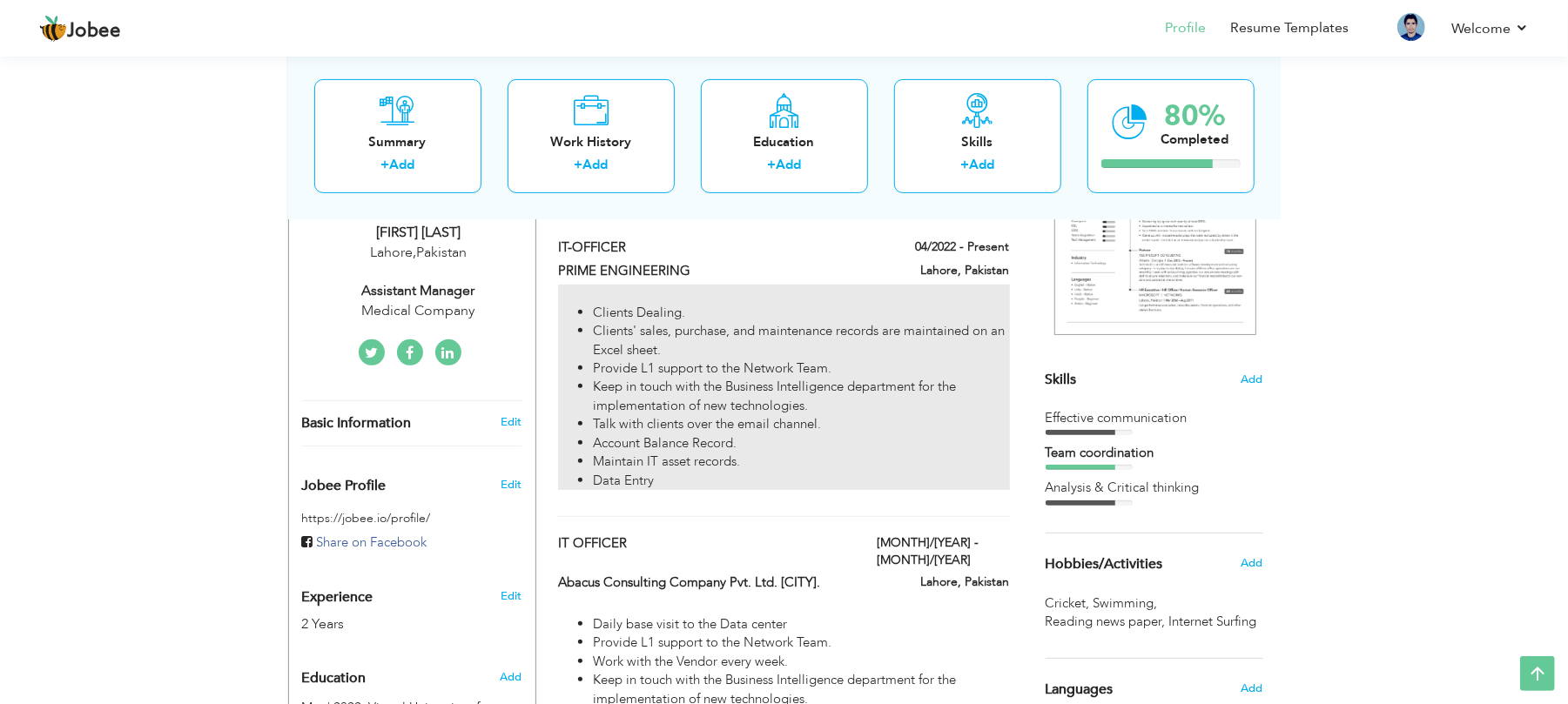 click on "Clients' sales, purchase, and maintenance records are maintained on an Excel sheet." at bounding box center (801, 340) 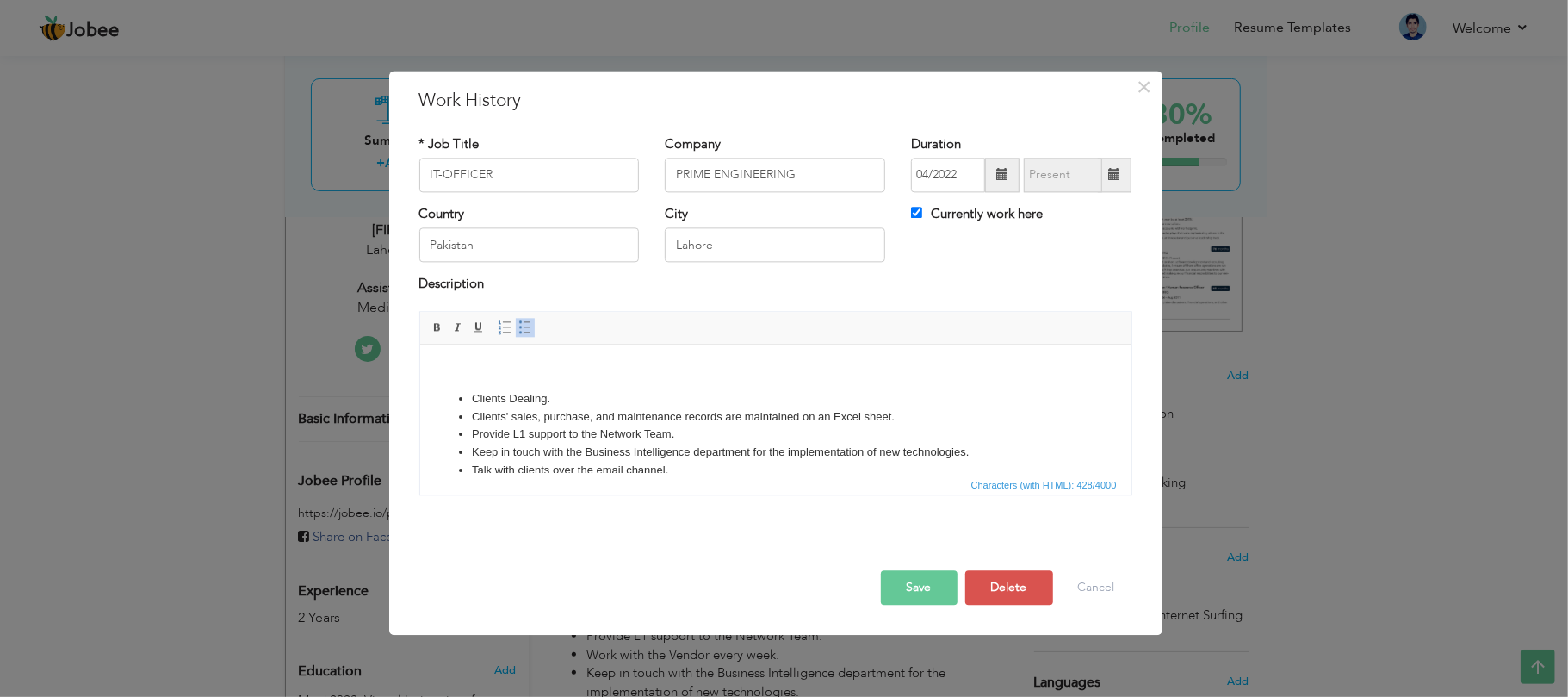 click on "Clients' sales, purchase, and maintenance records are maintained on an Excel sheet." at bounding box center [775, 417] 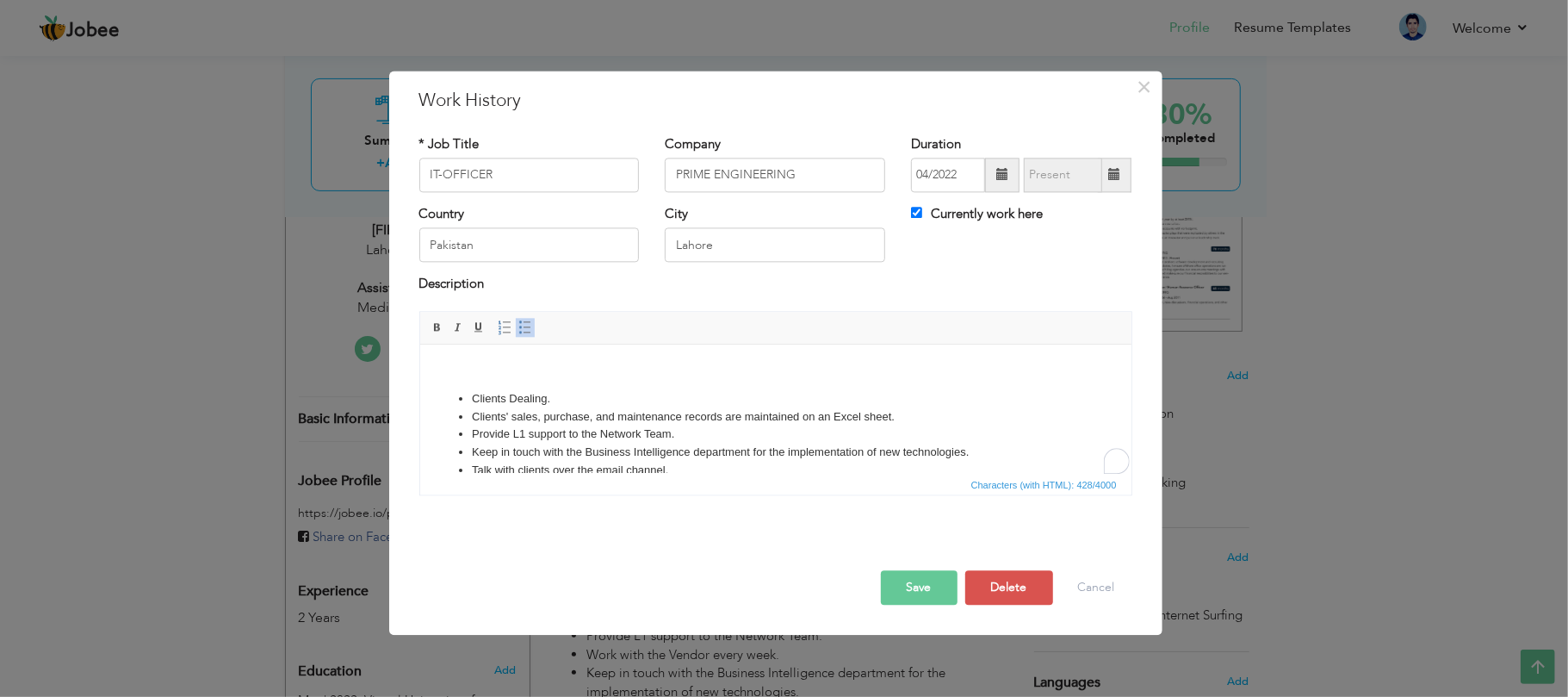 type 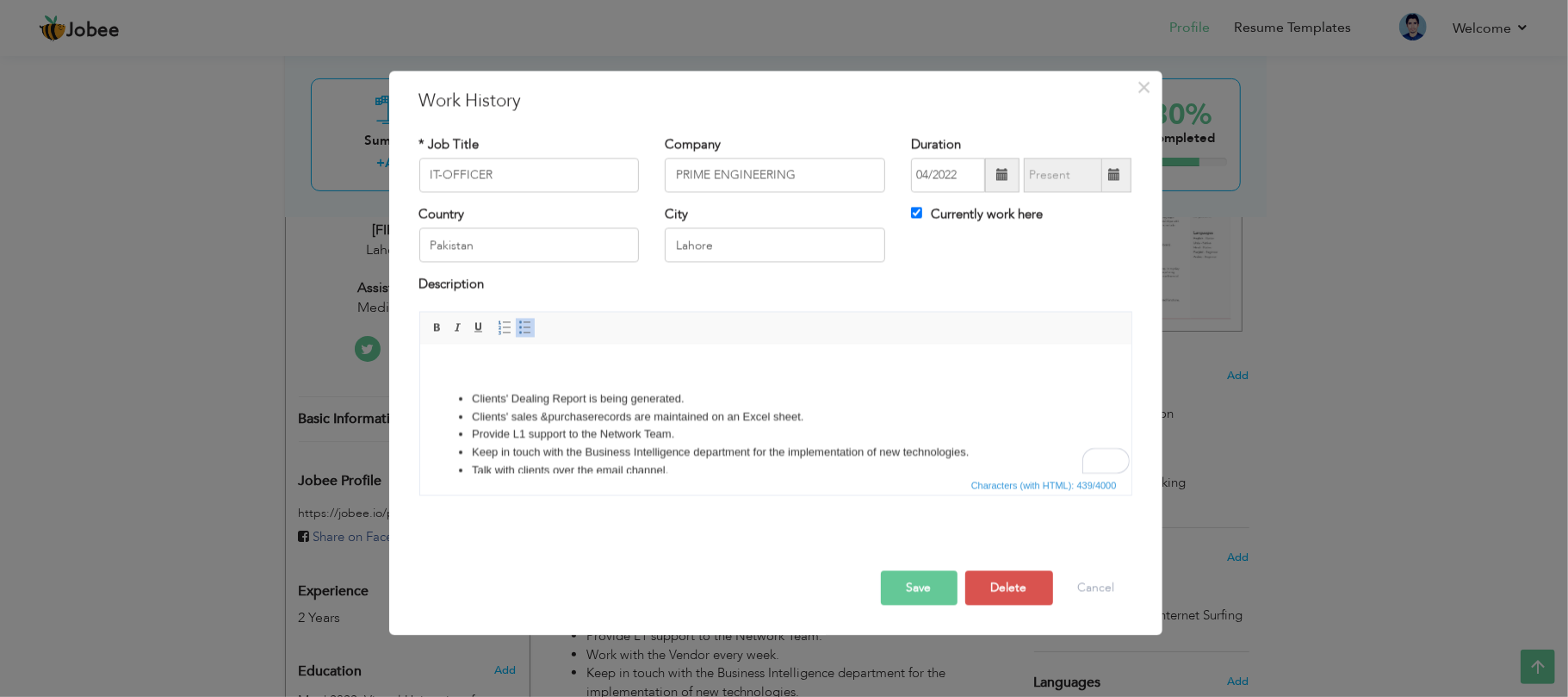 scroll, scrollTop: 77, scrollLeft: 0, axis: vertical 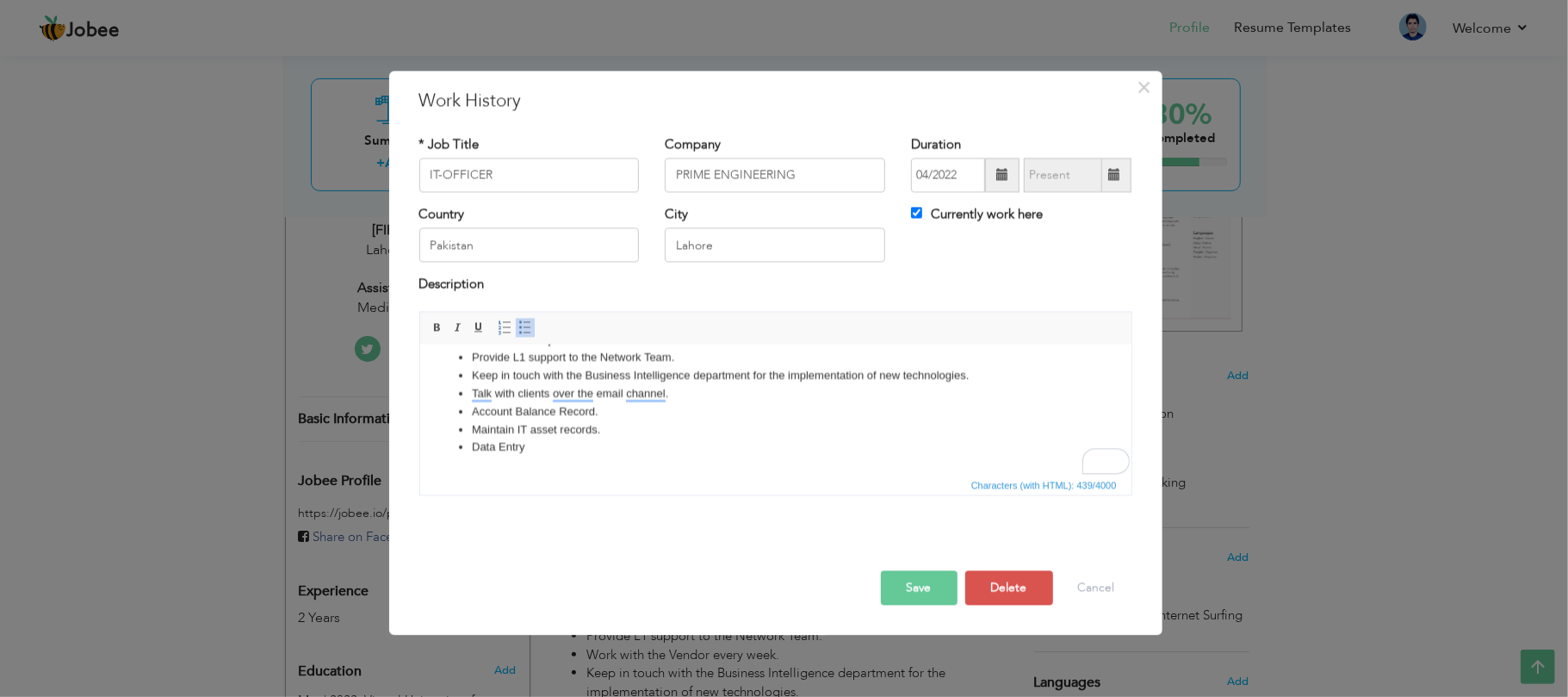 click on "Maintain IT asset records." at bounding box center [775, 430] 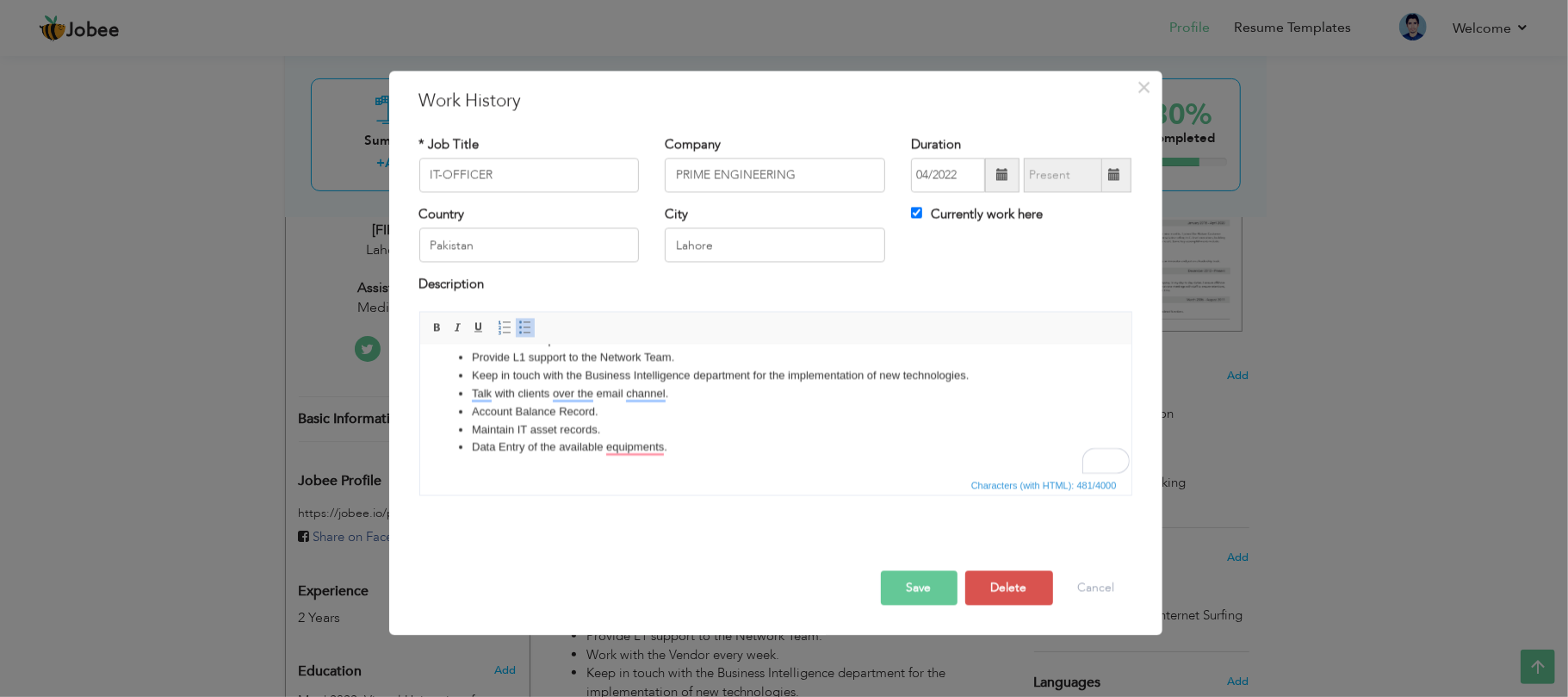 click on "Save" at bounding box center [919, 588] 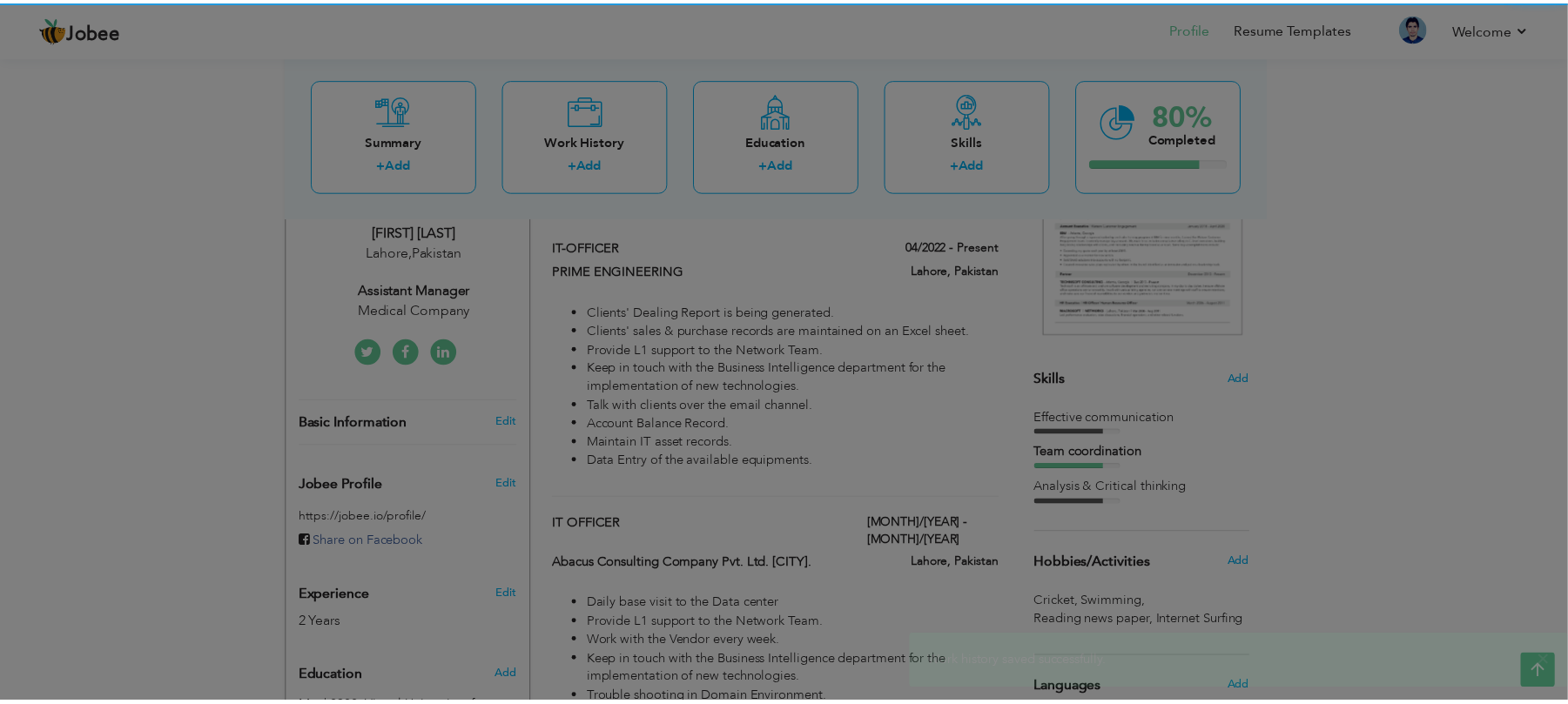 scroll, scrollTop: 0, scrollLeft: 0, axis: both 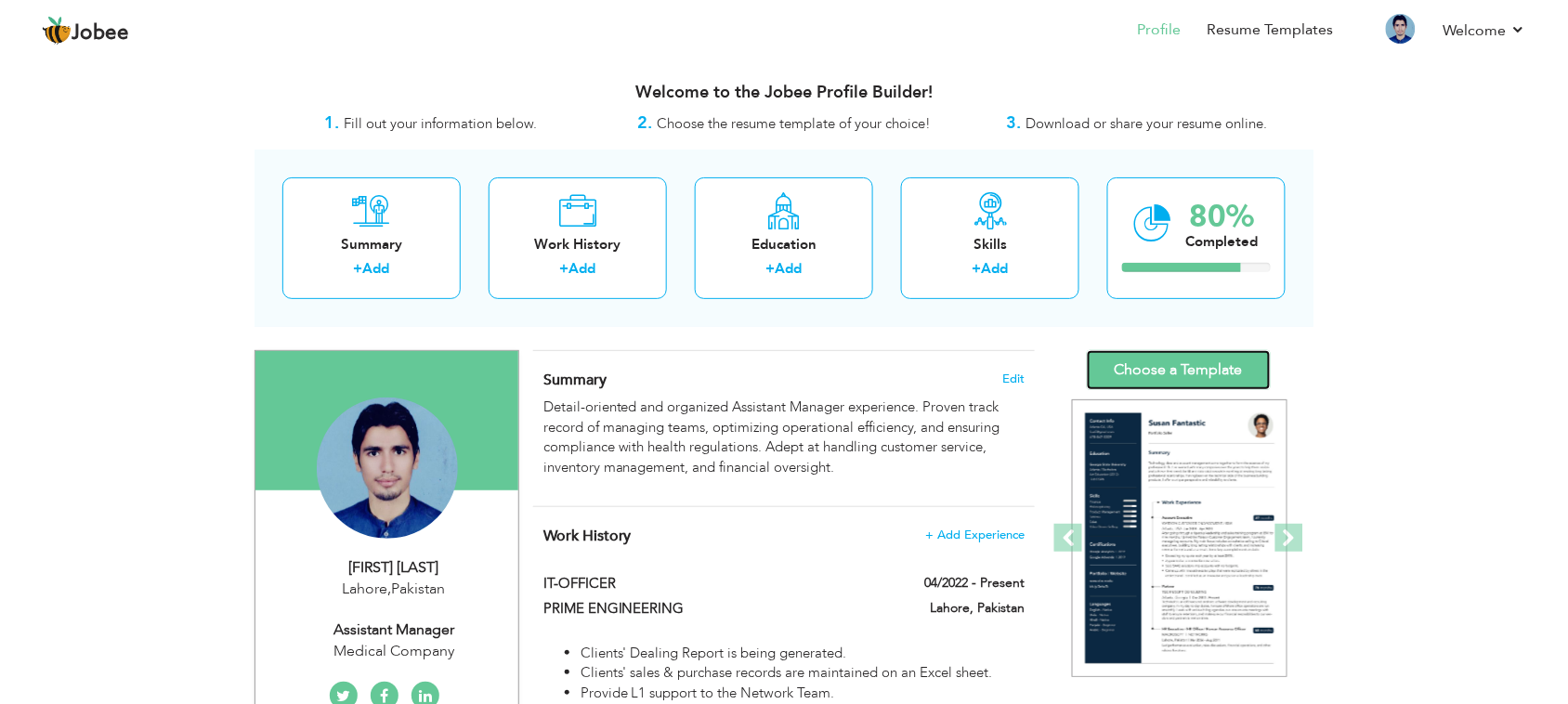 click on "Choose a Template" at bounding box center [1179, 370] 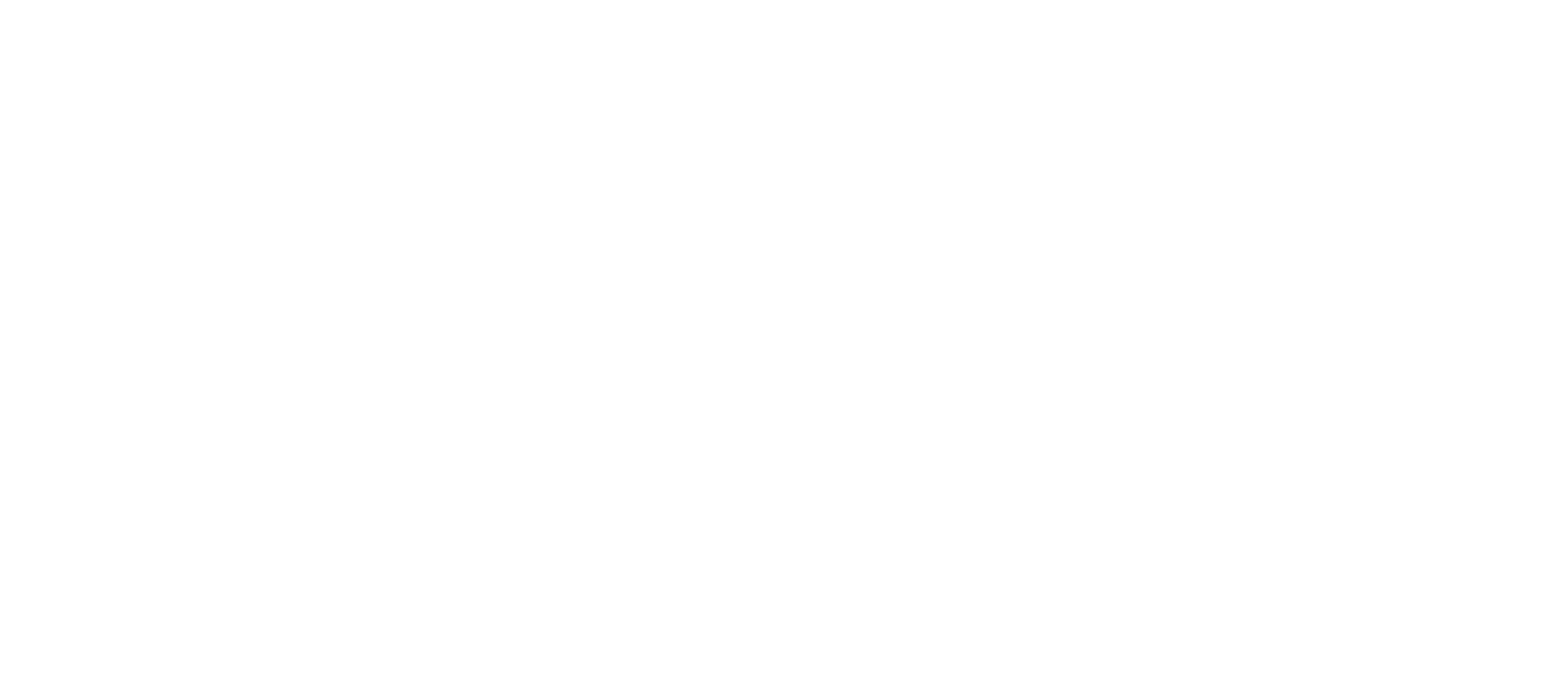 scroll, scrollTop: 0, scrollLeft: 0, axis: both 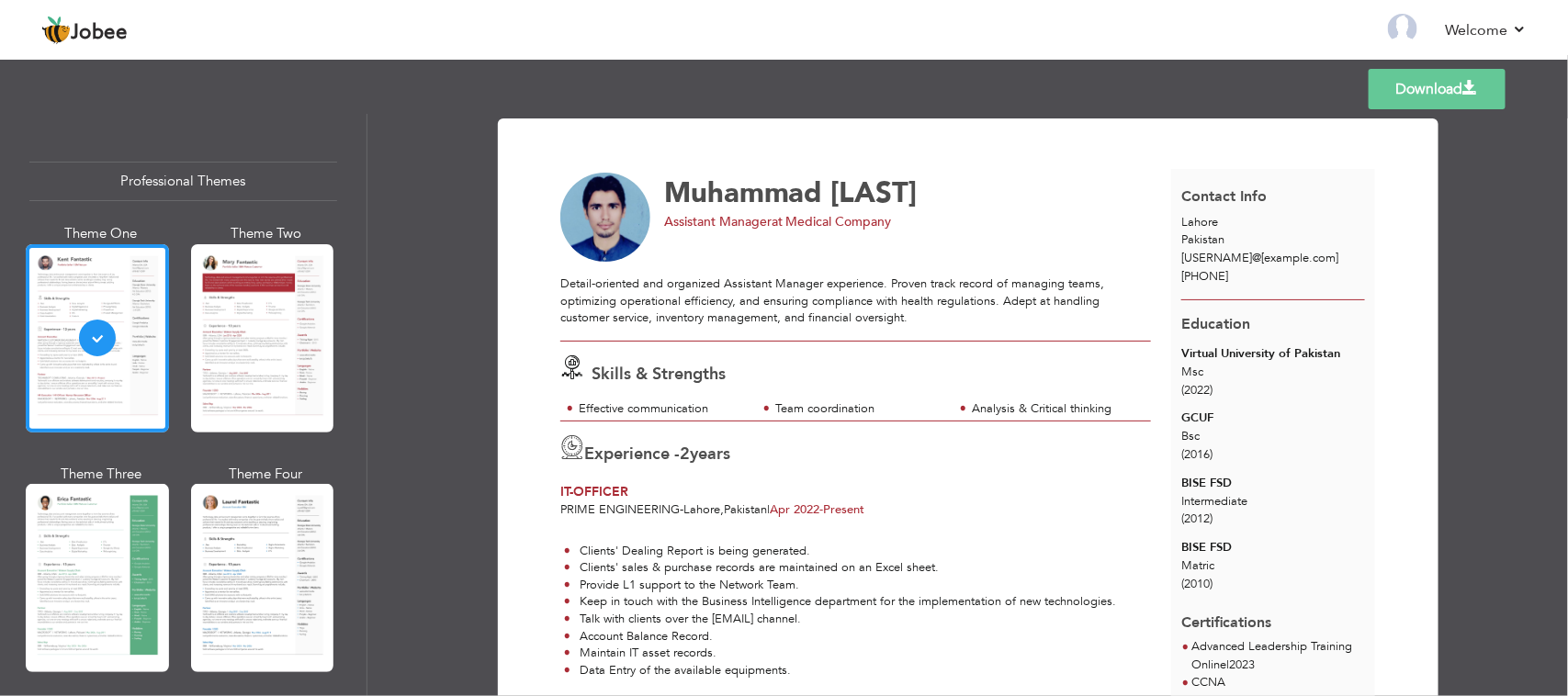 click on "Clients' Dealing Report is being generated.
Clients' sales & purchase records are maintained on an Excel sheet.
Provide L1 support to the Network Team.
Keep in touch with the Business Intelligence department for the implementation of new technologies.
Talk with clients over the email channel.
Account Balance Record.
Maintain IT asset records.
Data Entry of the available equipments." at bounding box center (855, 602) 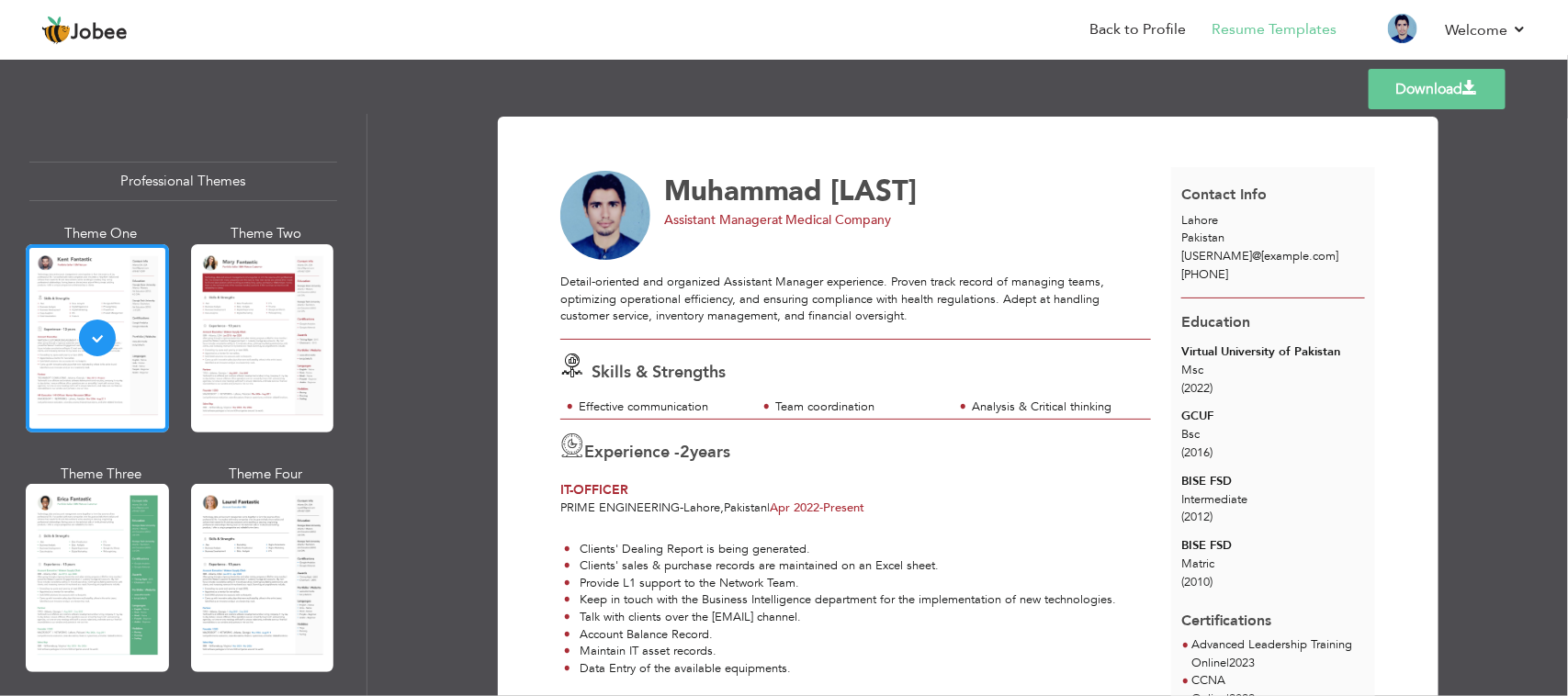 scroll, scrollTop: 0, scrollLeft: 0, axis: both 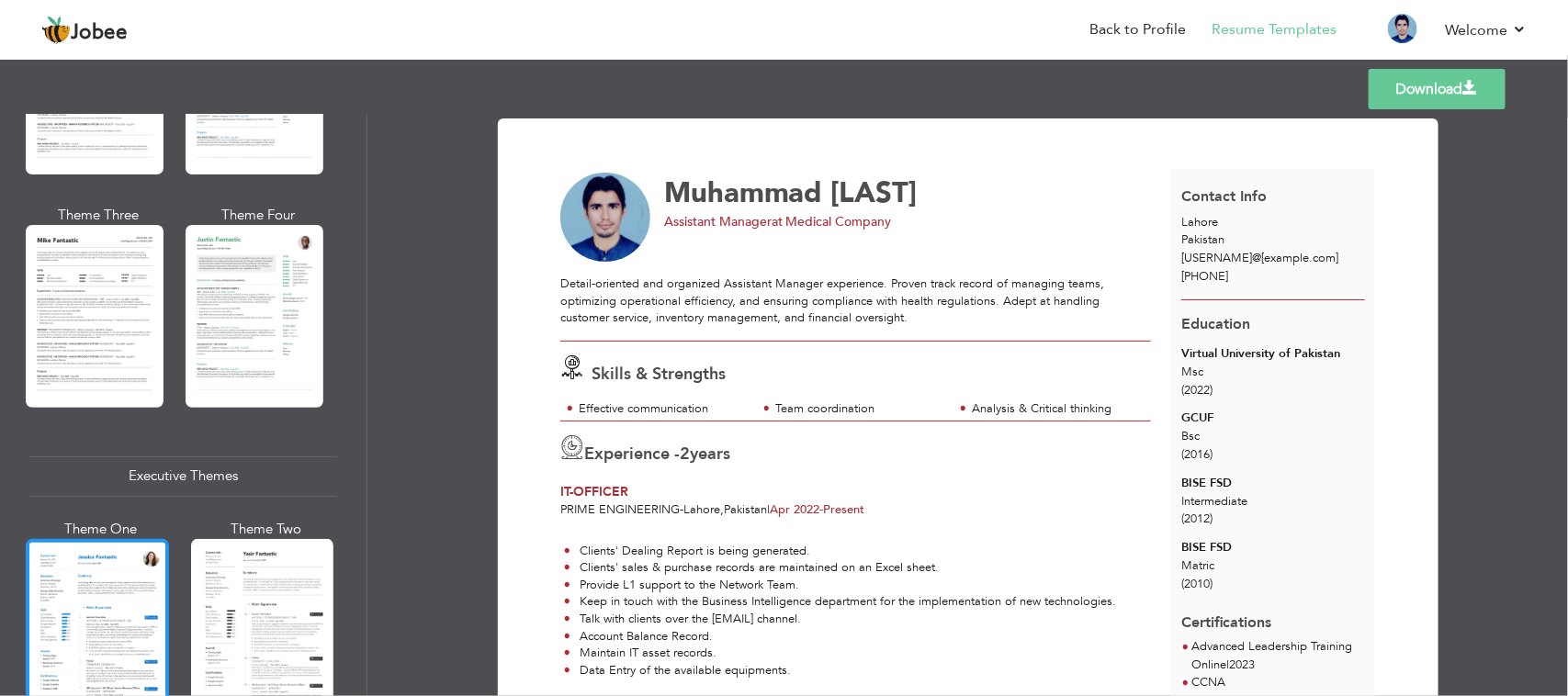 click at bounding box center (97, 633) 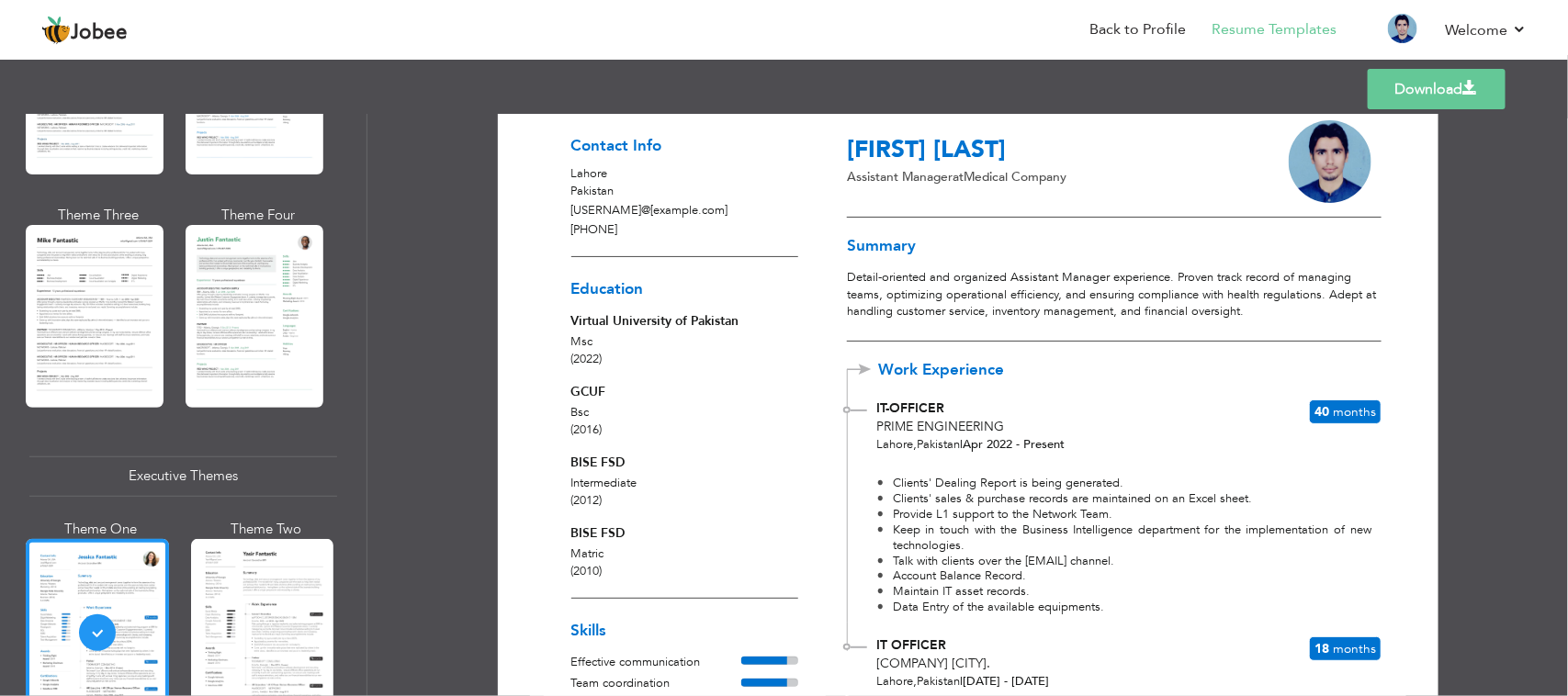 scroll, scrollTop: 0, scrollLeft: 0, axis: both 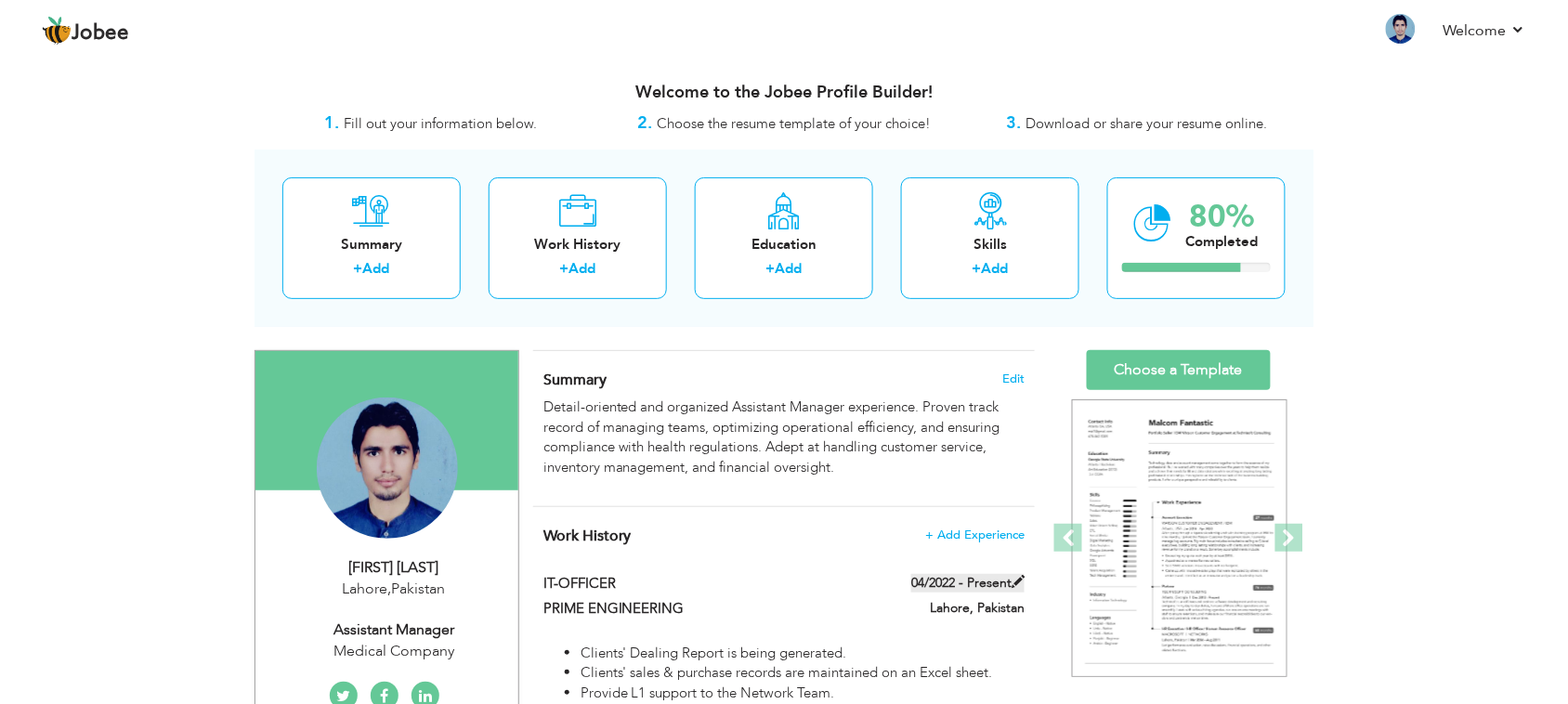 click on "04/2022 - Present" at bounding box center (968, 583) 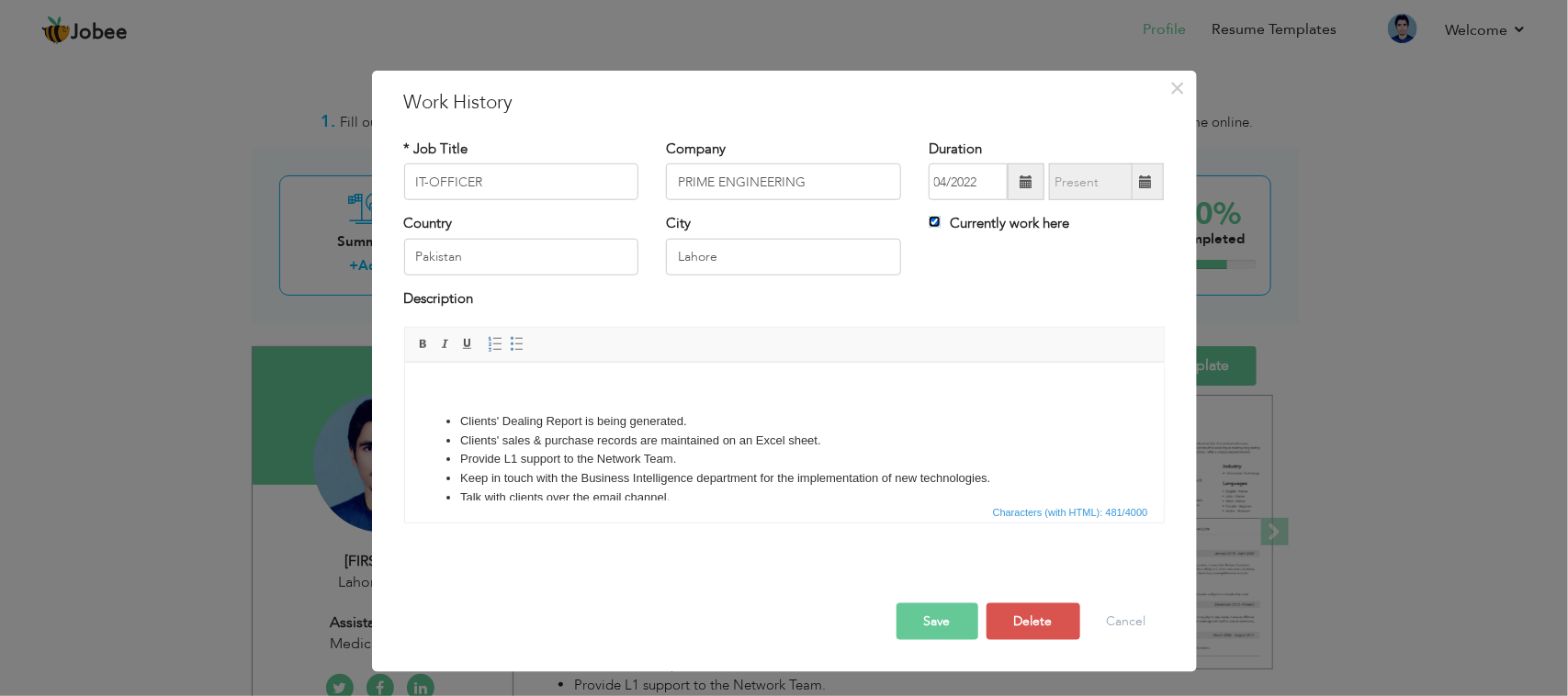 click on "Currently work here" at bounding box center [934, 221] 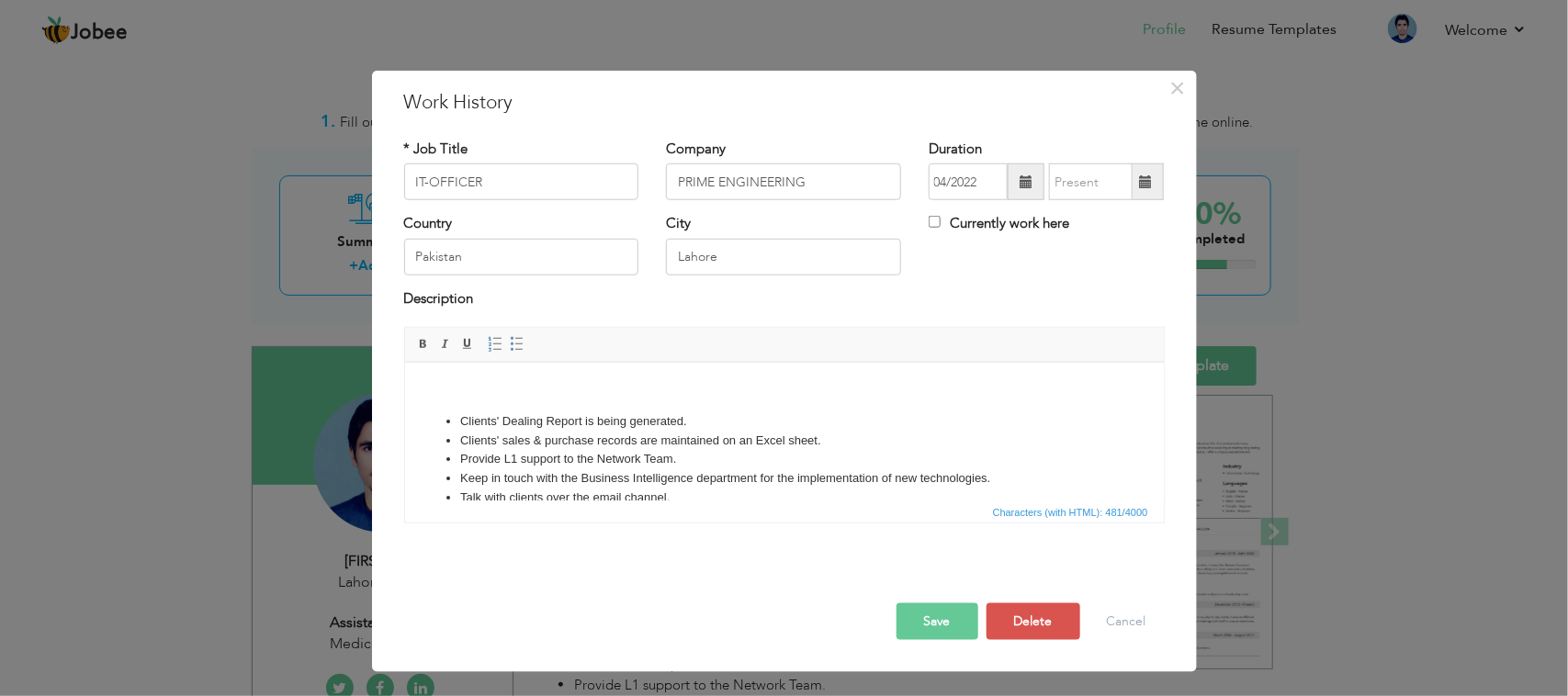 click at bounding box center [1145, 182] 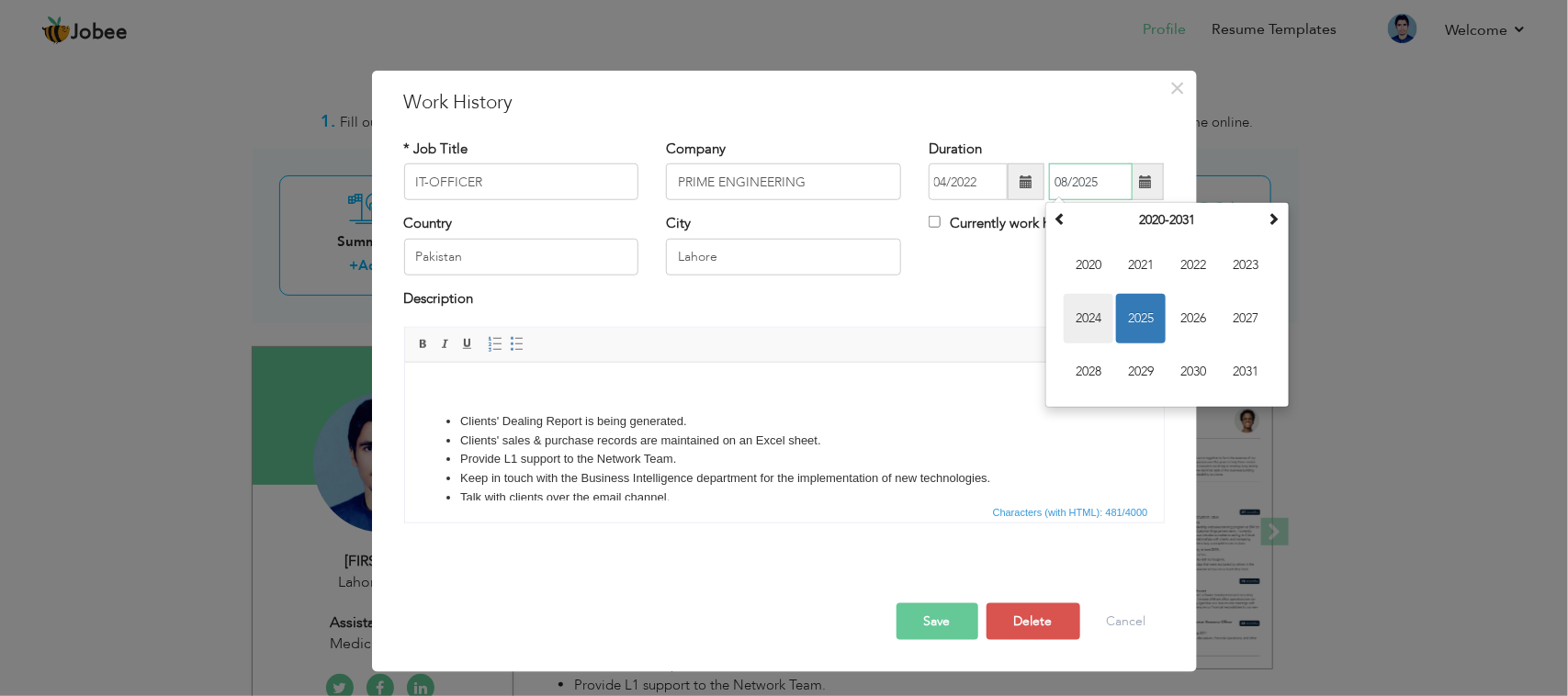 click on "2024" at bounding box center [1089, 319] 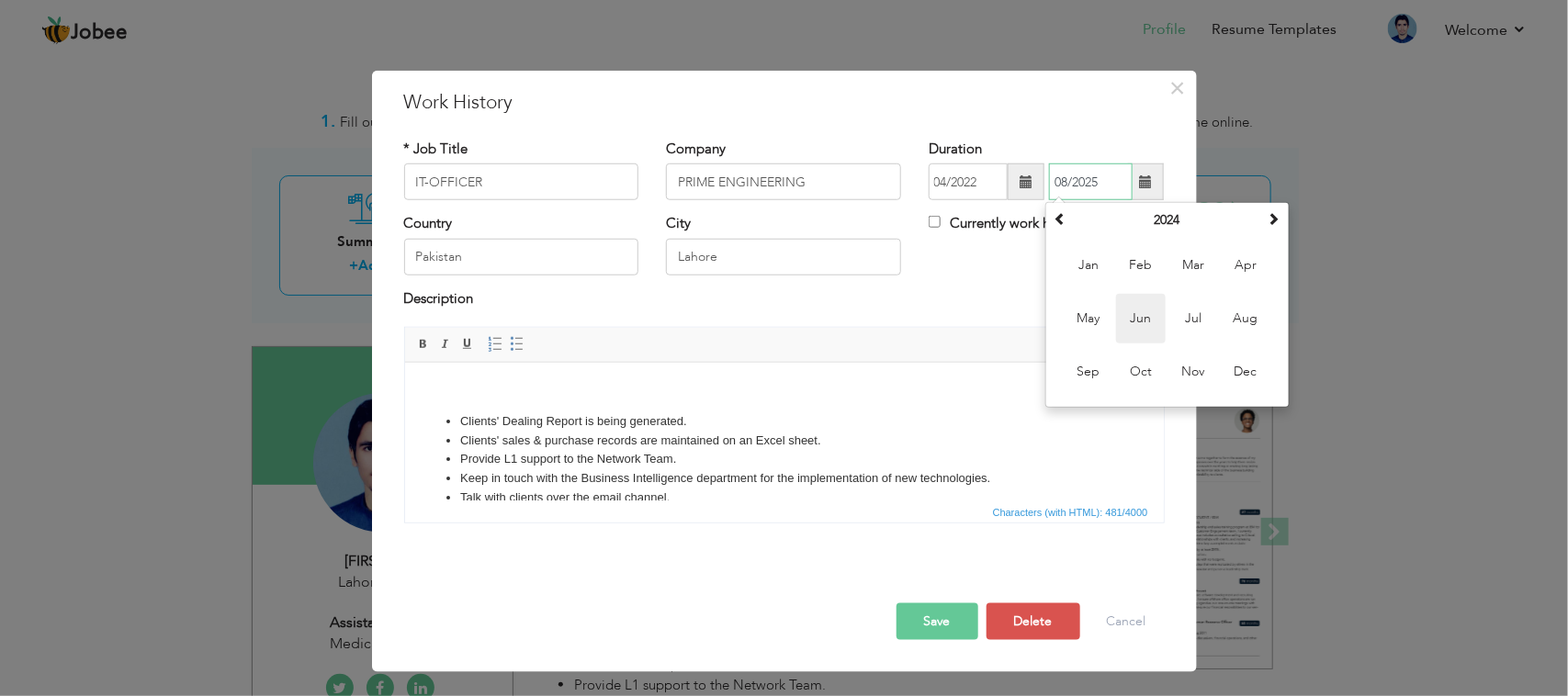 click on "Jun" at bounding box center (1141, 319) 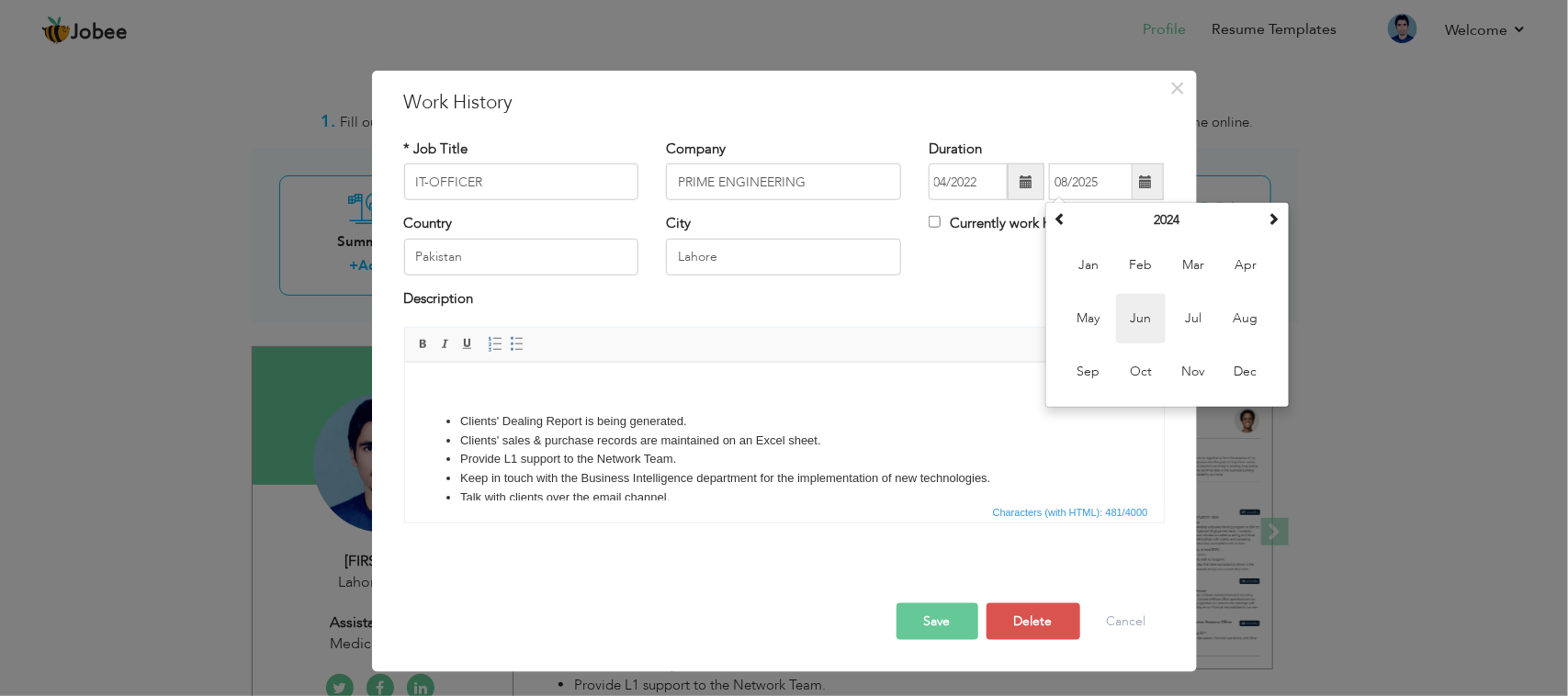 type on "06/2024" 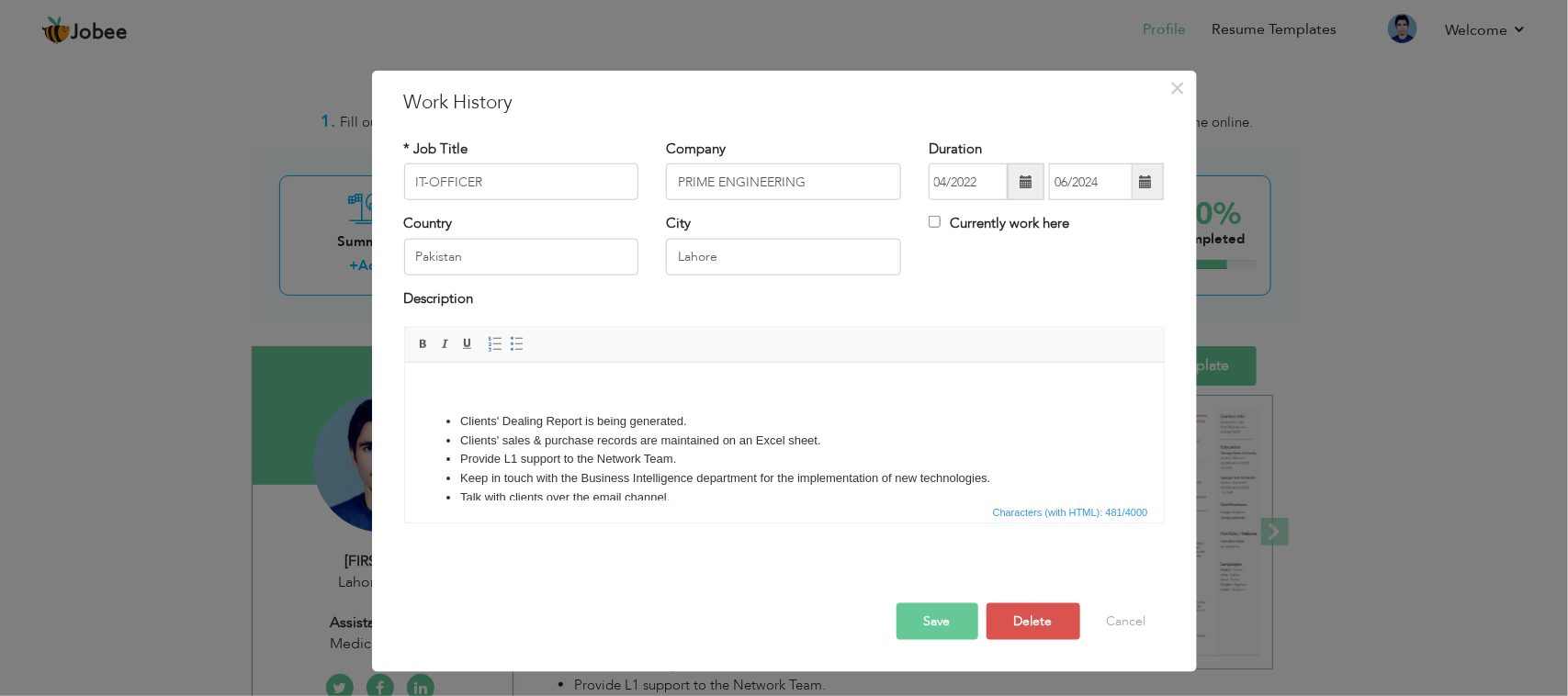 click on "Save" at bounding box center [937, 622] 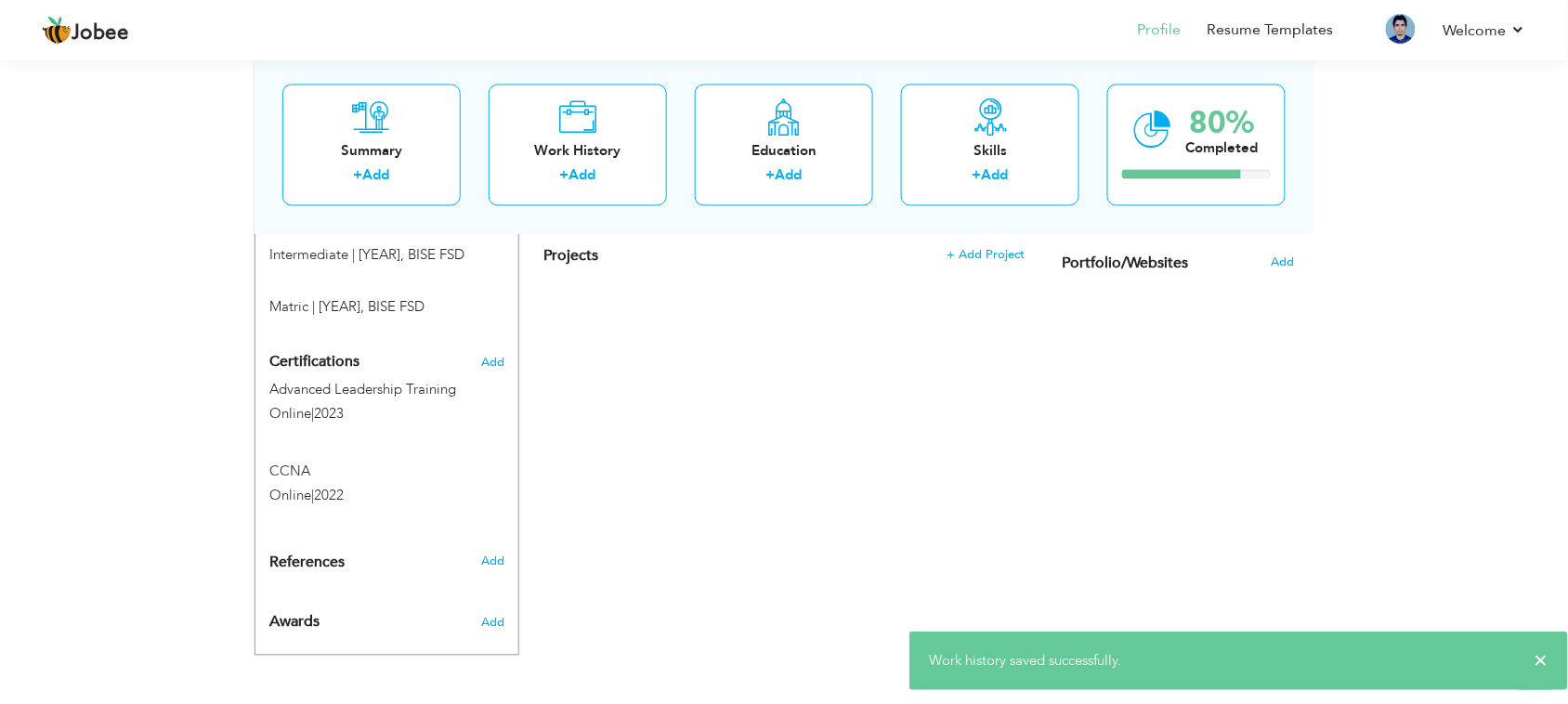 scroll, scrollTop: 0, scrollLeft: 0, axis: both 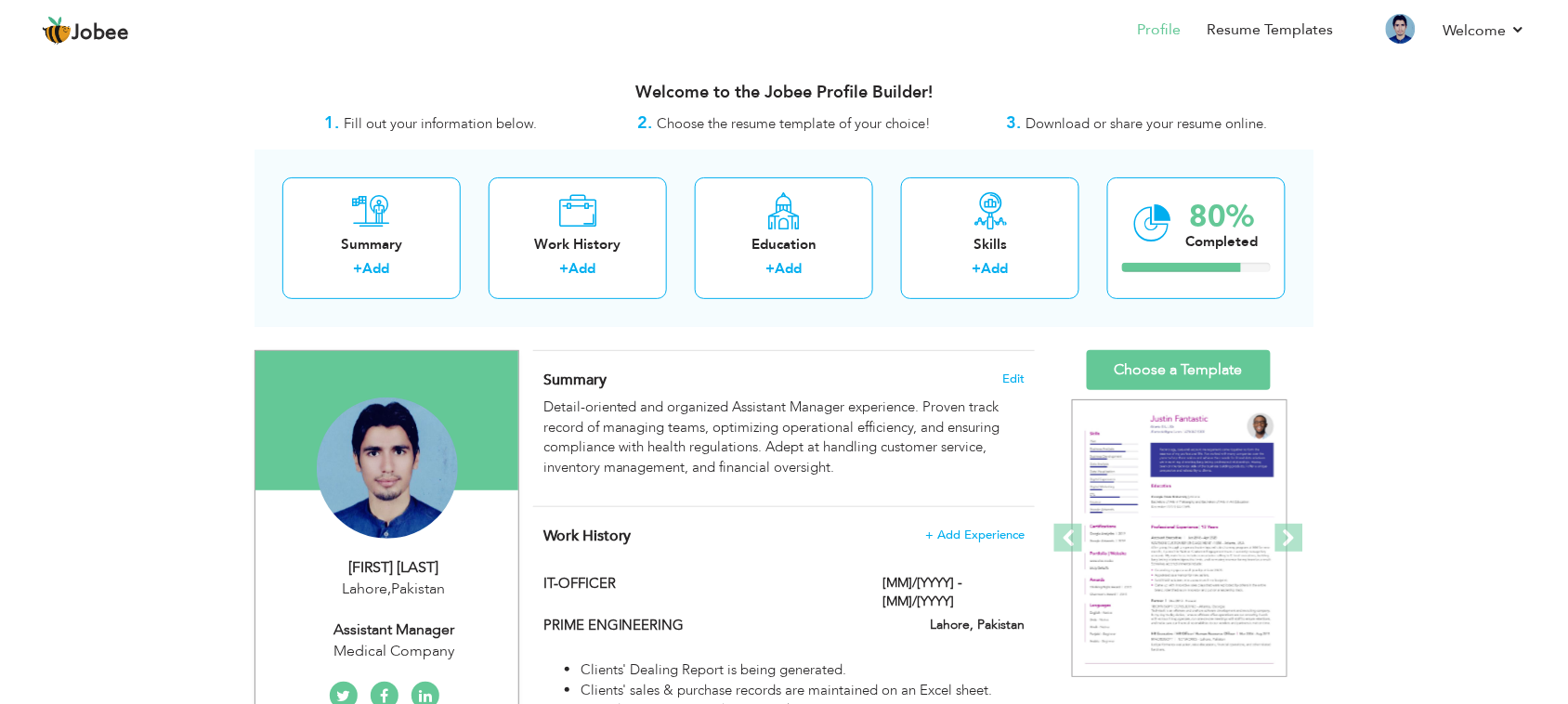 click on "View Resume
Export PDF
Profile
Summary
Public Link
Experience
Education
Awards
Work Histroy
Projects
Certifications
Skills
Preferred Job City" at bounding box center [784, 853] 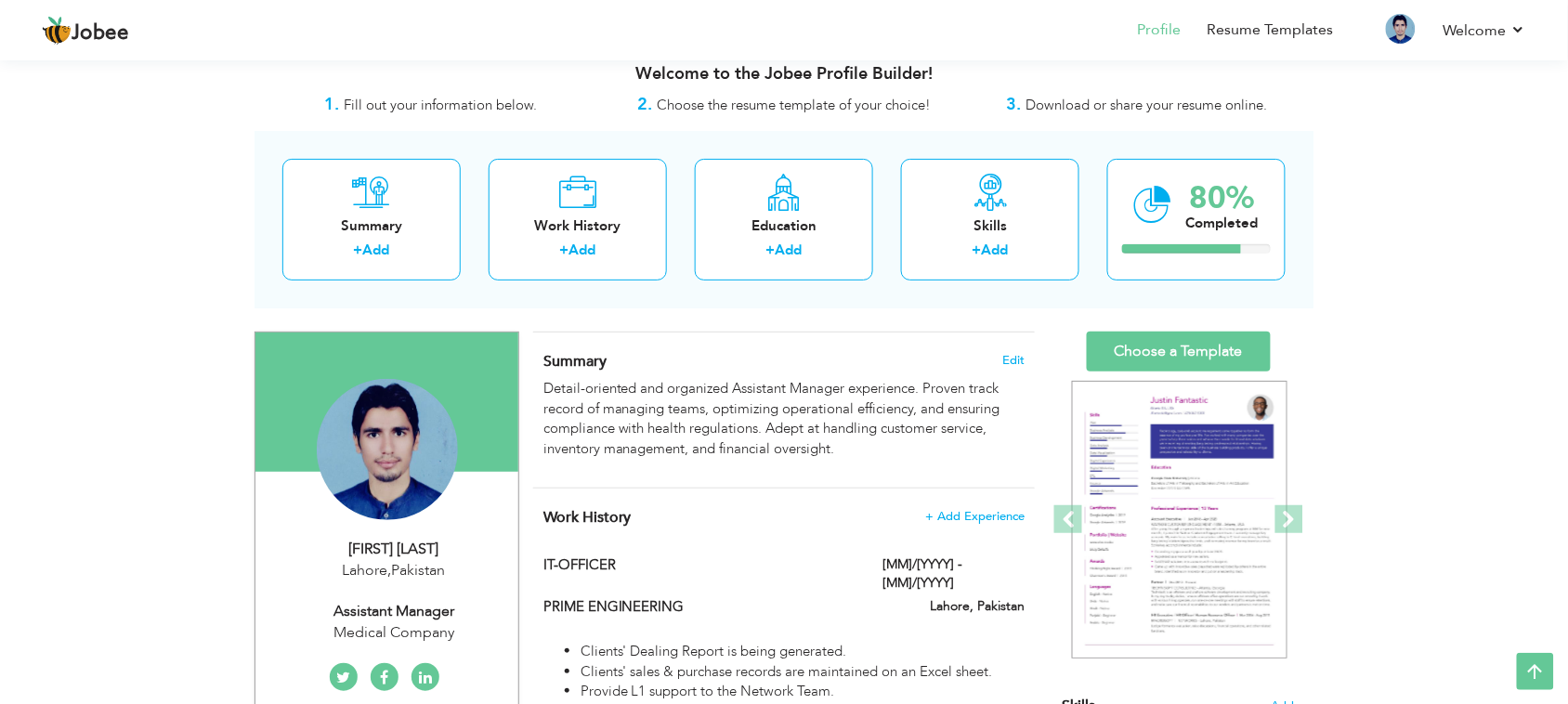 scroll, scrollTop: 0, scrollLeft: 0, axis: both 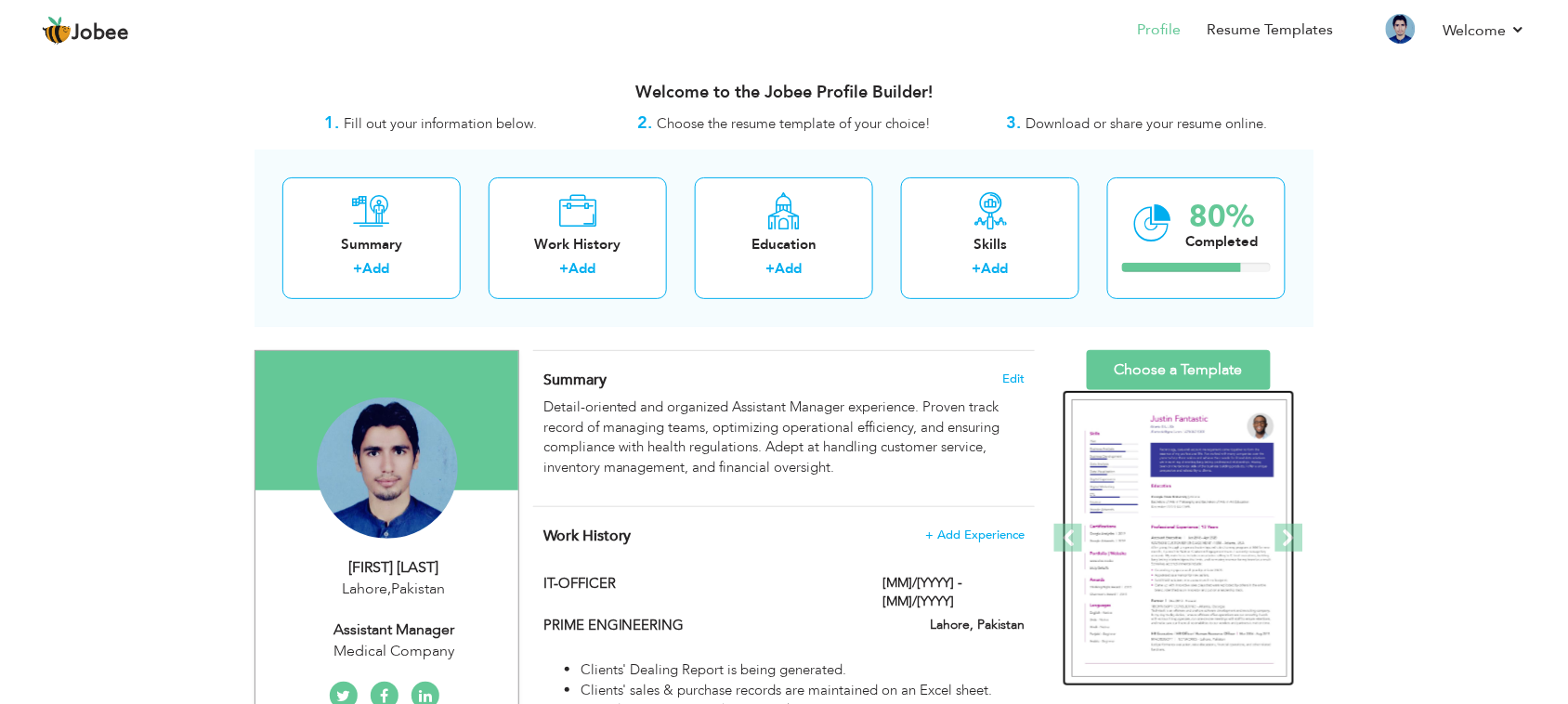 click at bounding box center [1180, 539] 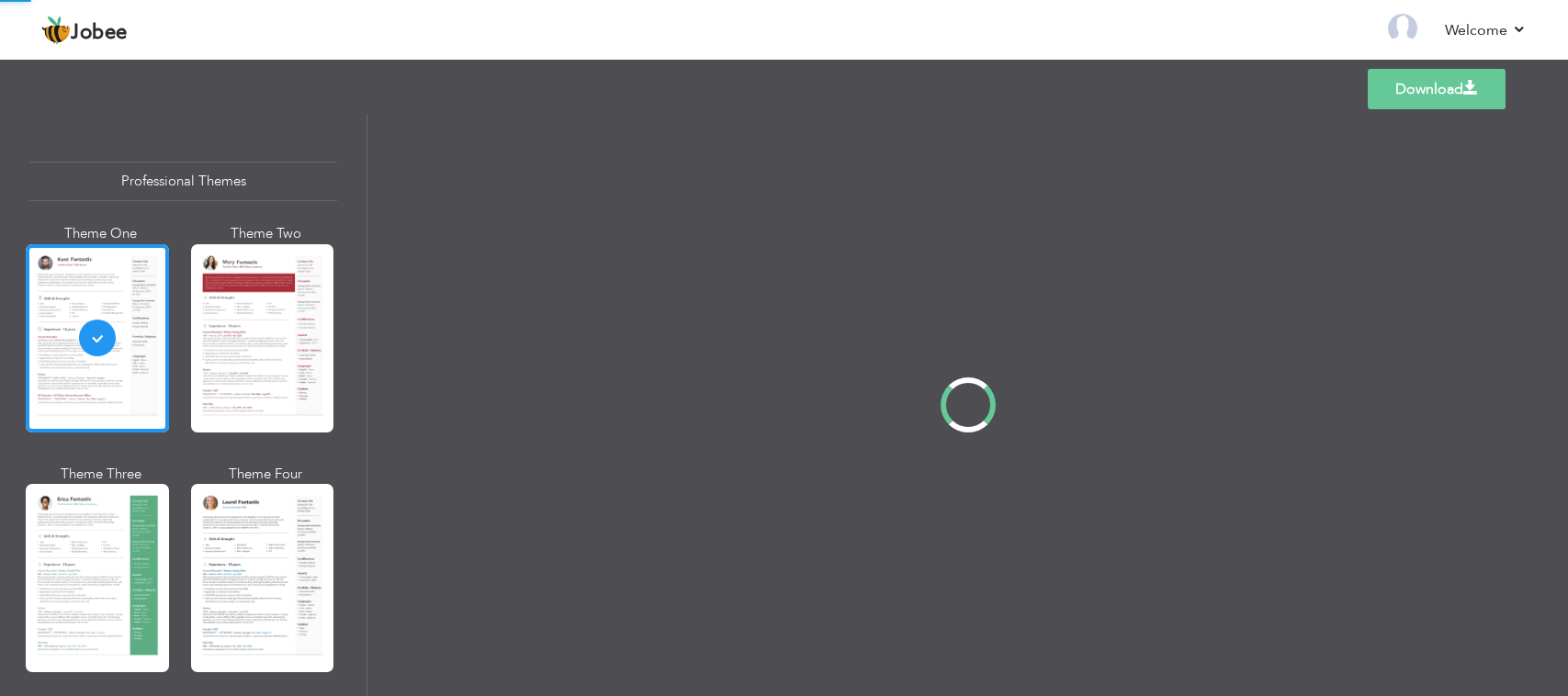 scroll, scrollTop: 0, scrollLeft: 0, axis: both 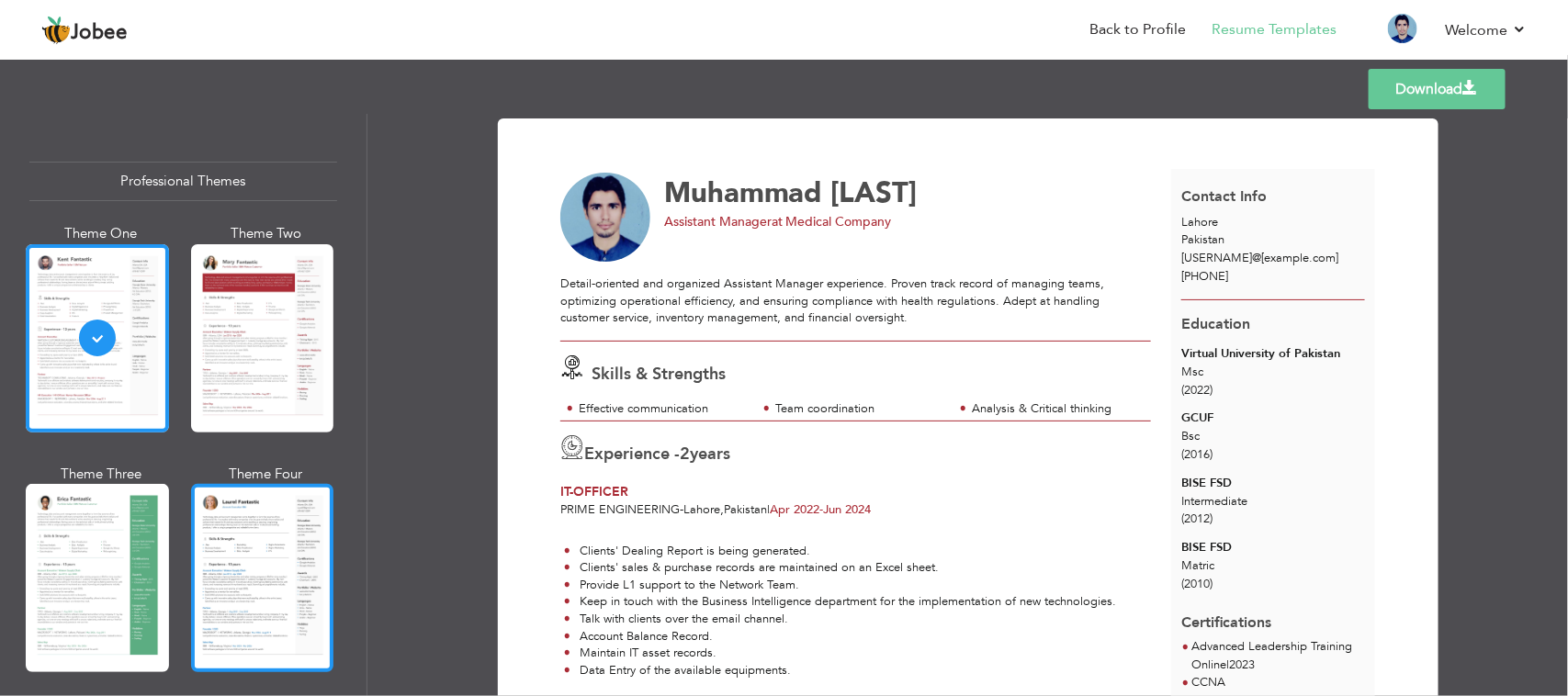 click at bounding box center (263, 578) 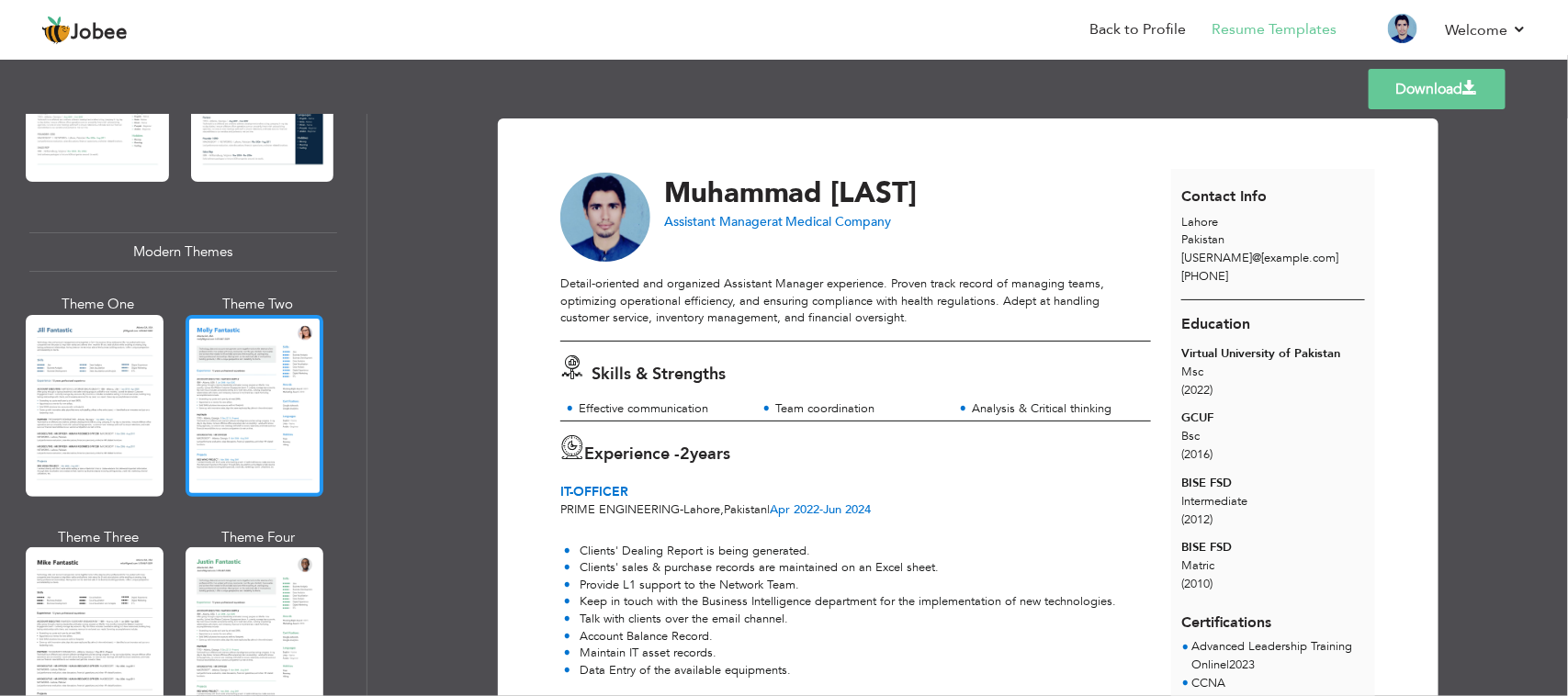 scroll, scrollTop: 783, scrollLeft: 0, axis: vertical 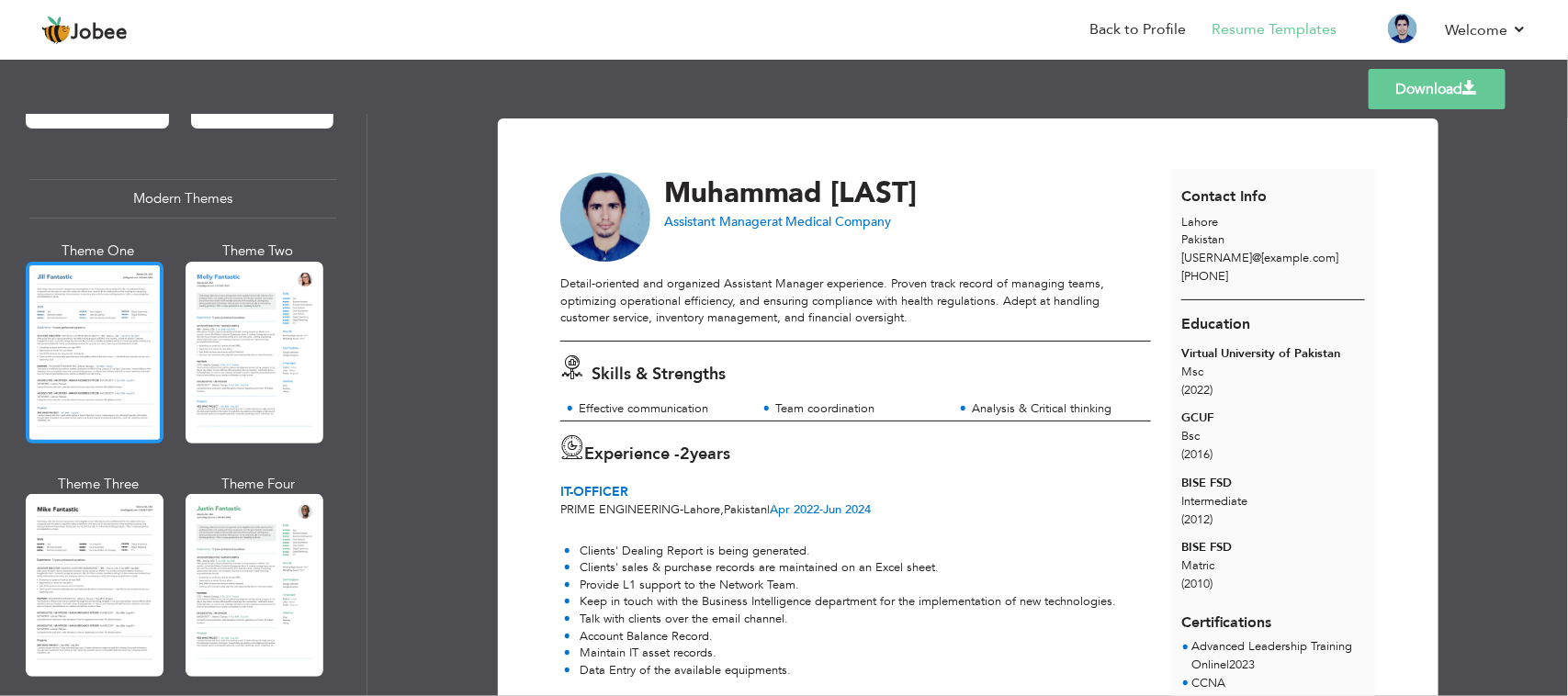 click at bounding box center (95, 353) 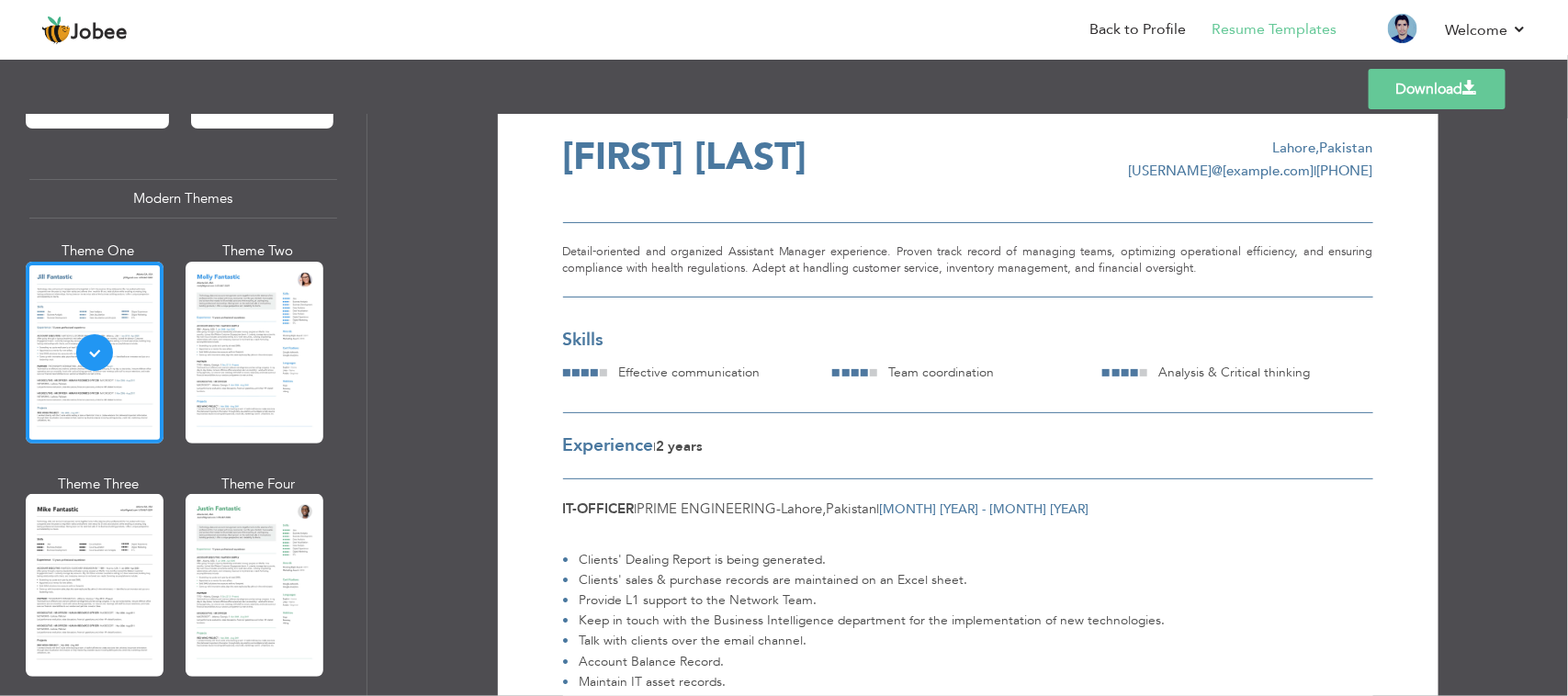 scroll, scrollTop: 0, scrollLeft: 0, axis: both 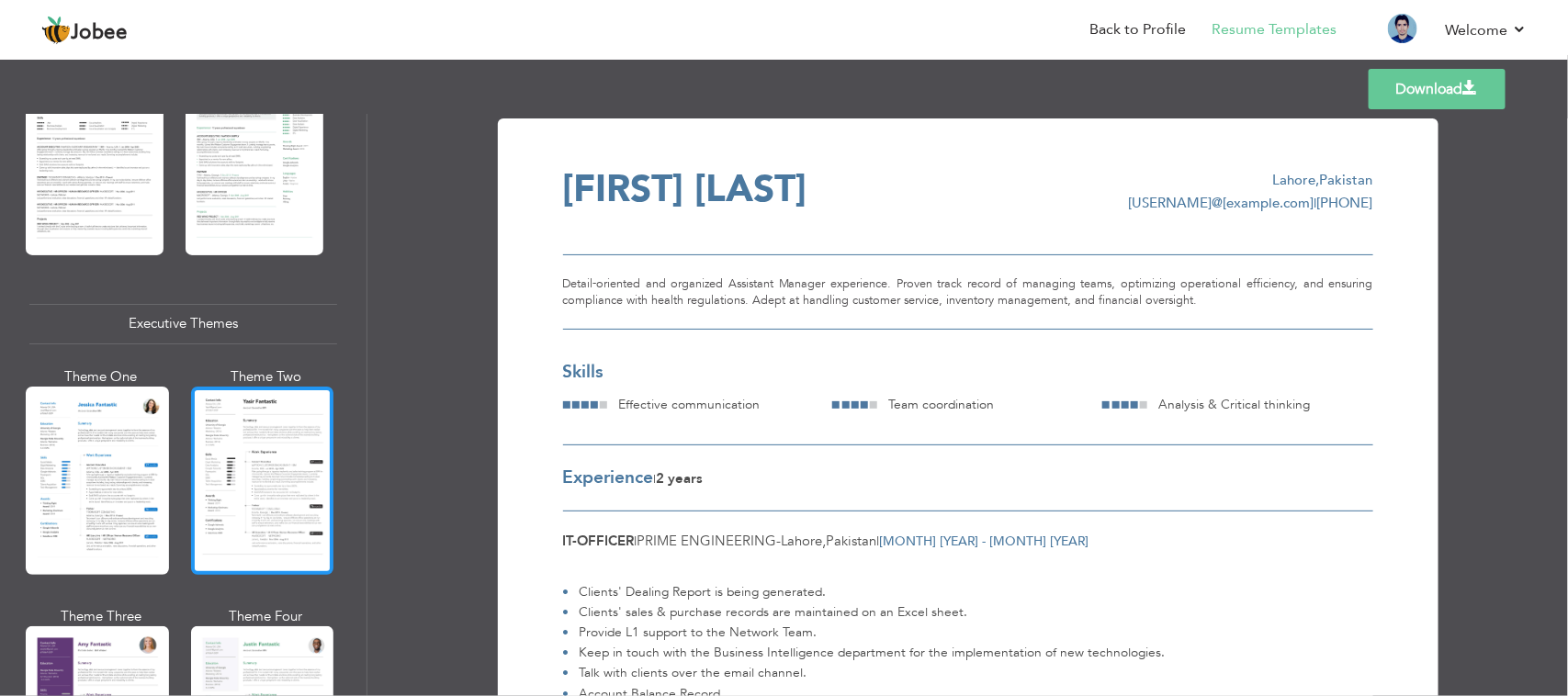 click at bounding box center [263, 480] 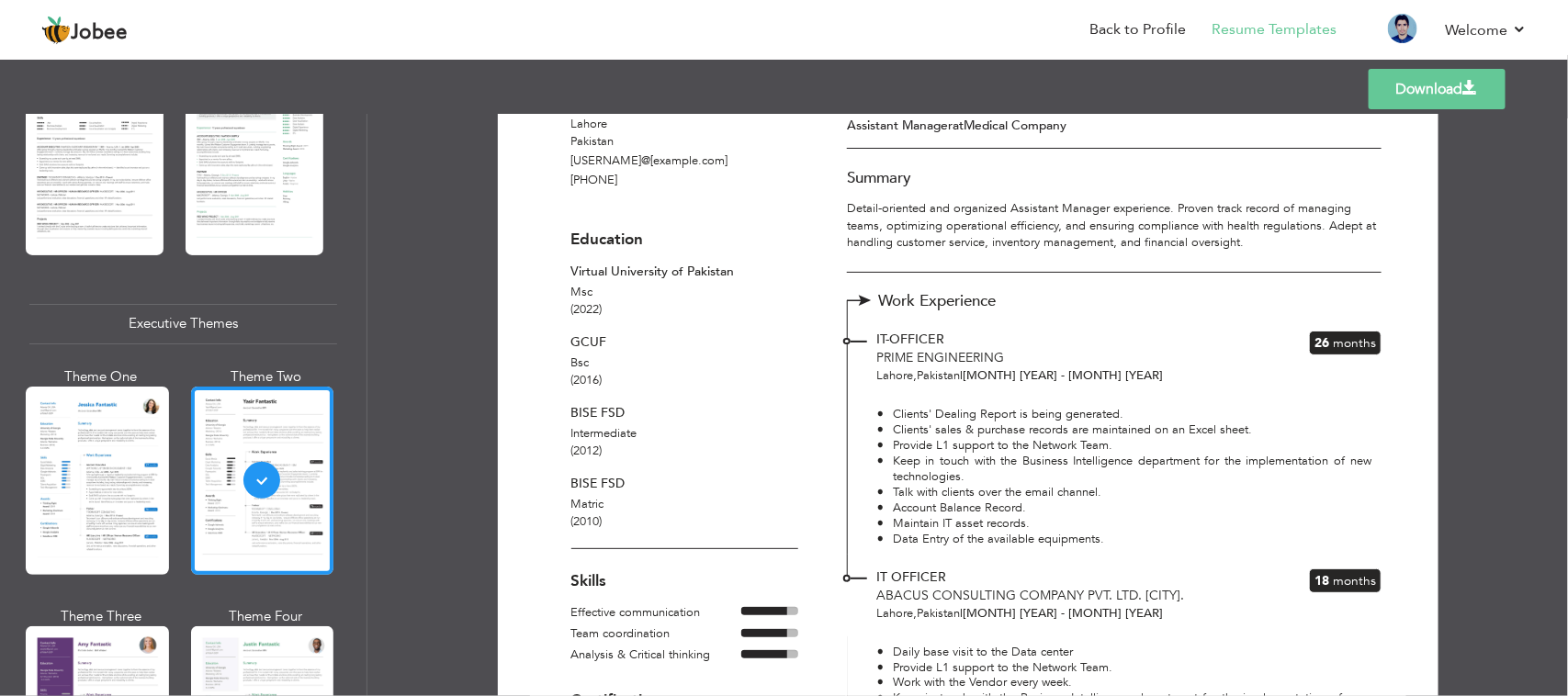 scroll, scrollTop: 0, scrollLeft: 0, axis: both 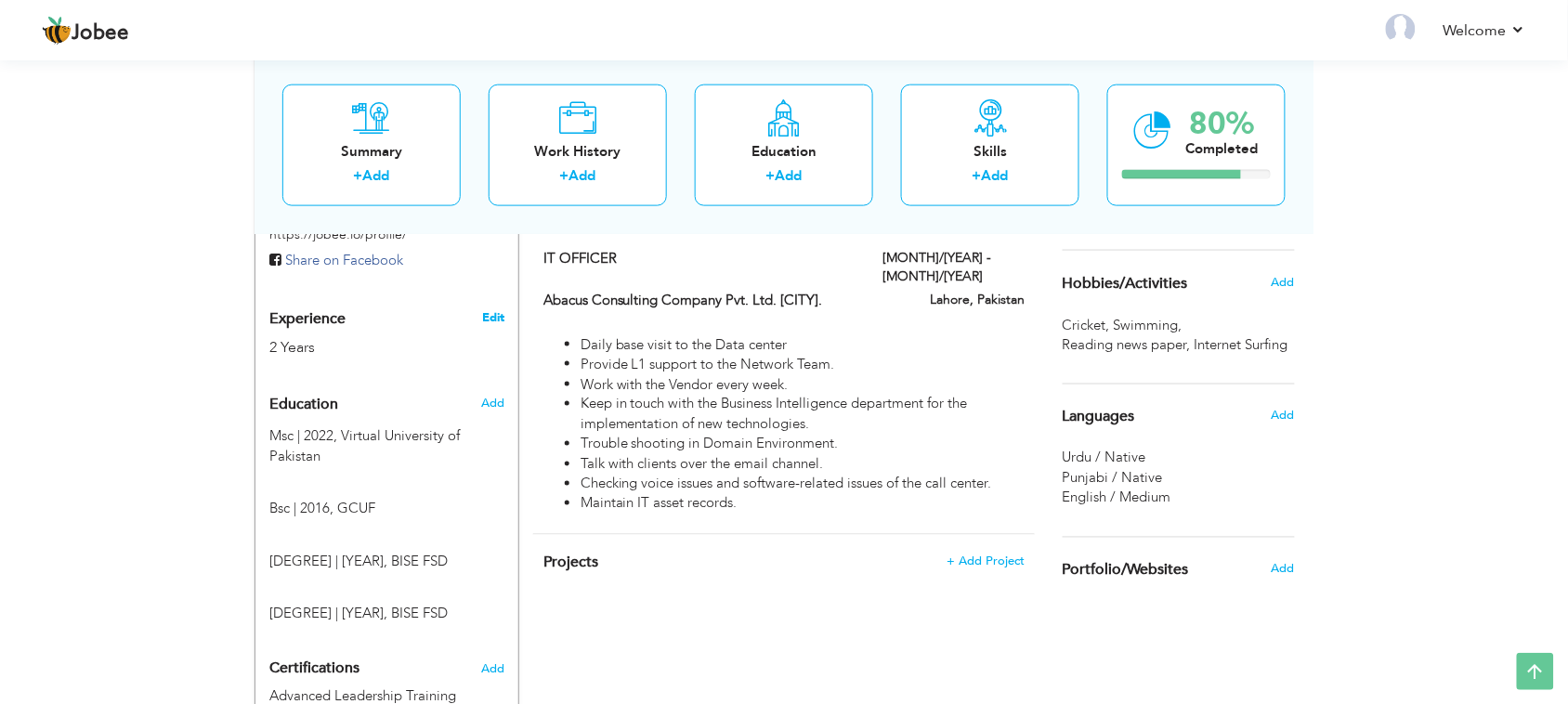 click on "Edit" at bounding box center (493, 318) 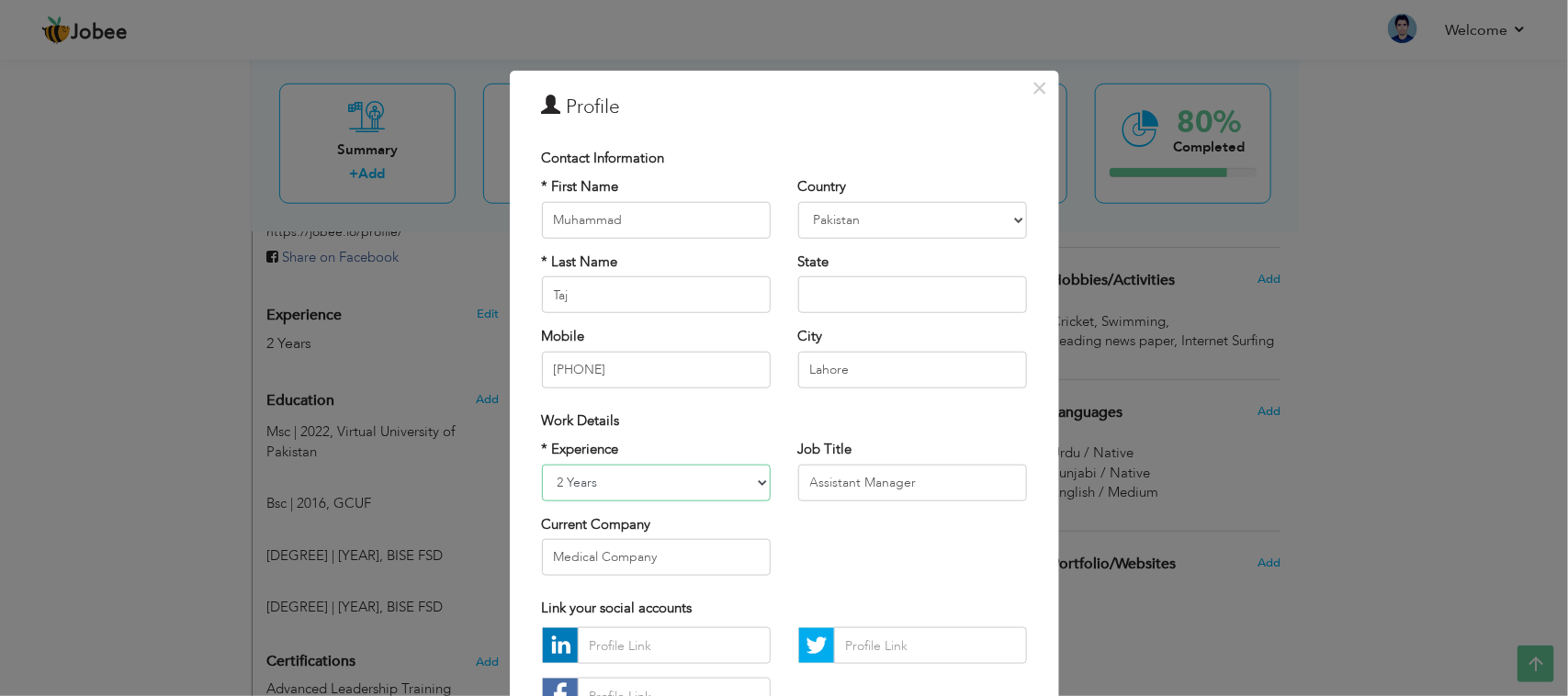 click on "Entry Level Less than 1 Year 1 Year 2 Years 3 Years 4 Years 5 Years 6 Years 7 Years 8 Years 9 Years 10 Years 11 Years 12 Years 13 Years 14 Years 15 Years 16 Years 17 Years 18 Years 19 Years 20 Years 21 Years 22 Years 23 Years 24 Years 25 Years 26 Years 27 Years 28 Years 29 Years 30 Years 31 Years 32 Years 33 Years 34 Years 35 Years More than 35 Years" at bounding box center (656, 482) 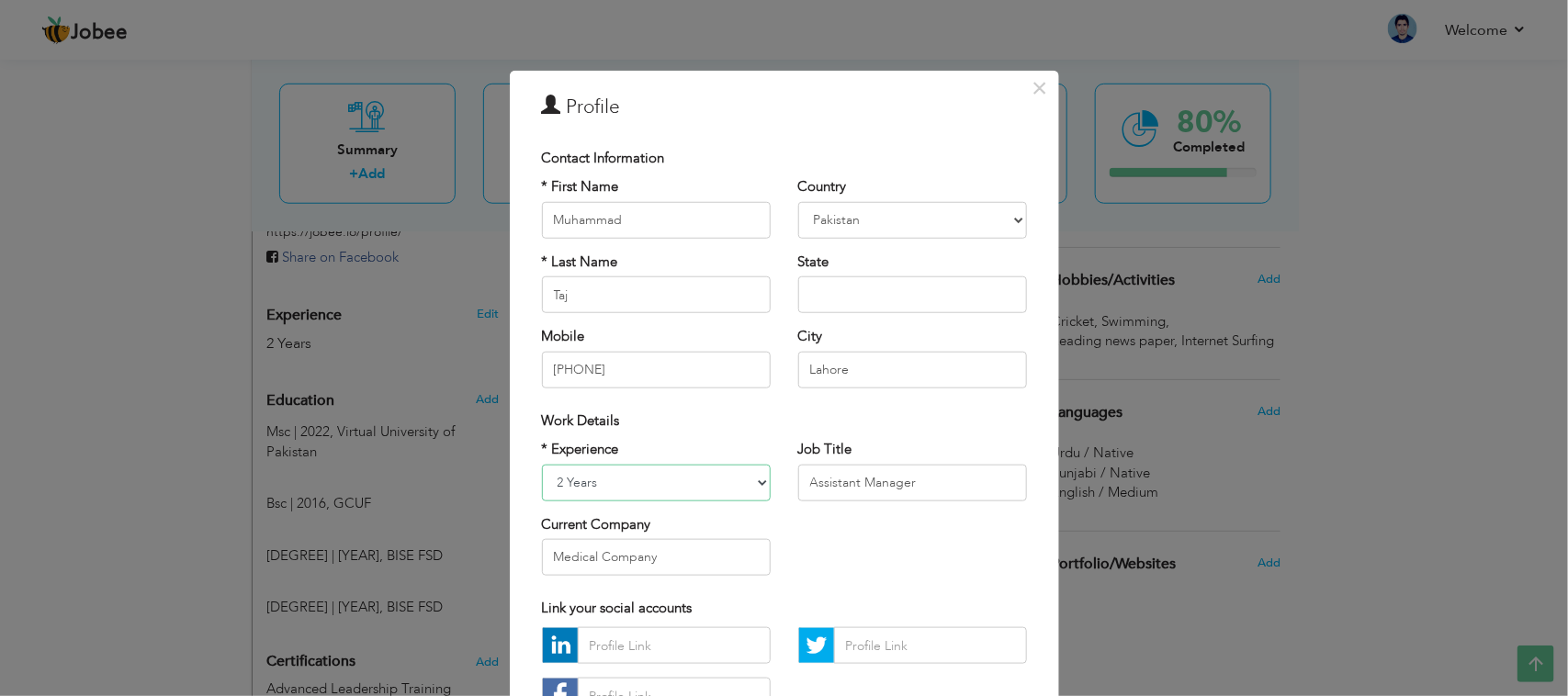 select on "number:5" 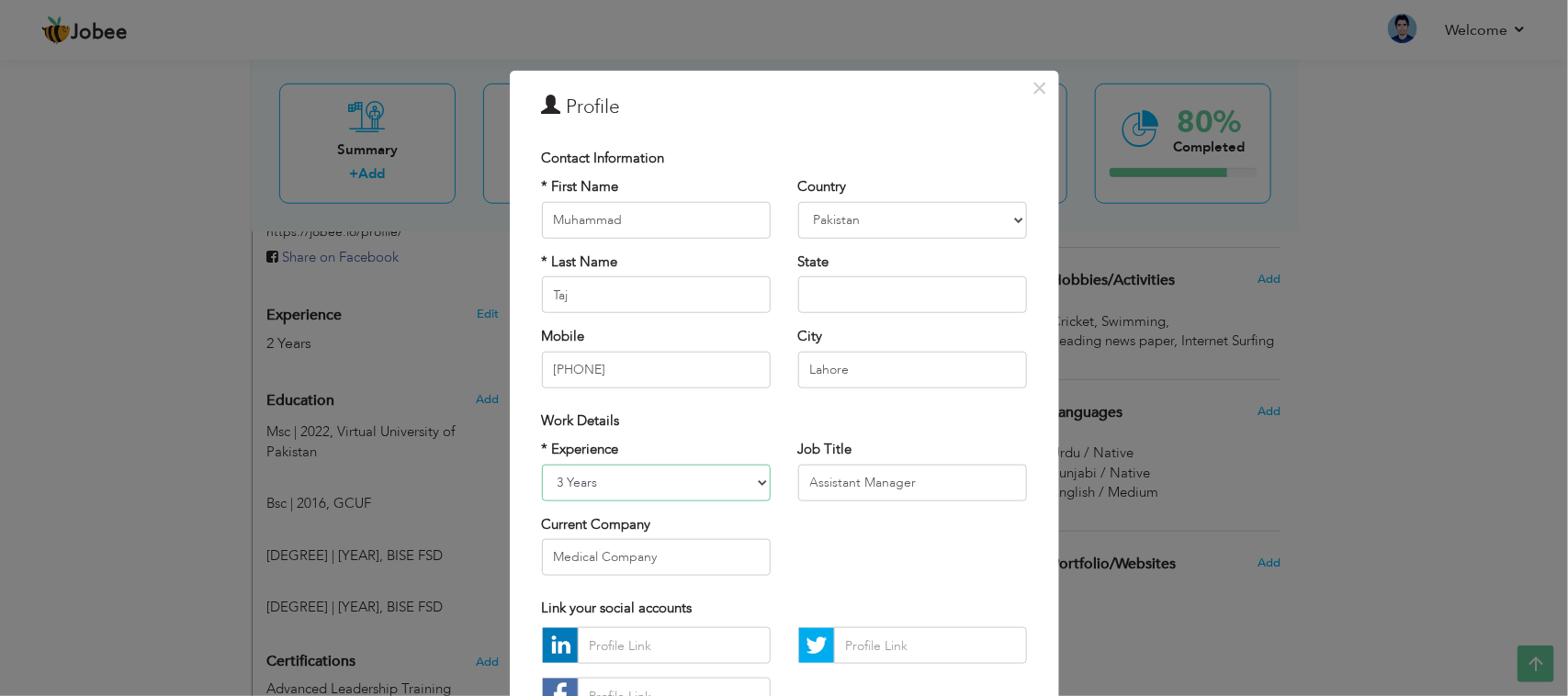click on "Entry Level Less than 1 Year 1 Year 2 Years 3 Years 4 Years 5 Years 6 Years 7 Years 8 Years 9 Years 10 Years 11 Years 12 Years 13 Years 14 Years 15 Years 16 Years 17 Years 18 Years 19 Years 20 Years 21 Years 22 Years 23 Years 24 Years 25 Years 26 Years 27 Years 28 Years 29 Years 30 Years 31 Years 32 Years 33 Years 34 Years 35 Years More than 35 Years" at bounding box center [656, 482] 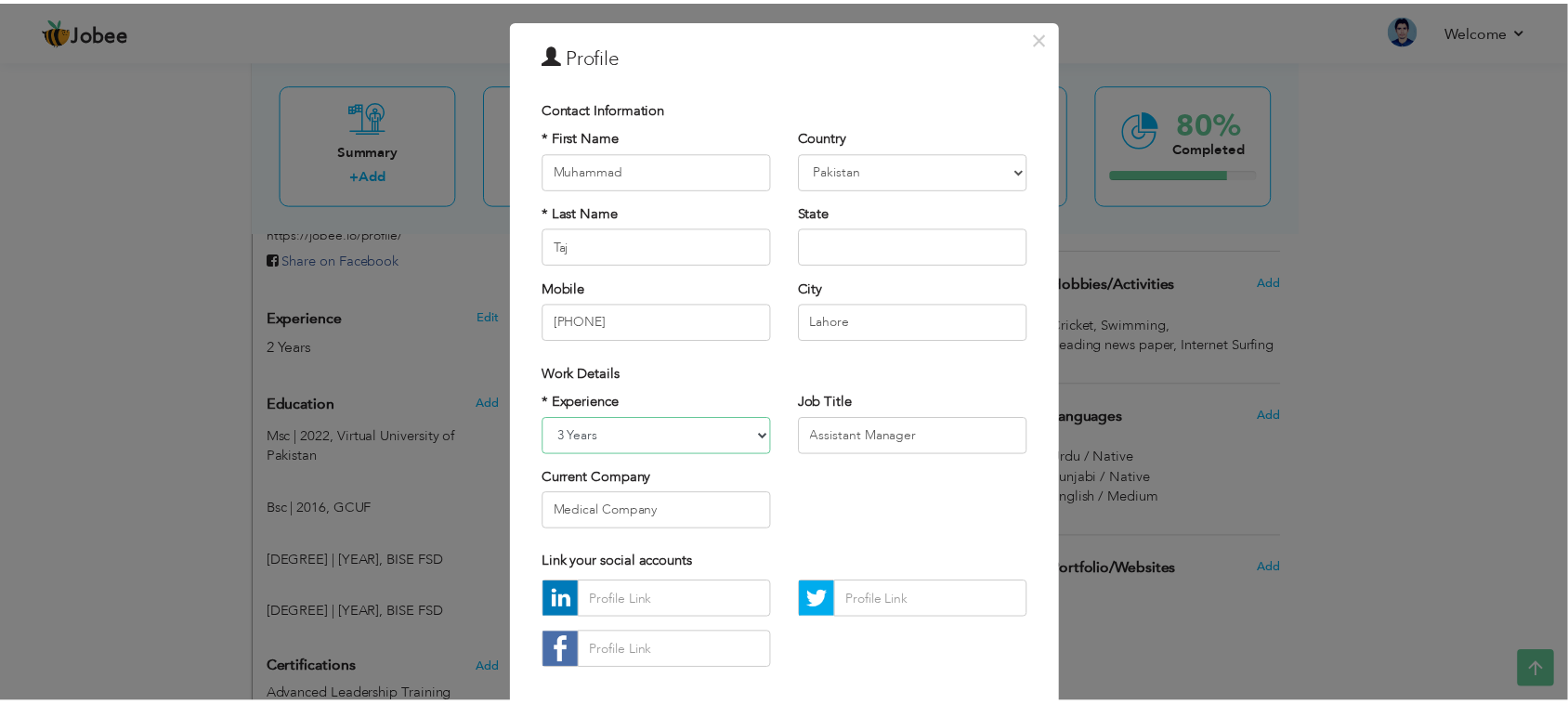 scroll, scrollTop: 145, scrollLeft: 0, axis: vertical 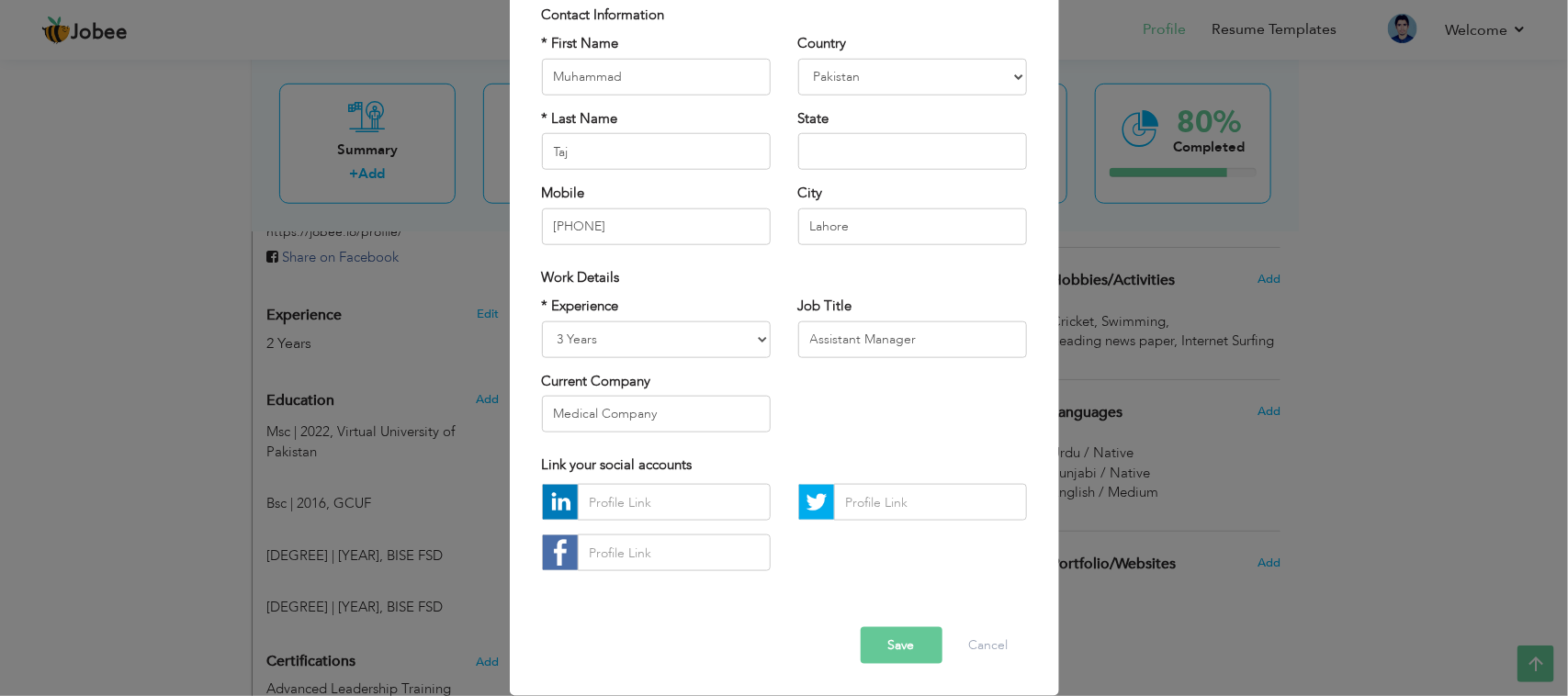 click on "Save" at bounding box center [901, 645] 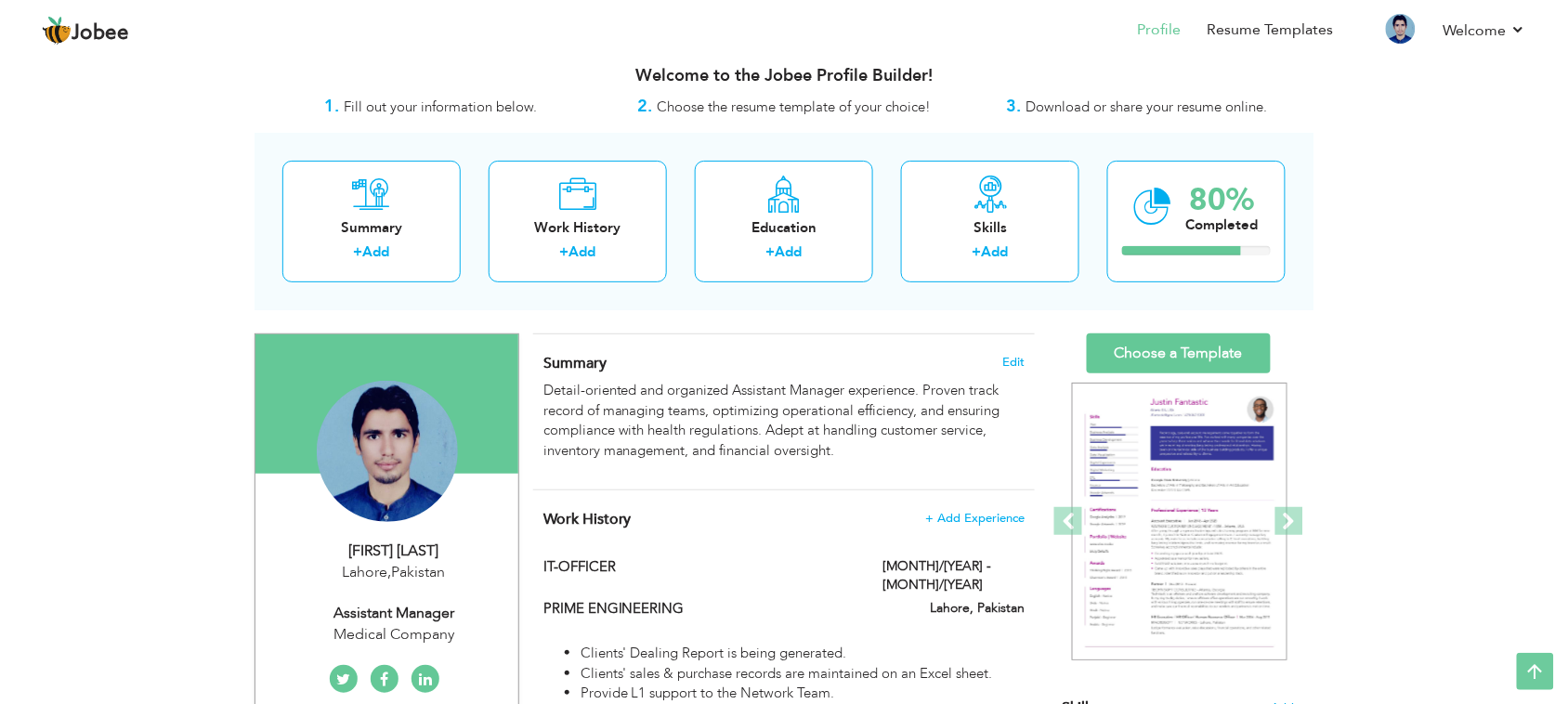 scroll, scrollTop: 0, scrollLeft: 0, axis: both 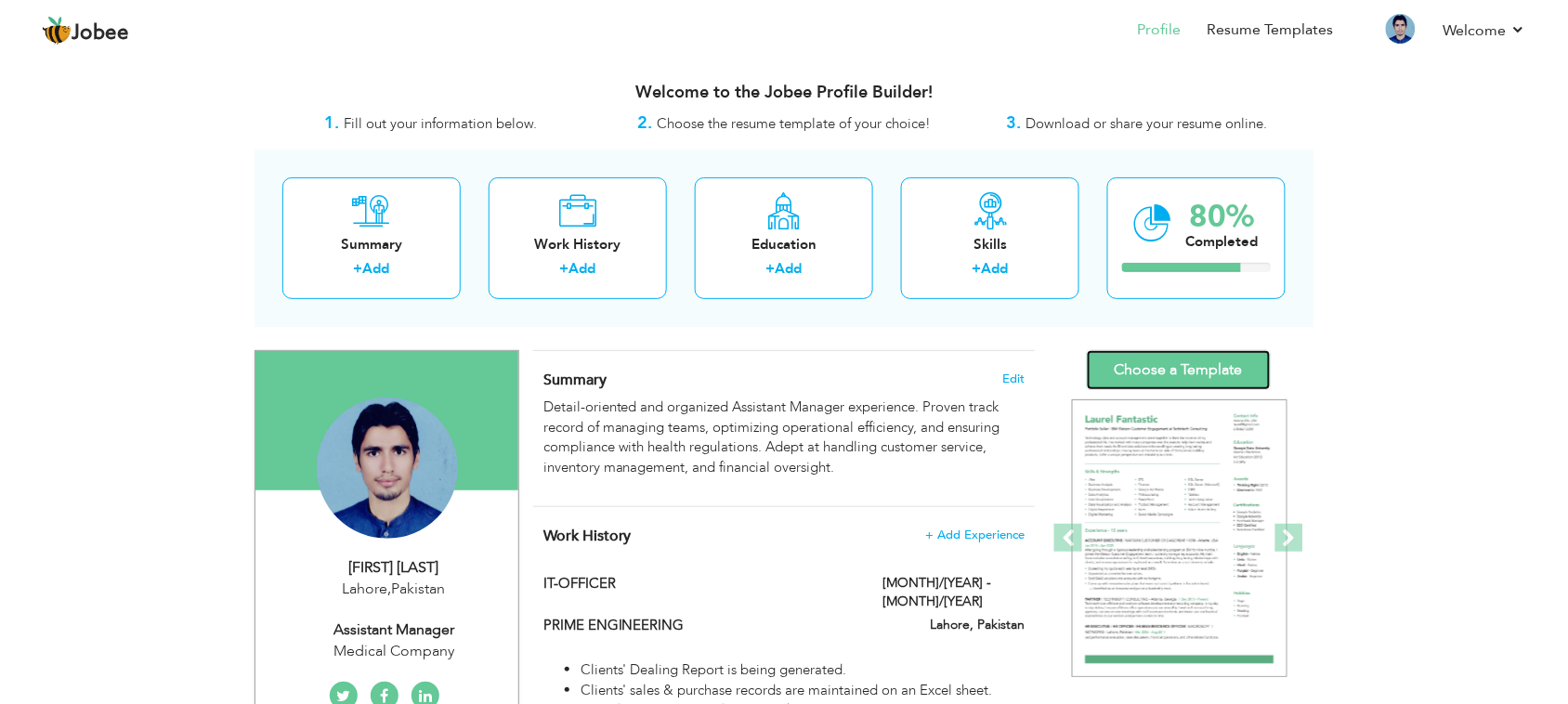 click on "Choose a Template" at bounding box center [1179, 370] 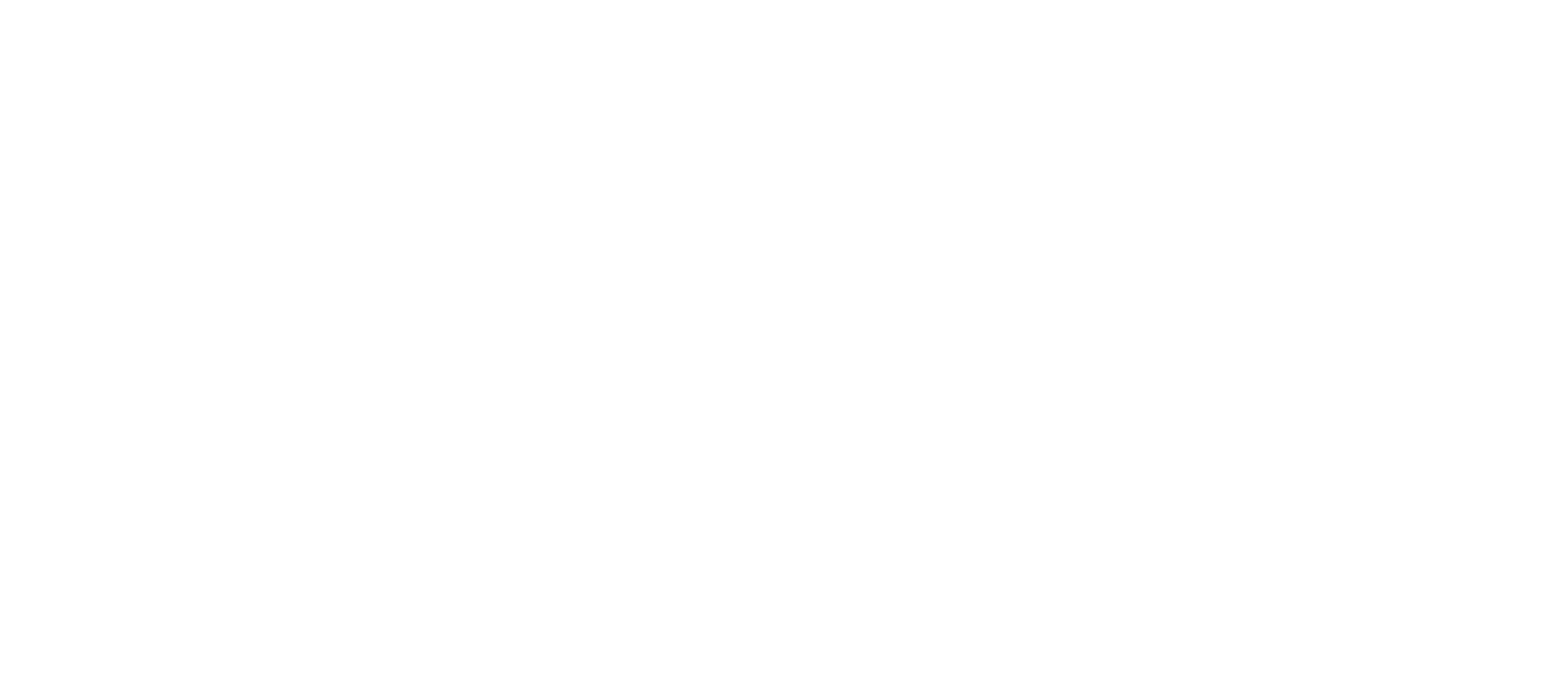 scroll, scrollTop: 0, scrollLeft: 0, axis: both 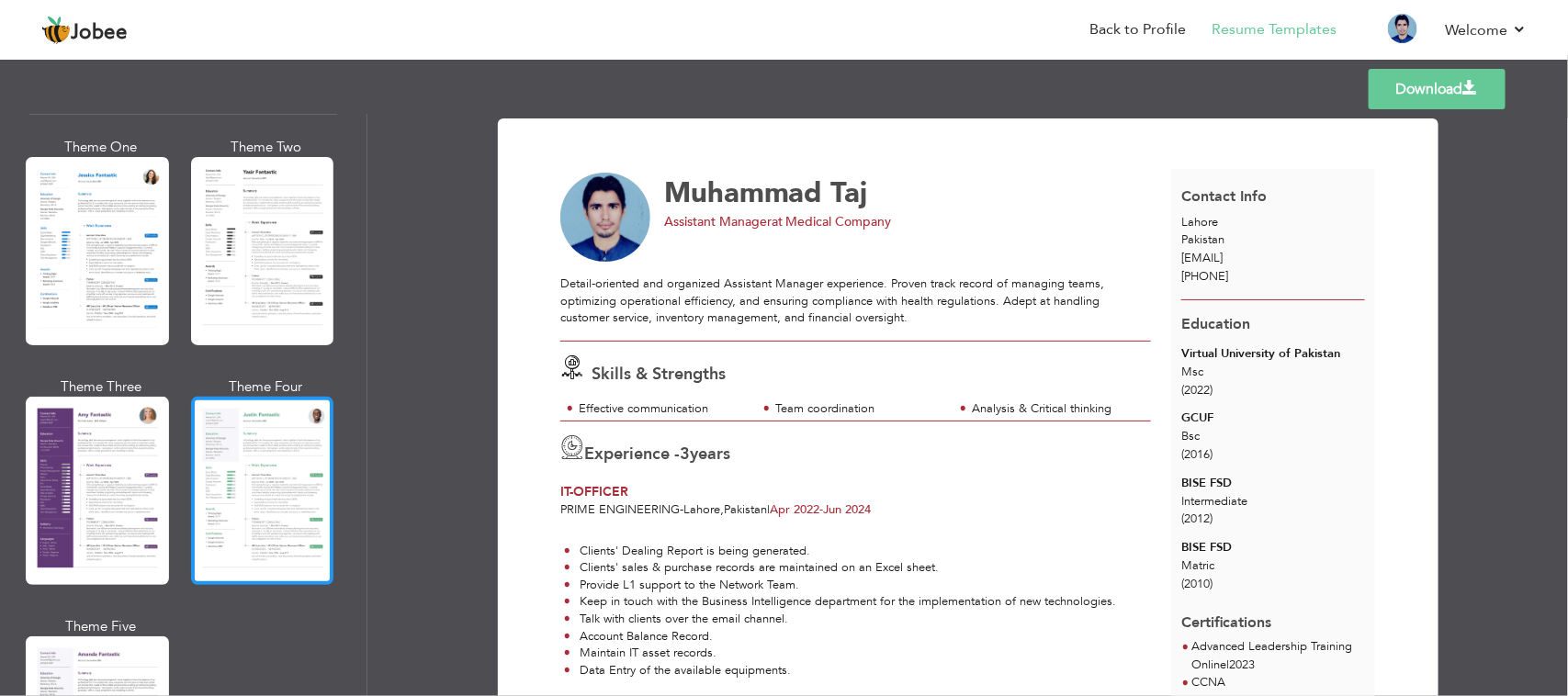 click at bounding box center [263, 490] 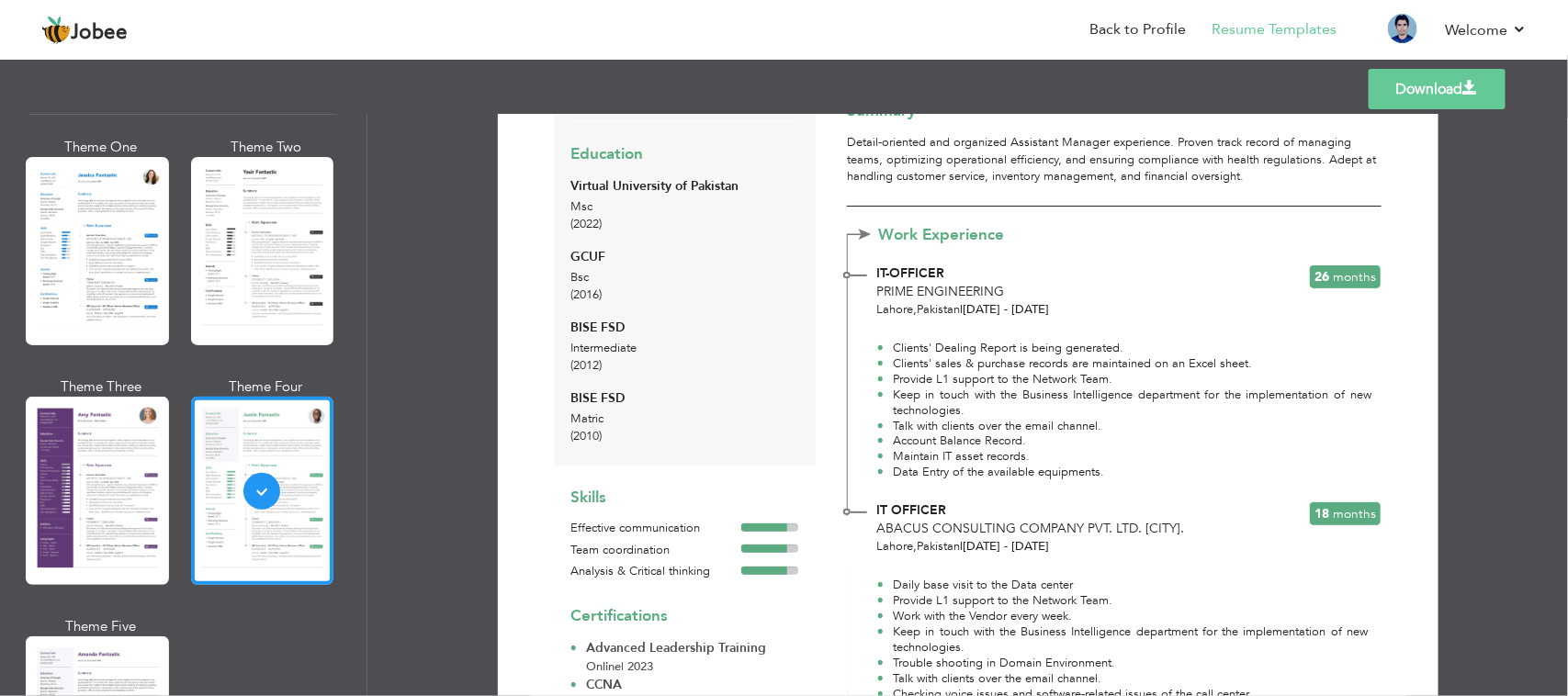 scroll, scrollTop: 433, scrollLeft: 0, axis: vertical 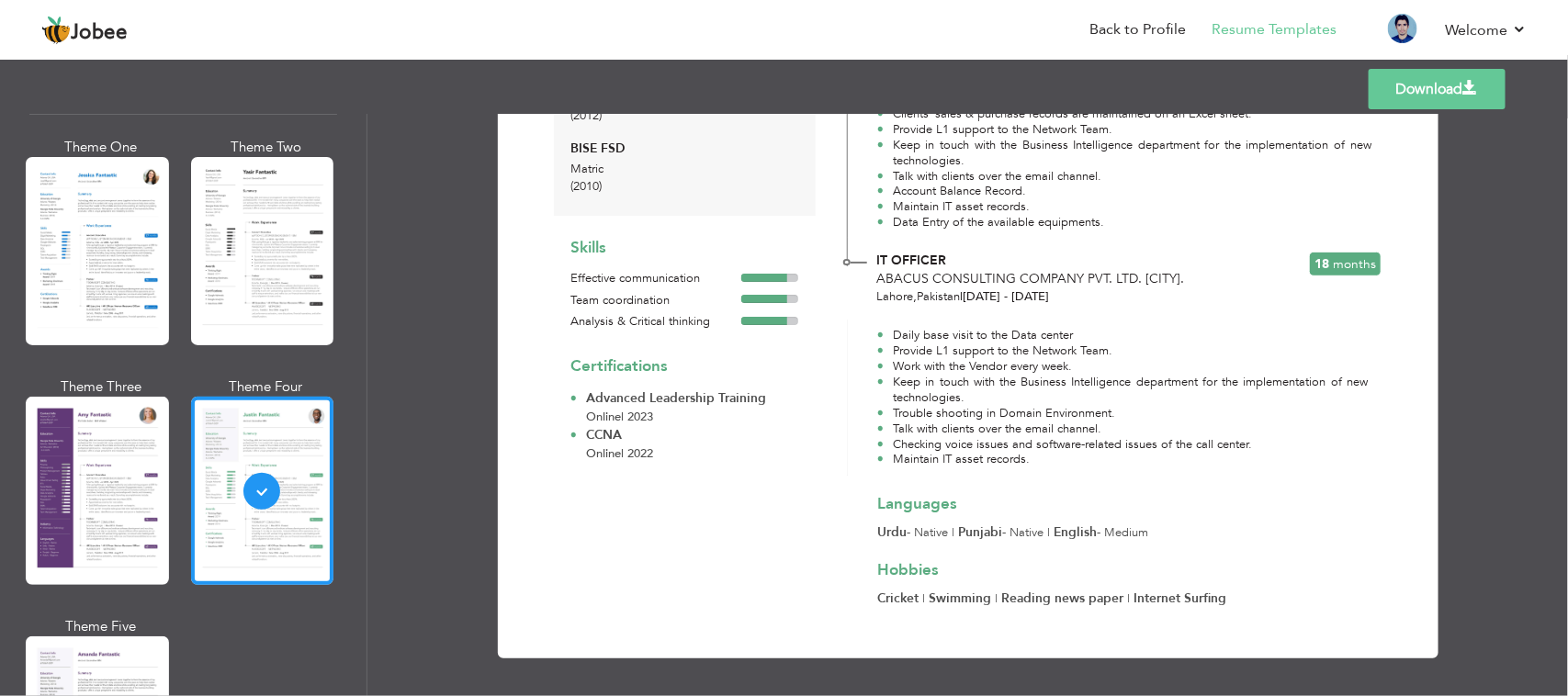 click on "Download" at bounding box center (1437, 89) 